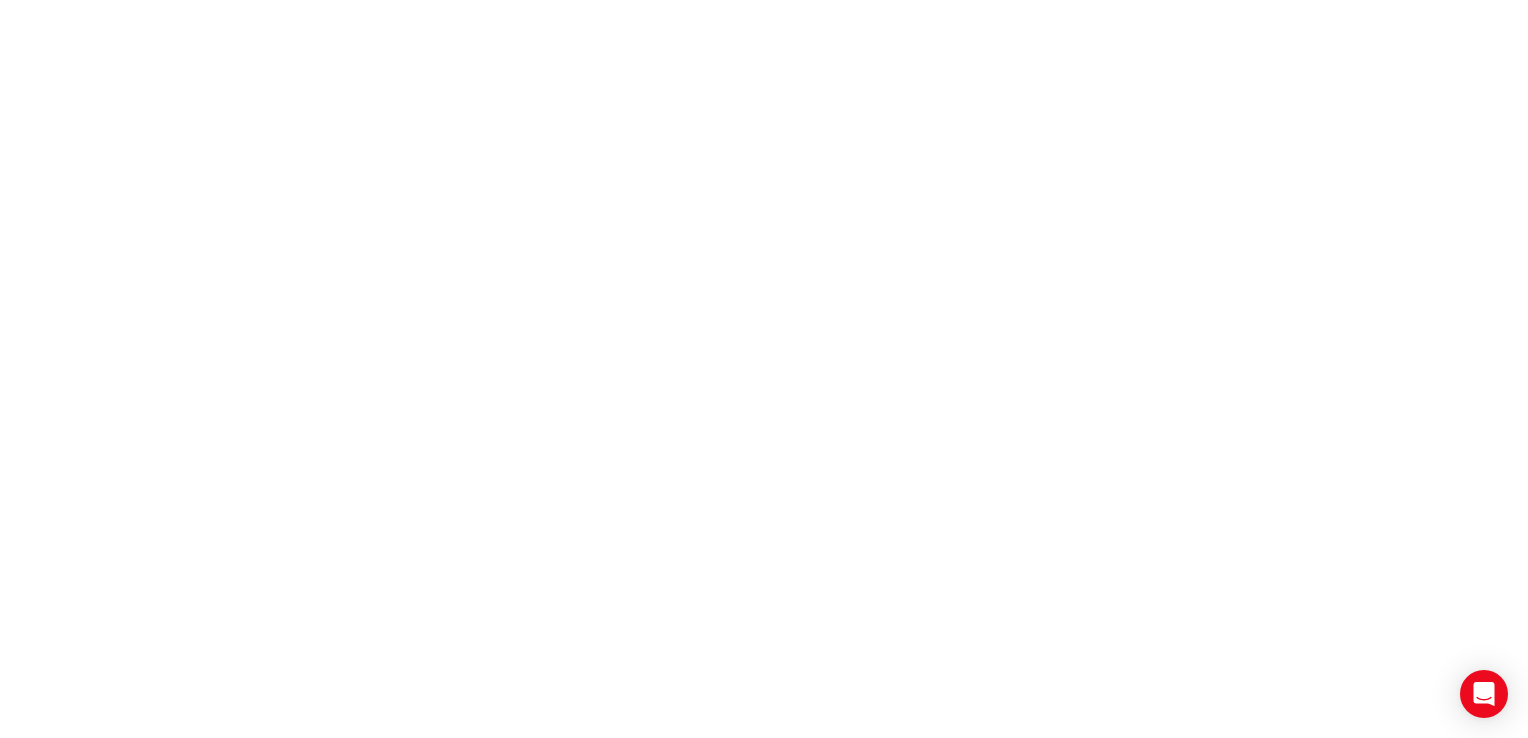 scroll, scrollTop: 0, scrollLeft: 0, axis: both 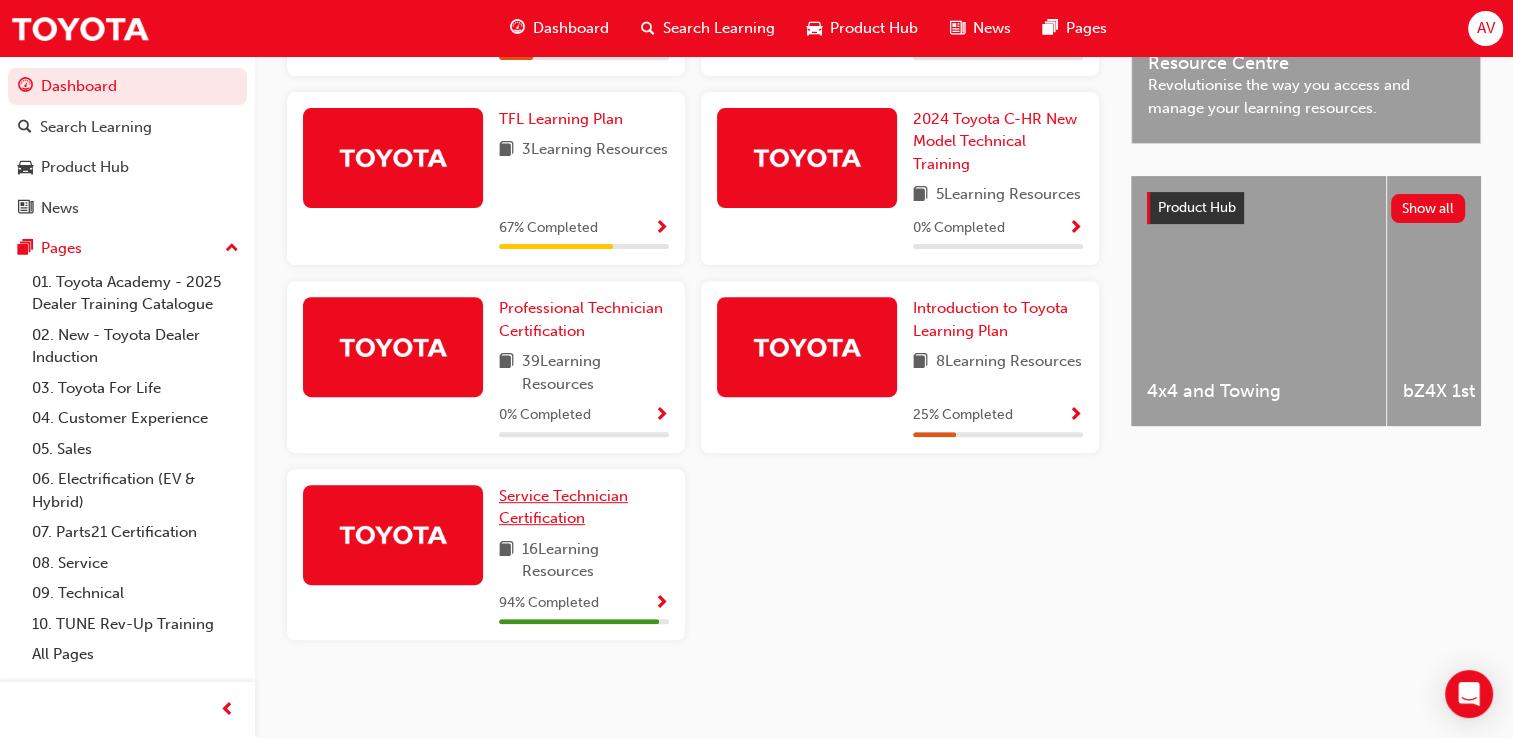 click on "Service Technician Certification" at bounding box center (584, 507) 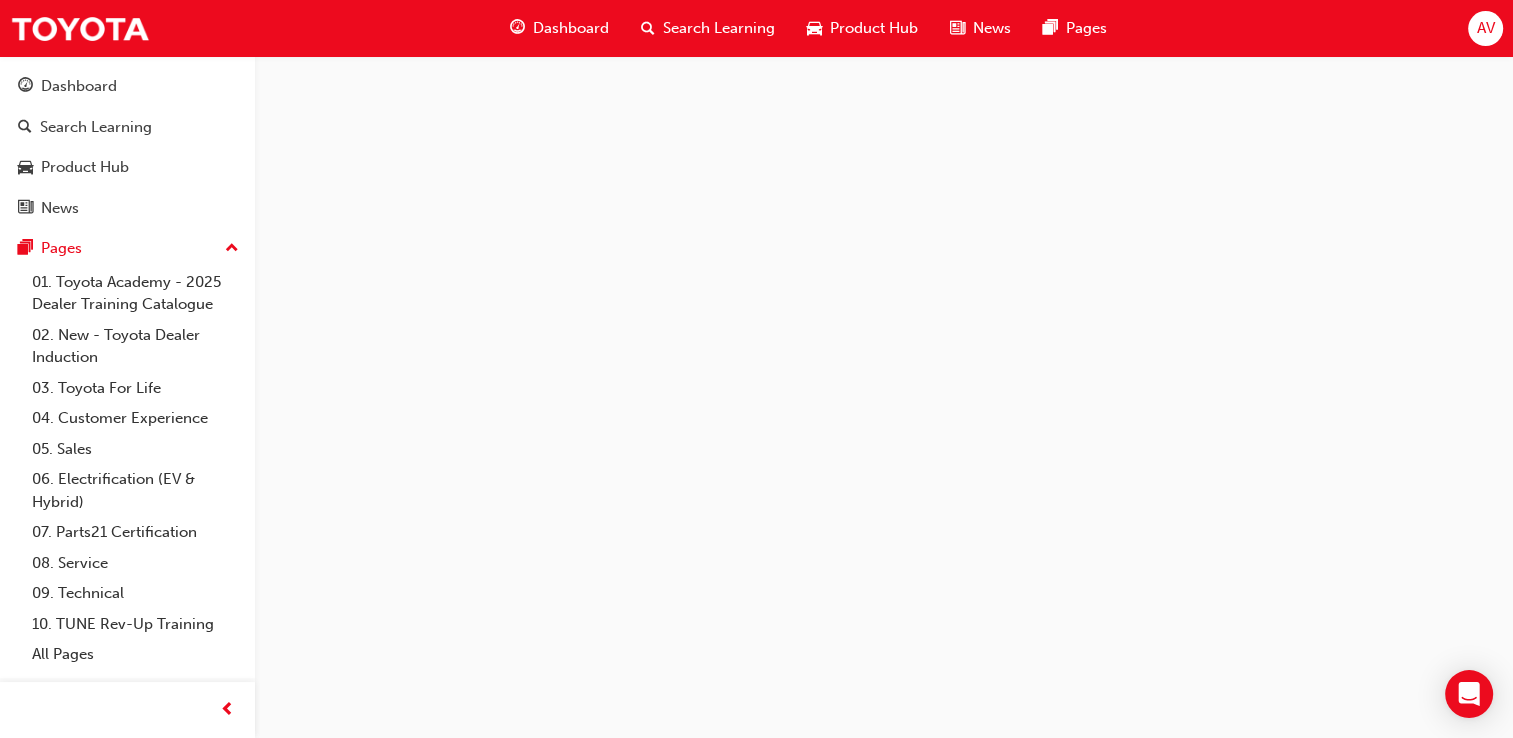 scroll, scrollTop: 0, scrollLeft: 0, axis: both 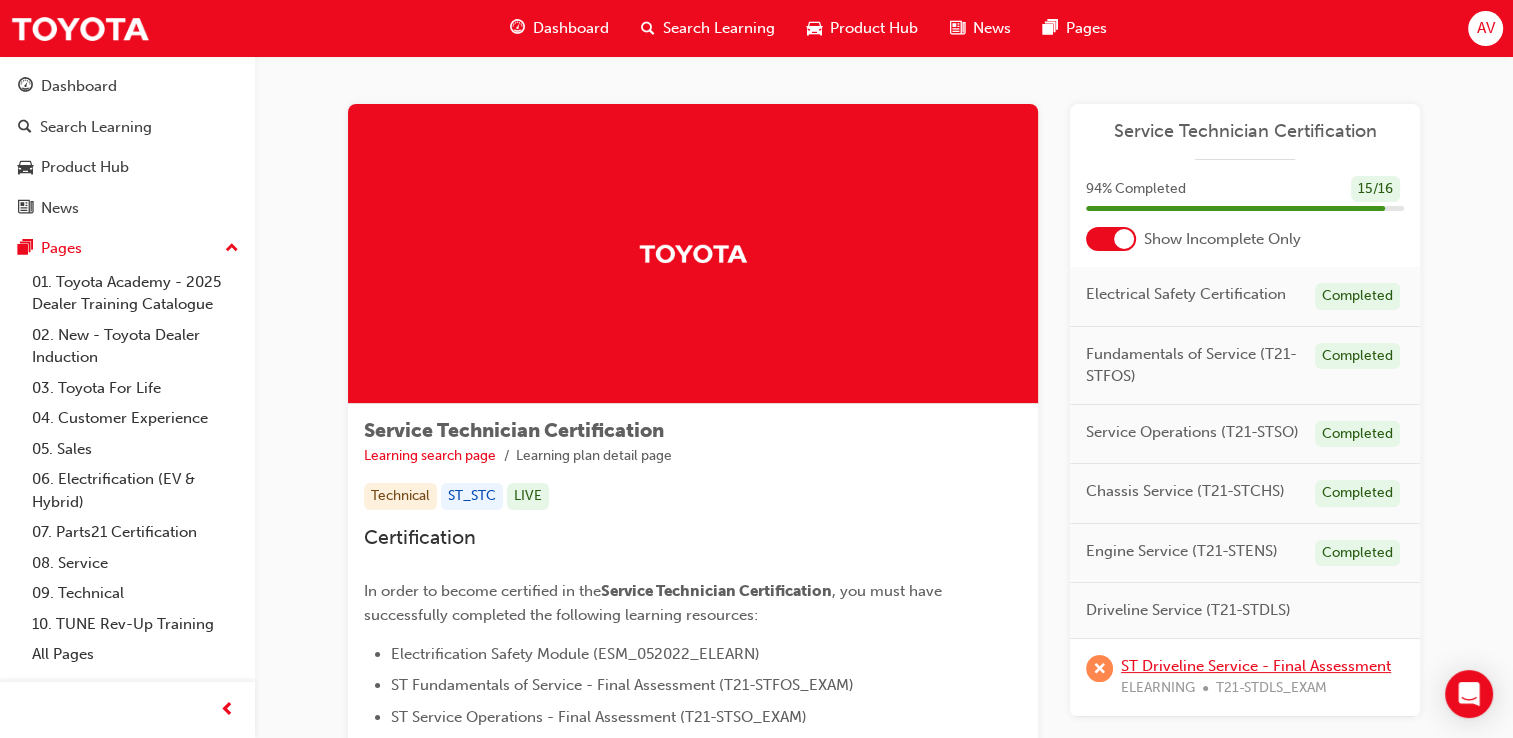click on "ST Driveline Service - Final Assessment" at bounding box center [1256, 666] 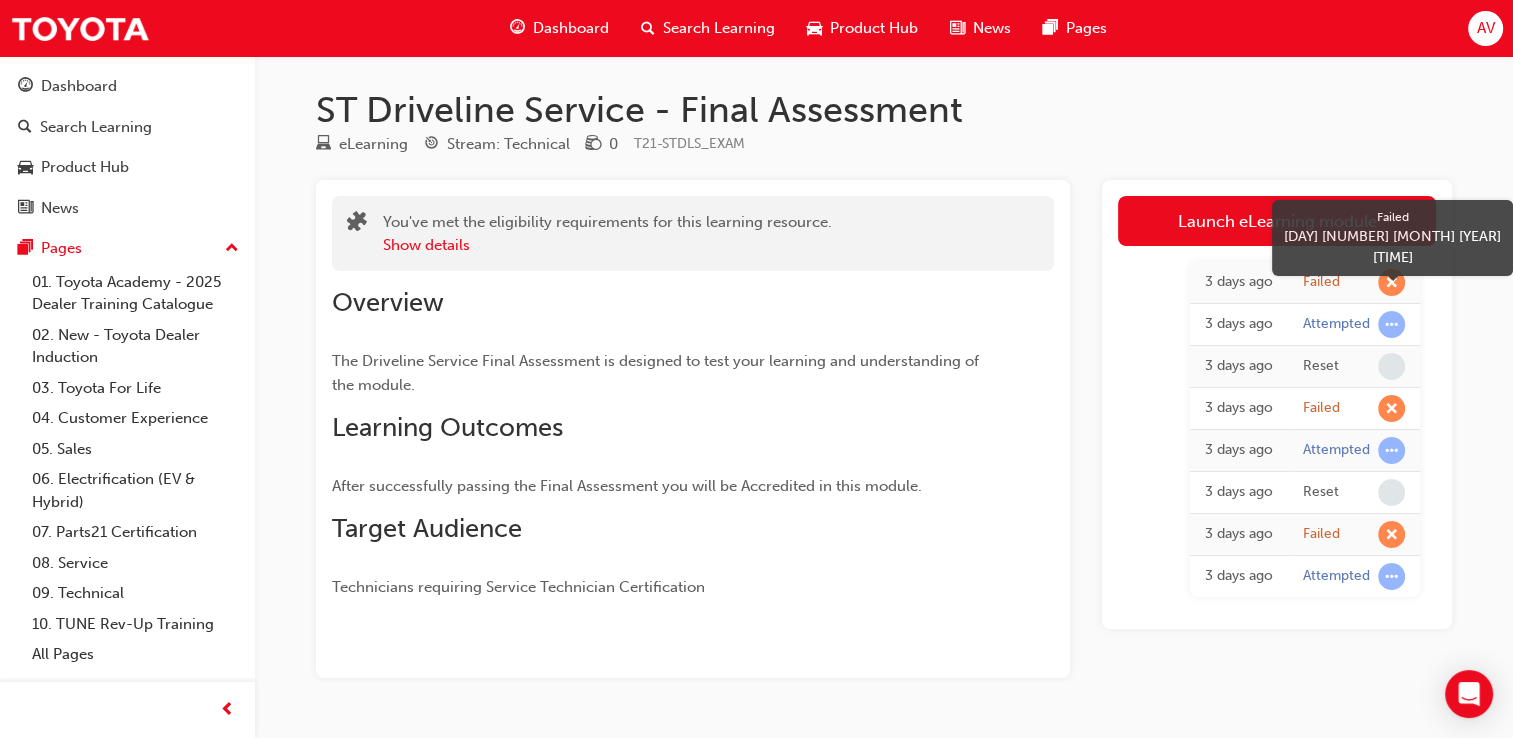 click at bounding box center (1391, 282) 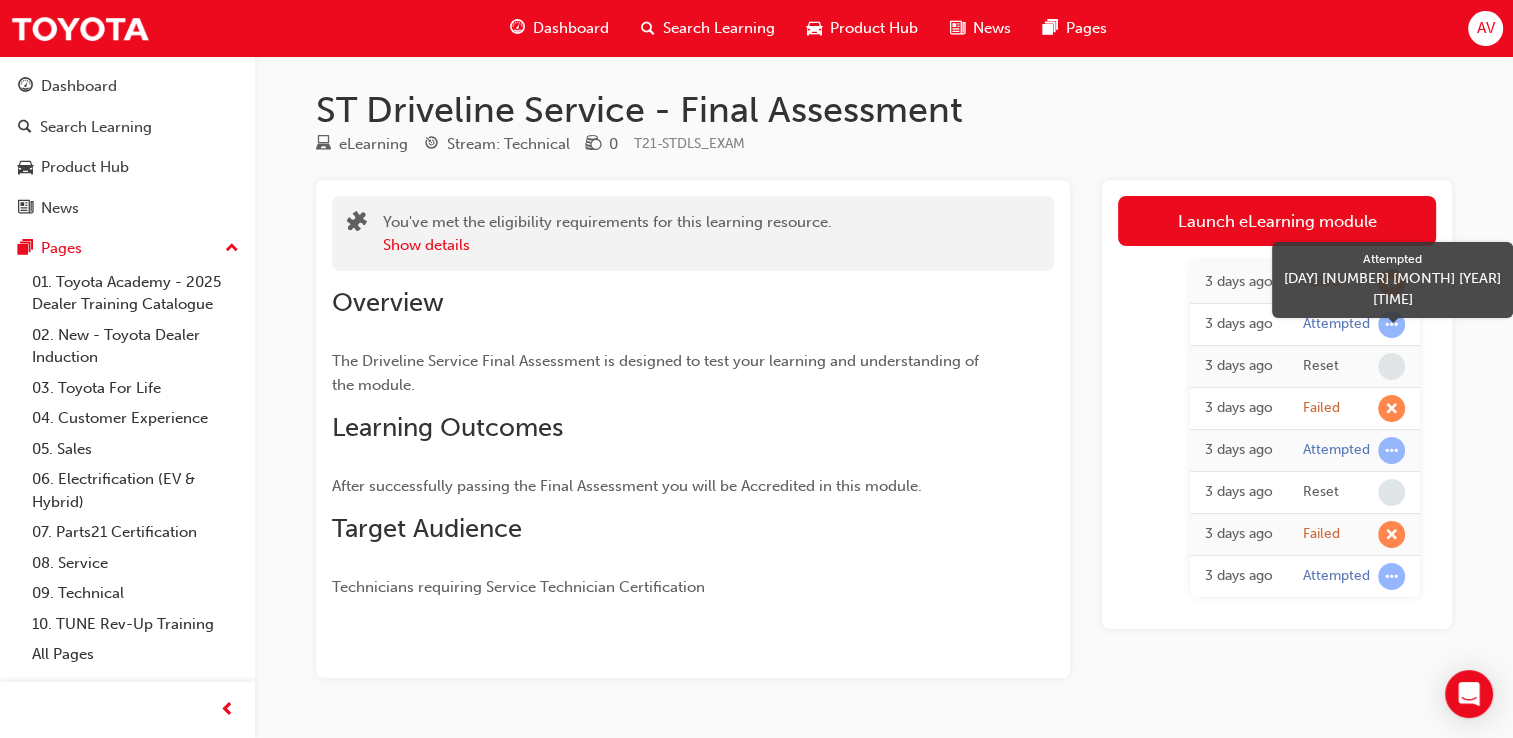 click at bounding box center [1391, 324] 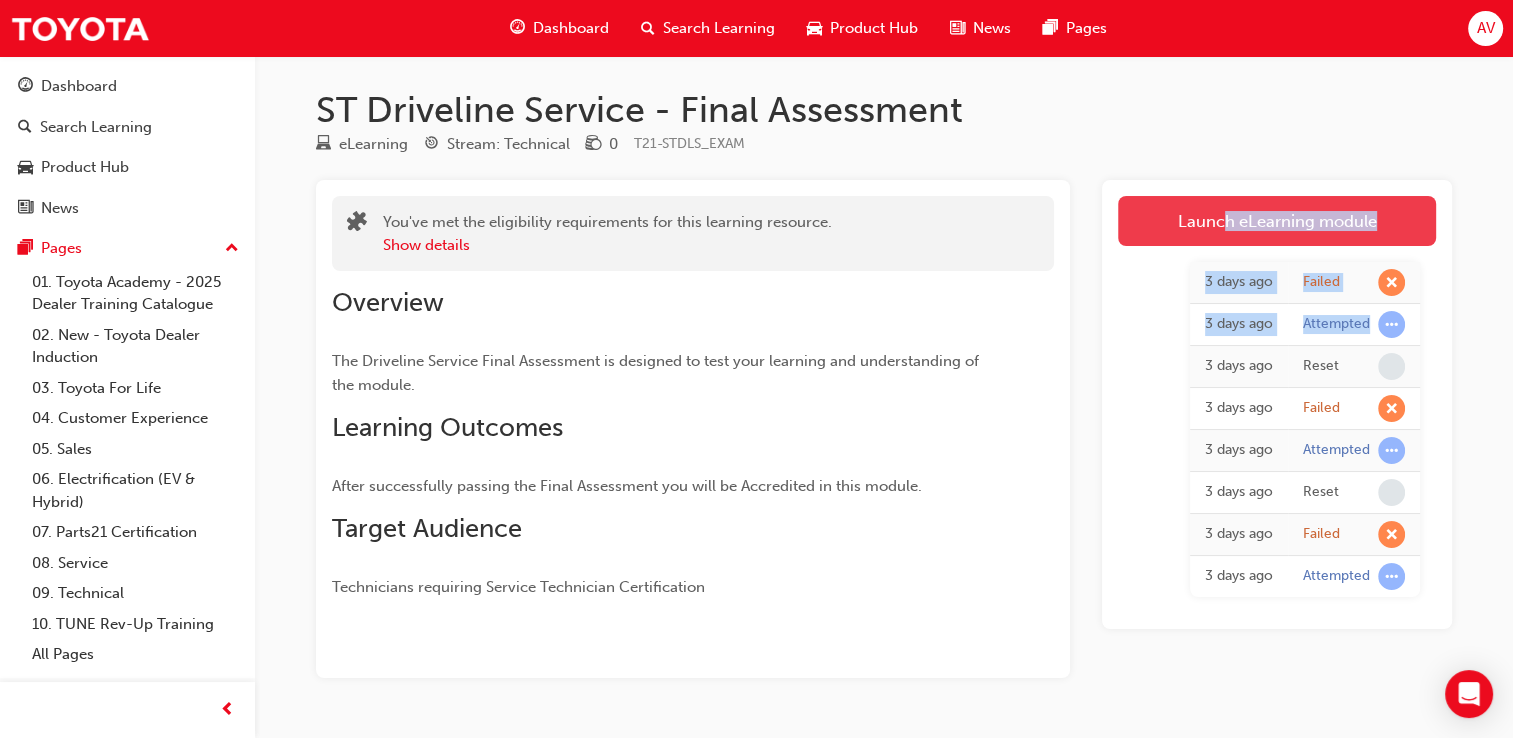 drag, startPoint x: 1390, startPoint y: 322, endPoint x: 1222, endPoint y: 222, distance: 195.5096 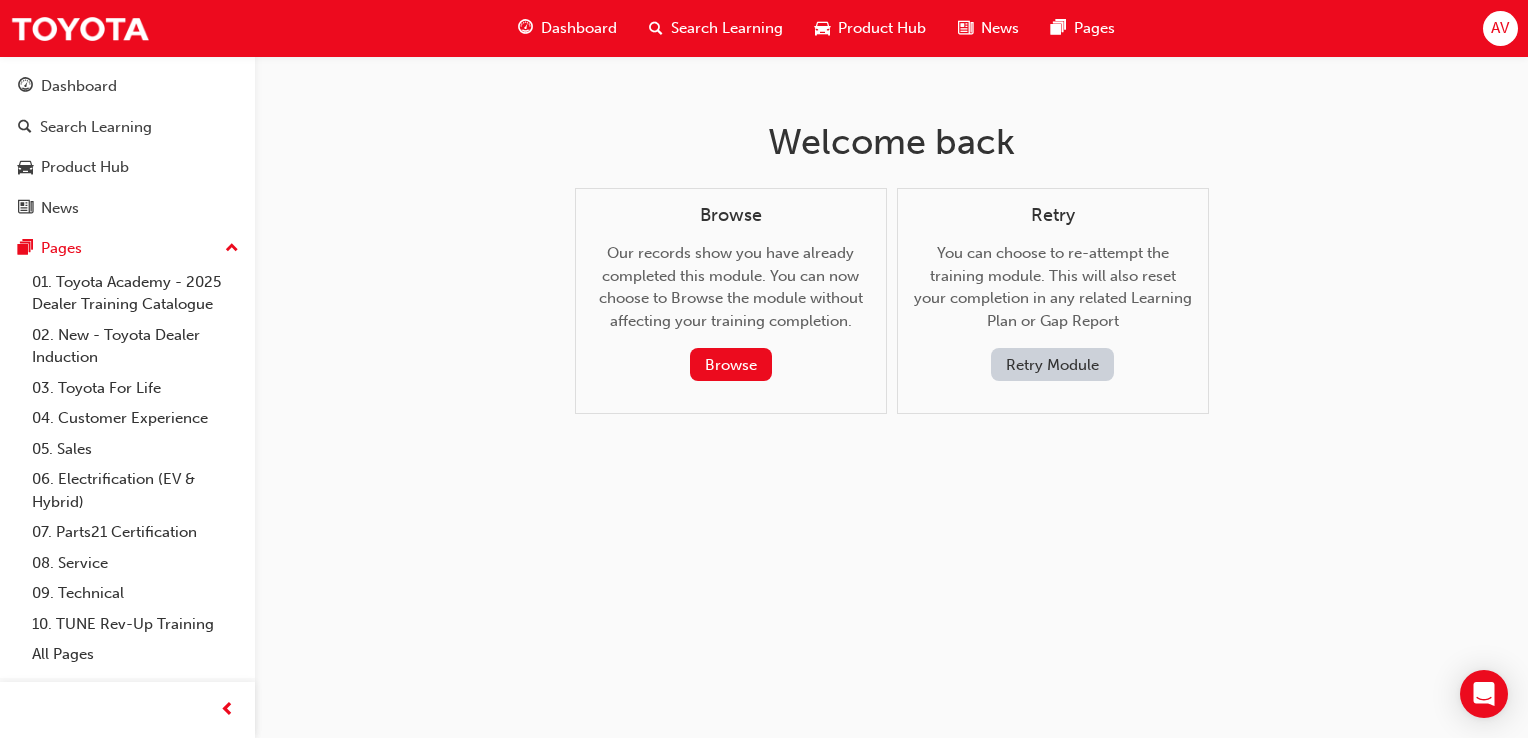 click on "Retry Module" at bounding box center (1052, 364) 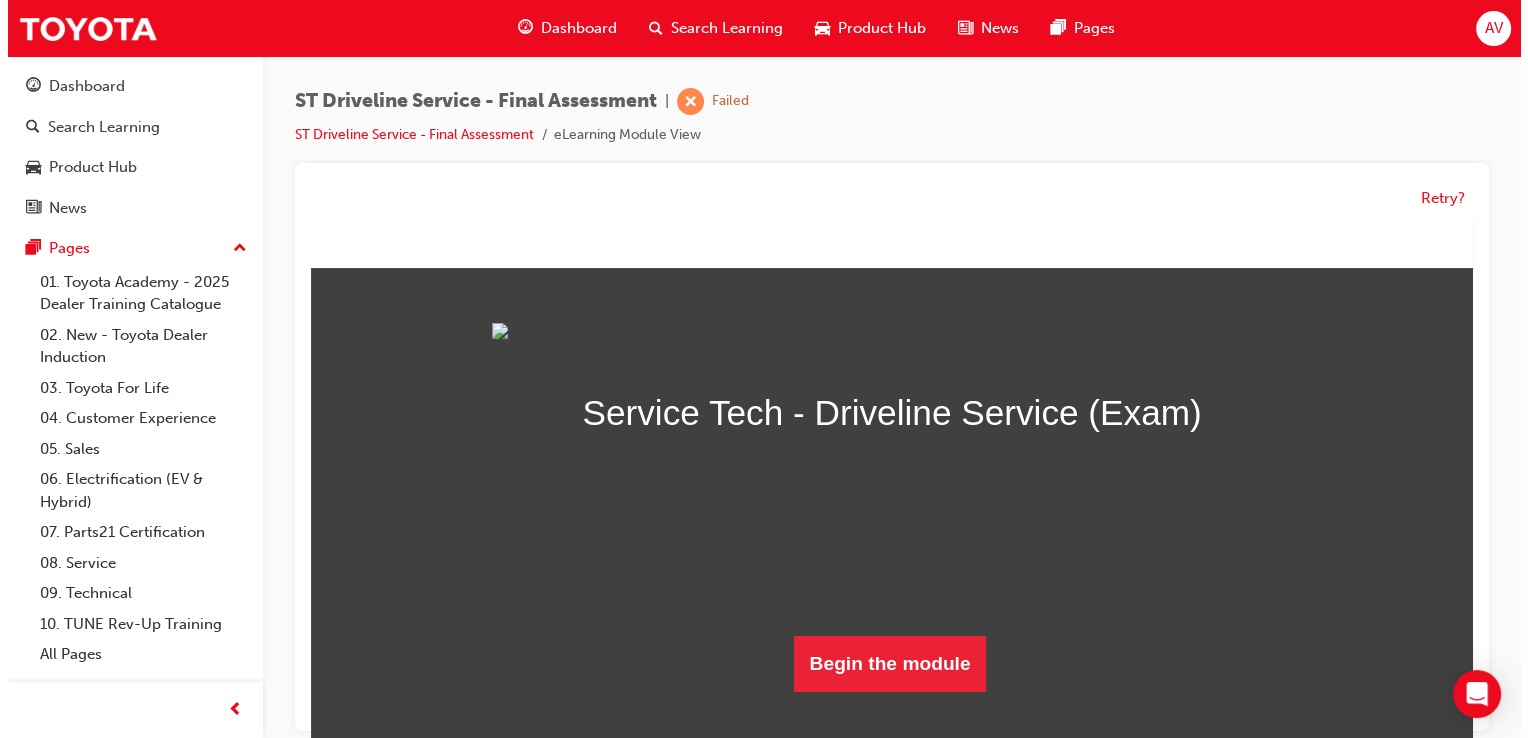 scroll, scrollTop: 0, scrollLeft: 0, axis: both 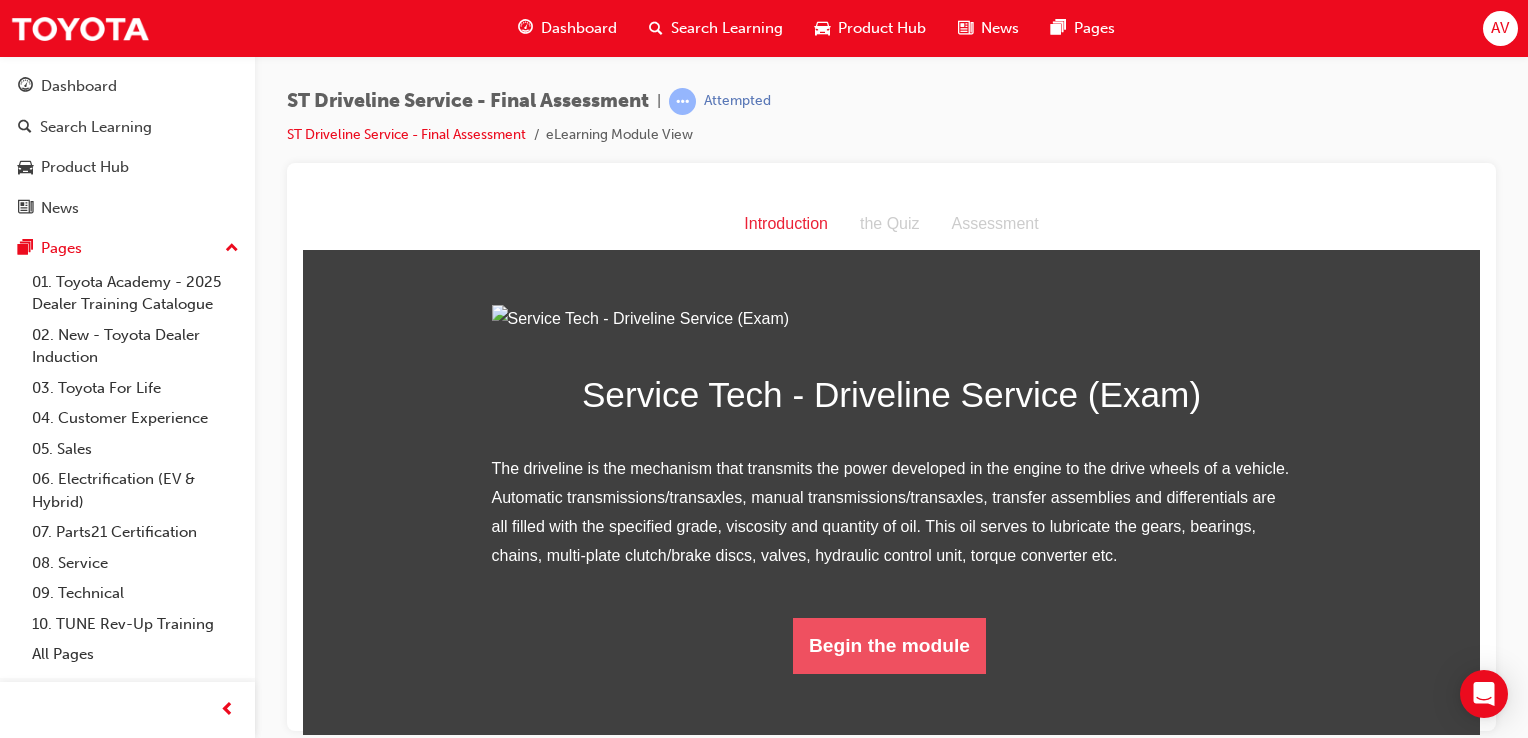 click on "Begin the module" at bounding box center [889, 645] 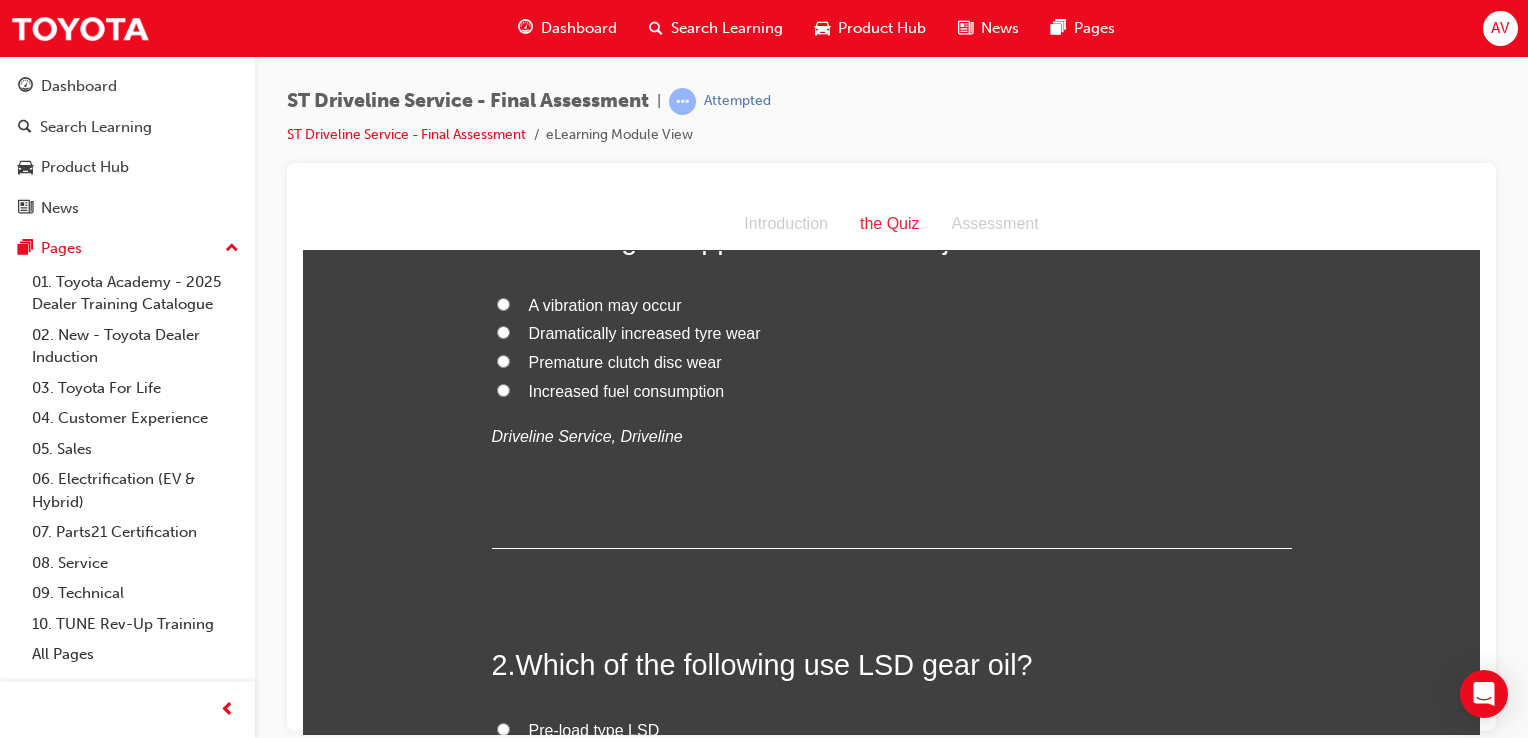 scroll, scrollTop: 0, scrollLeft: 0, axis: both 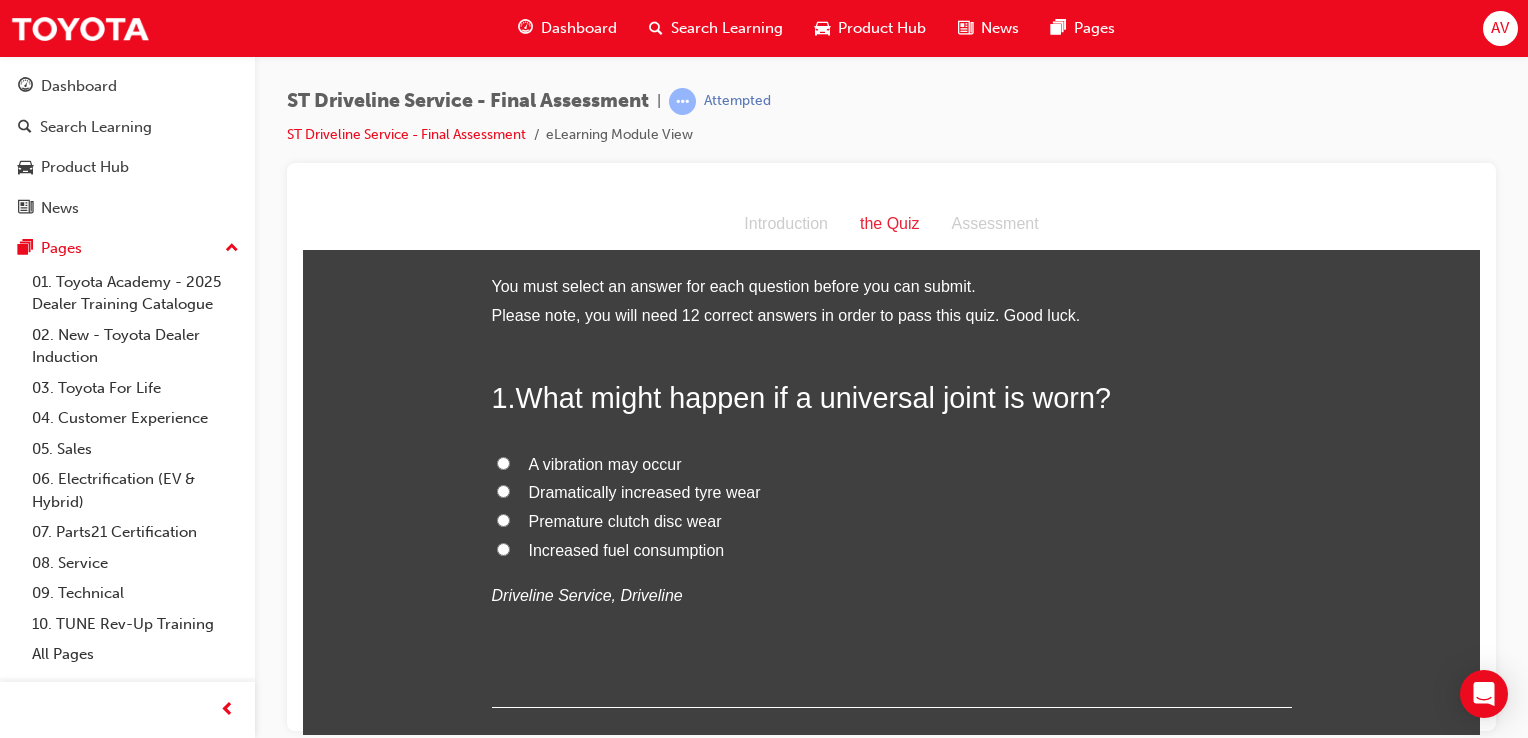 click on "A vibration may occur" at bounding box center (503, 462) 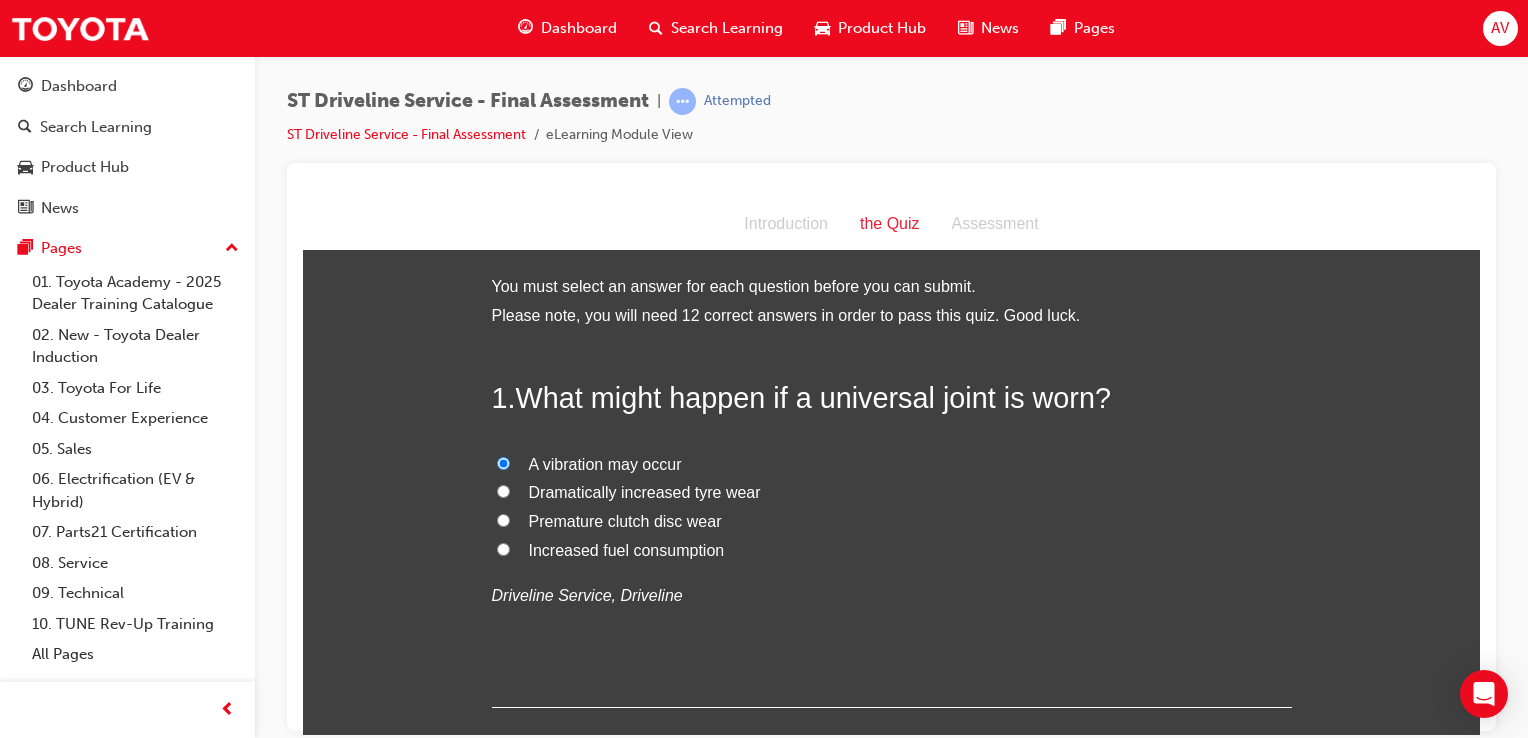 radio on "true" 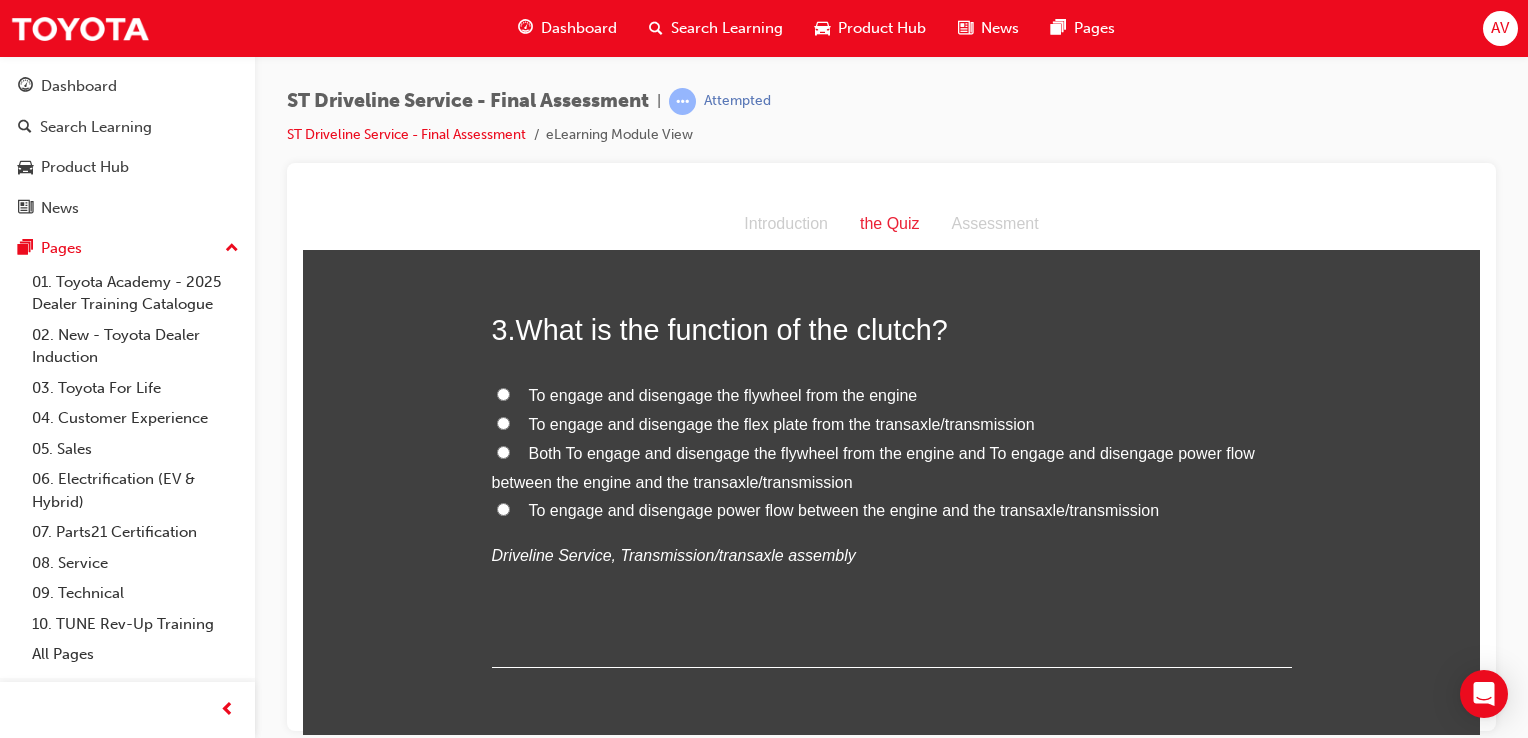 scroll, scrollTop: 920, scrollLeft: 0, axis: vertical 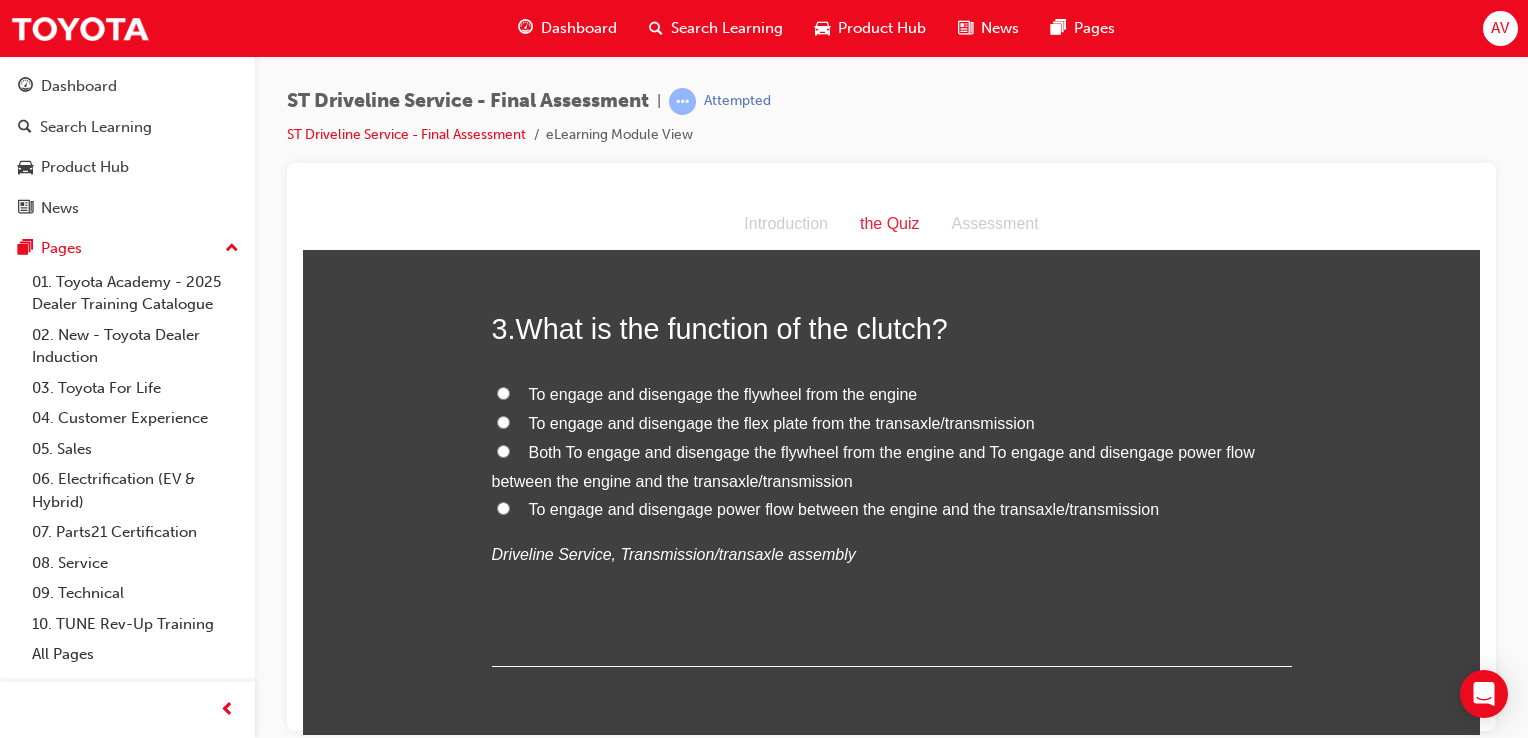 click on "Both To engage and disengage the flywheel from the engine and To engage and disengage power flow between the engine and the transaxle/transmission" at bounding box center [503, 450] 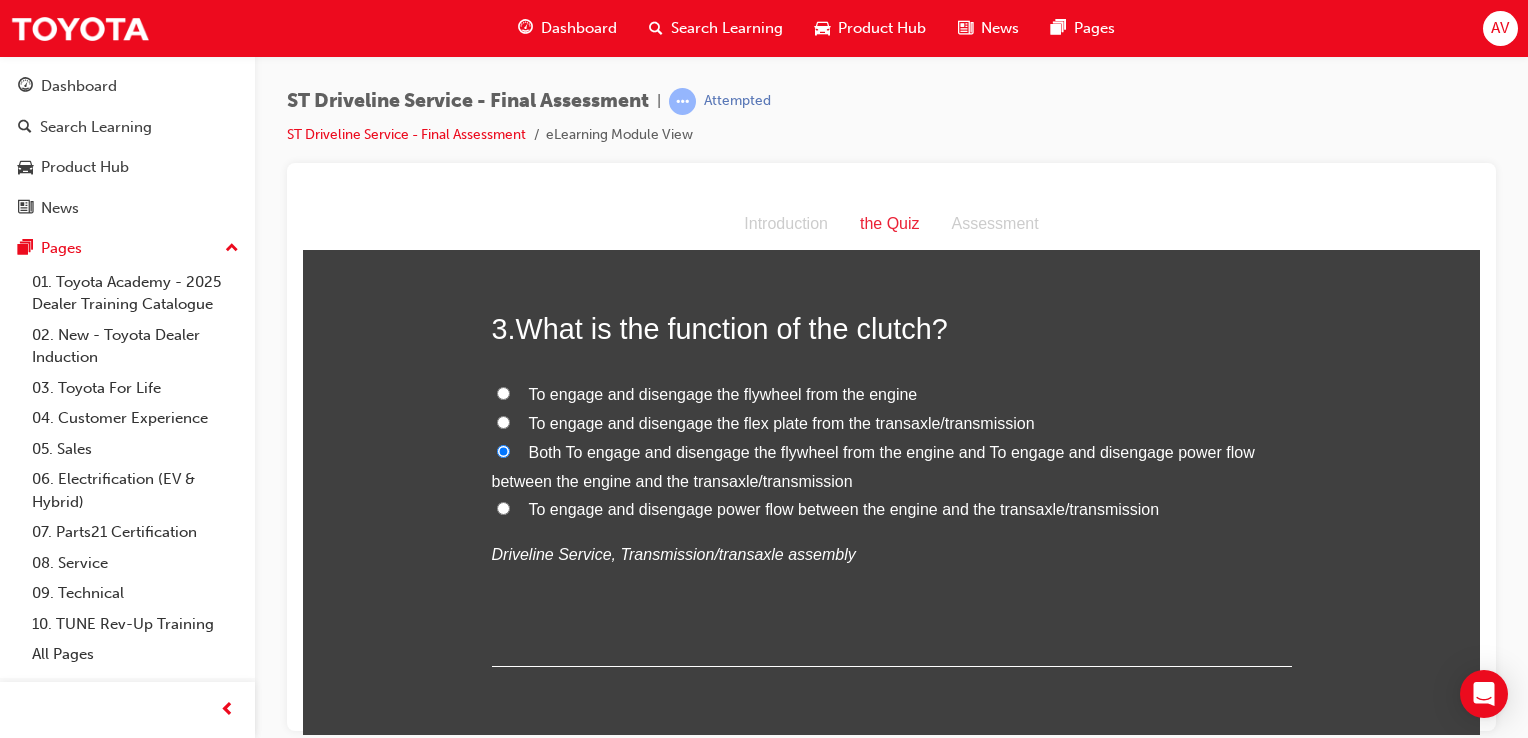 radio on "true" 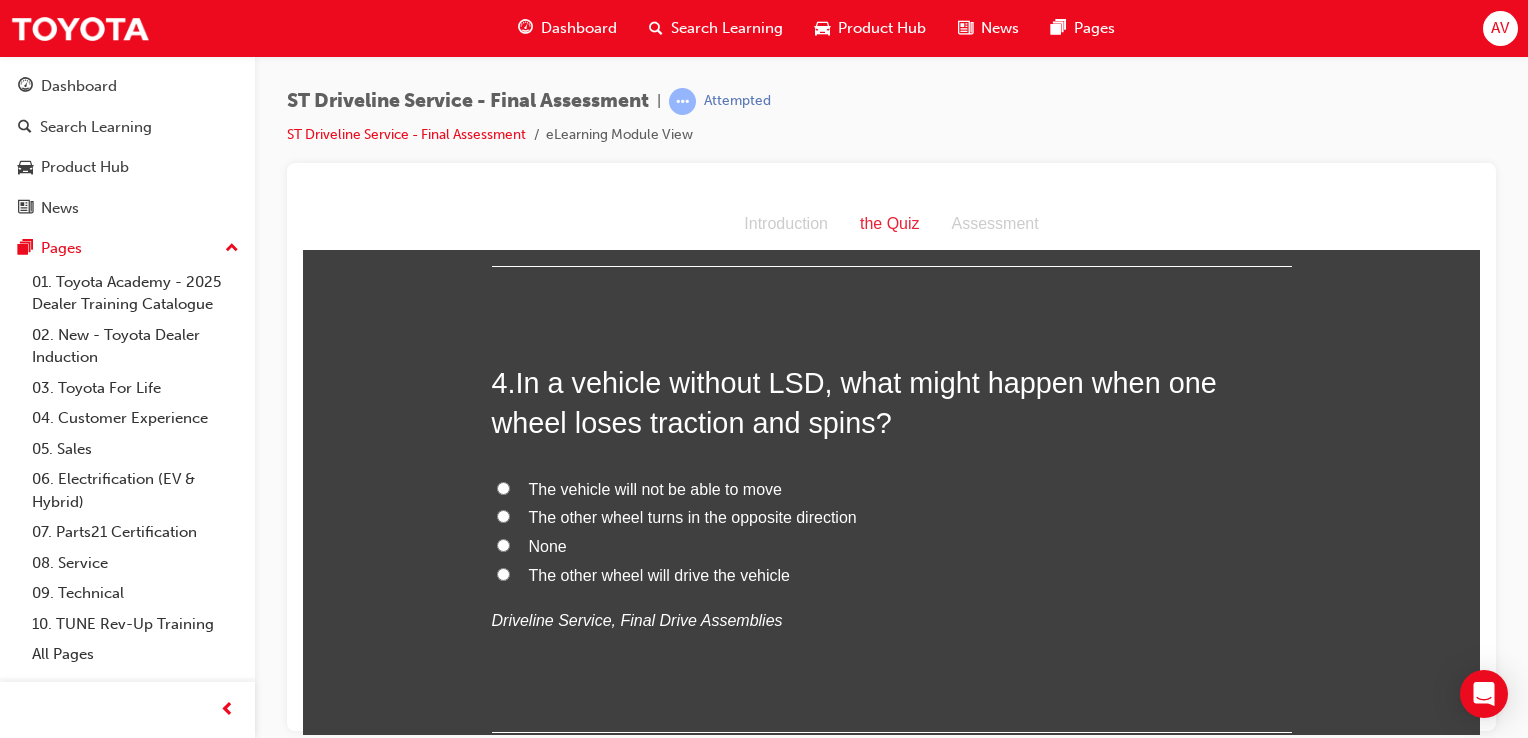 scroll, scrollTop: 1360, scrollLeft: 0, axis: vertical 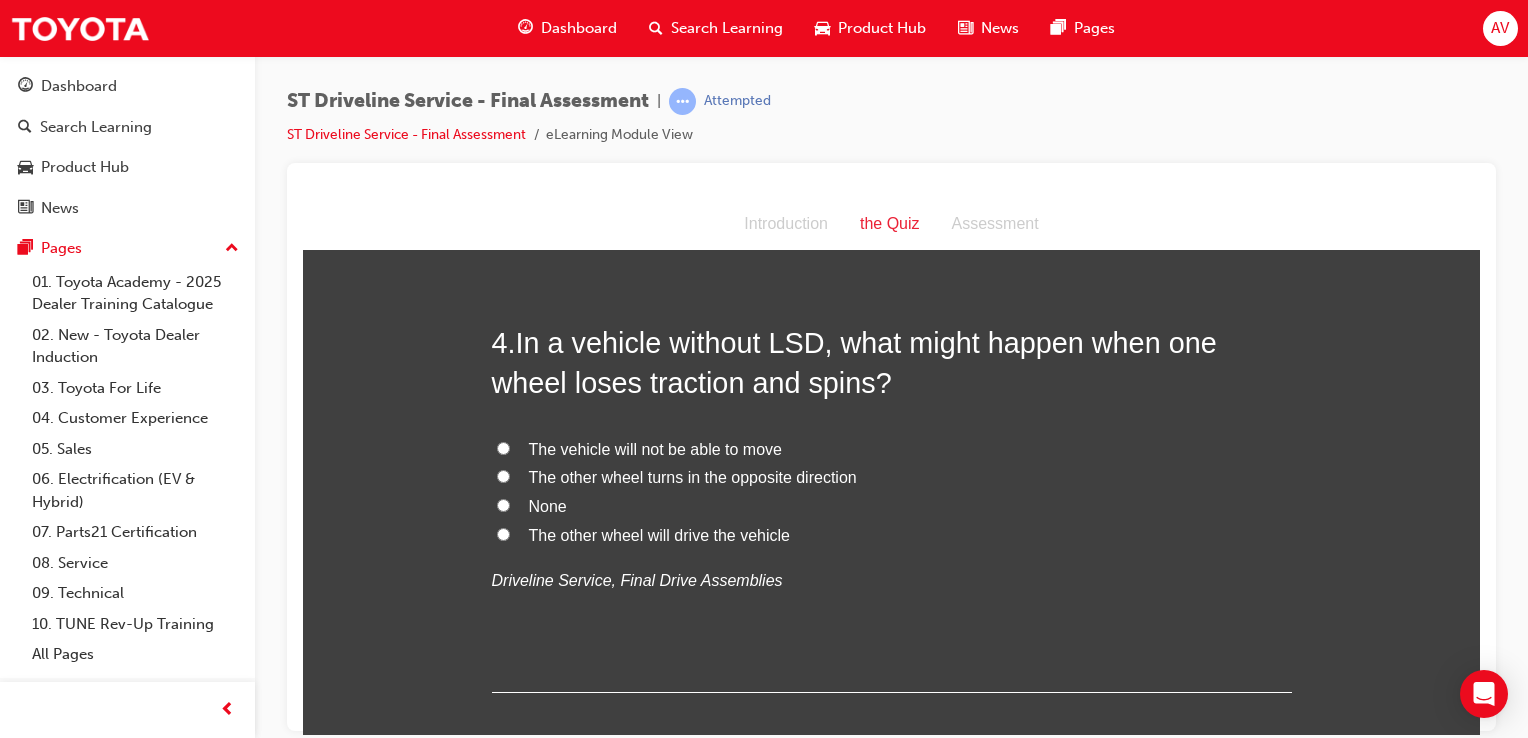 click on "The vehicle will not be able to move" at bounding box center (503, 447) 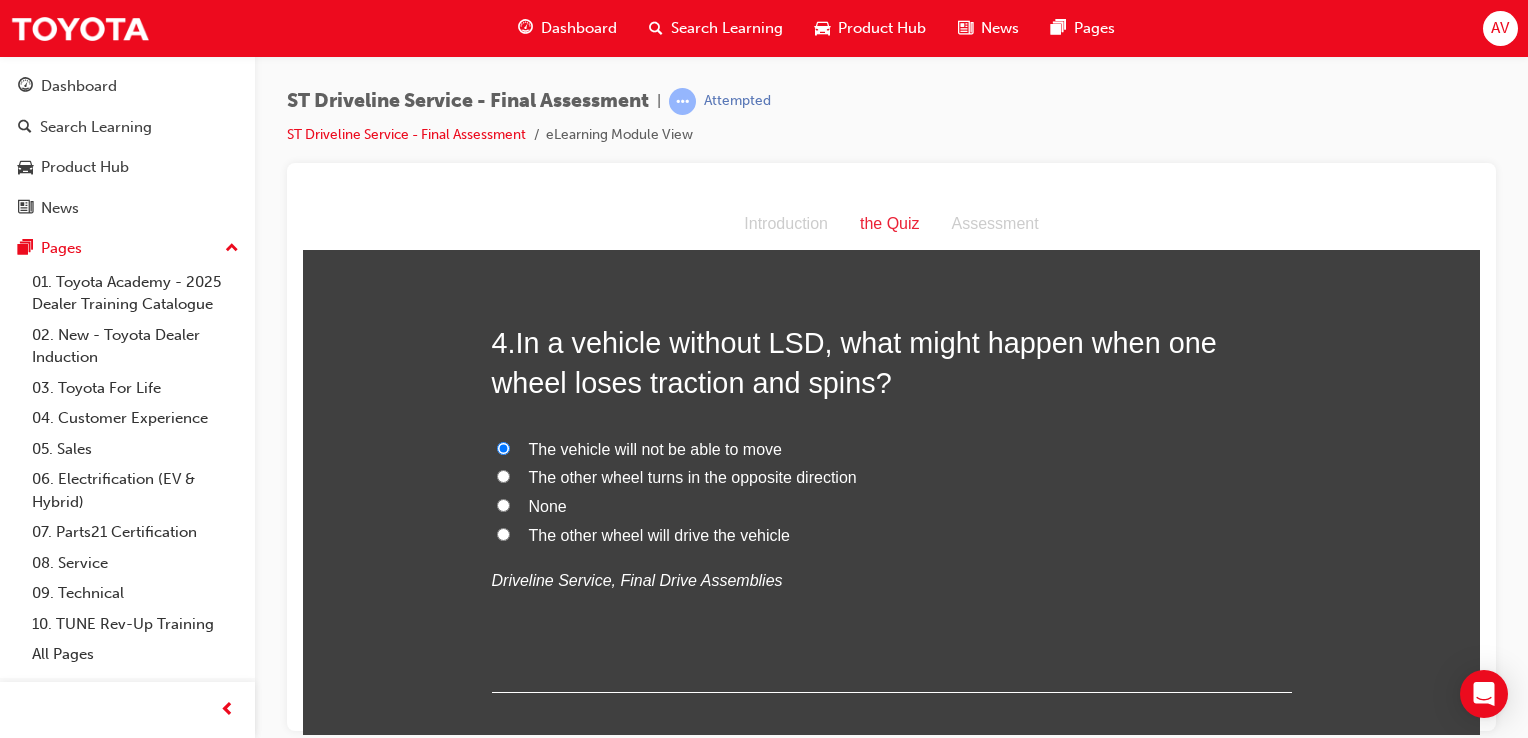 radio on "true" 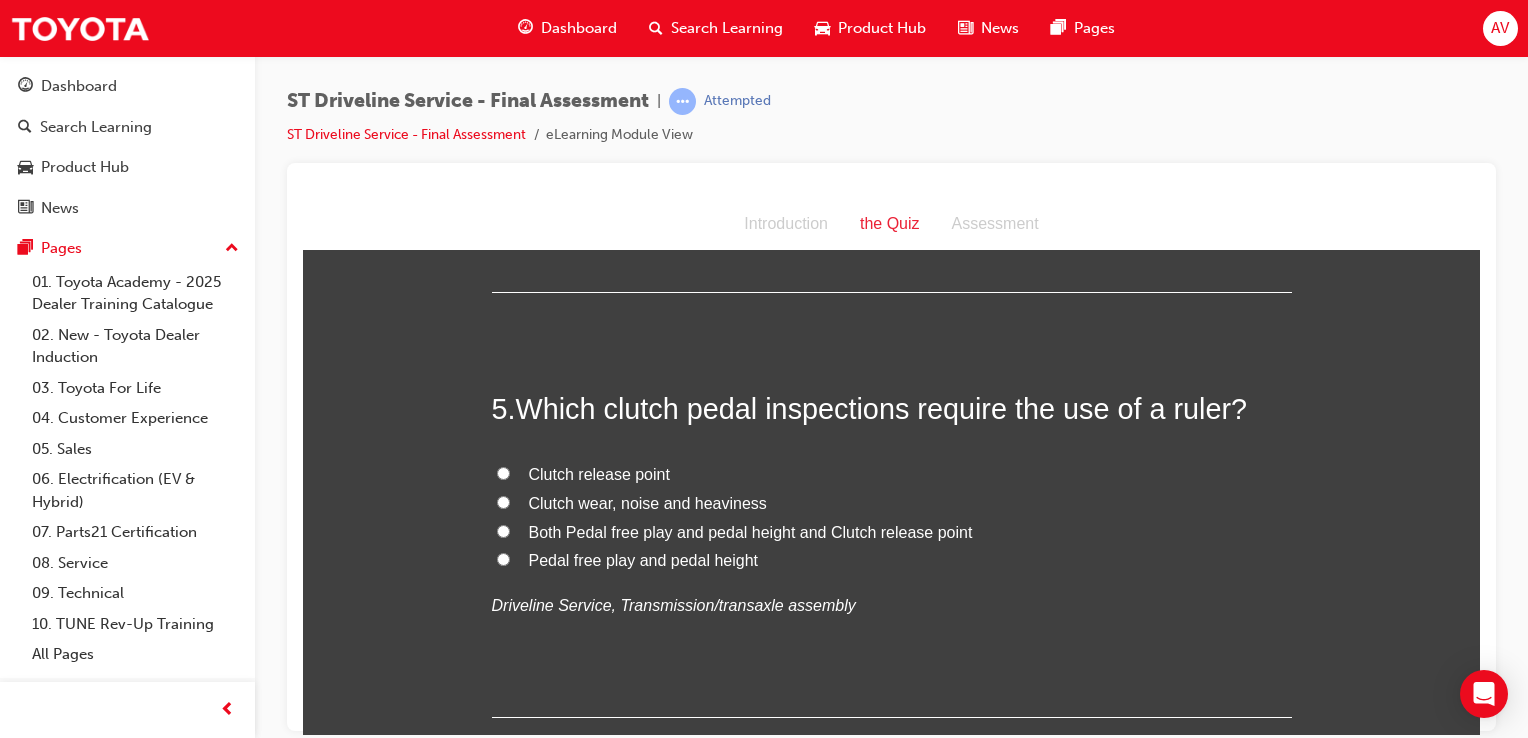 scroll, scrollTop: 1800, scrollLeft: 0, axis: vertical 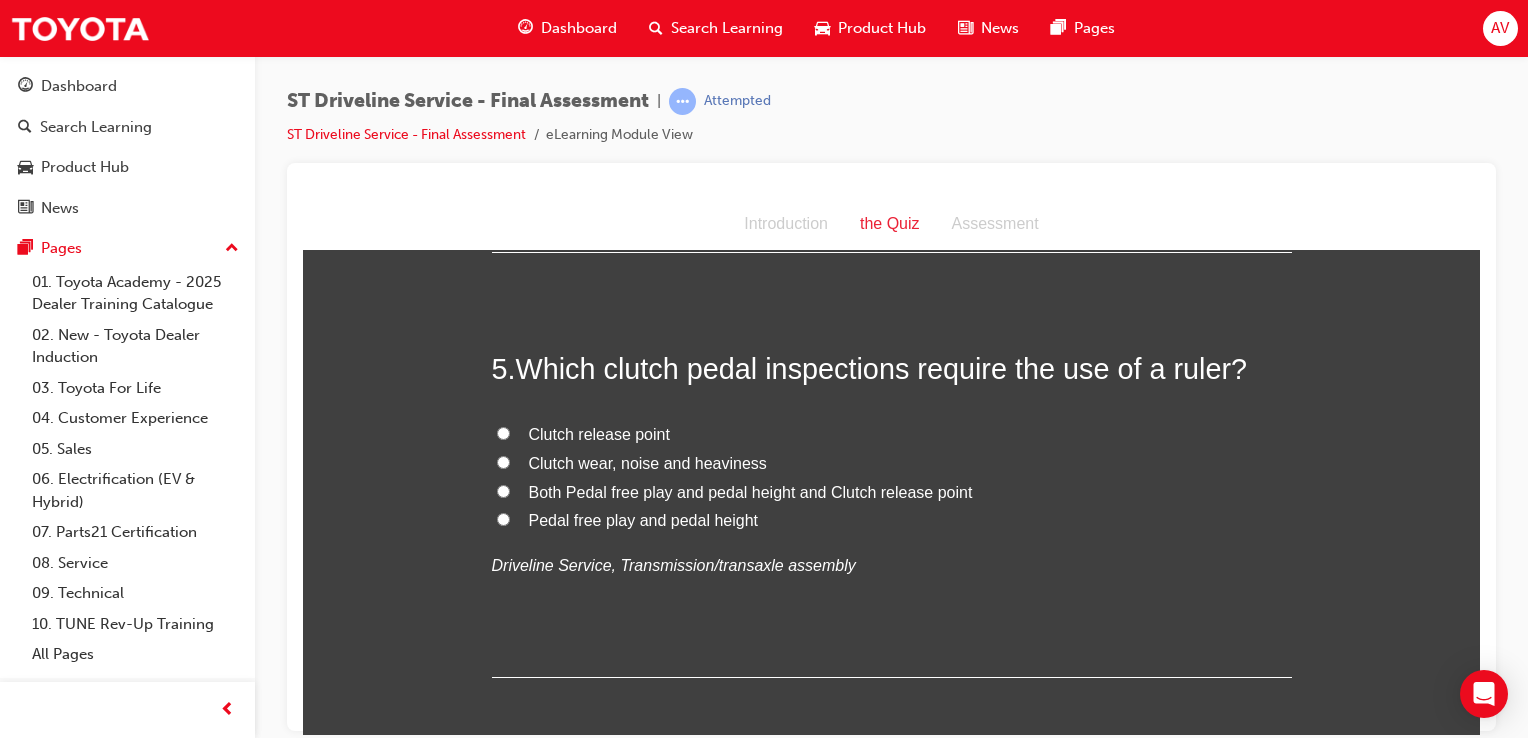 click on "Both Pedal free play and pedal height and Clutch release point" at bounding box center (503, 490) 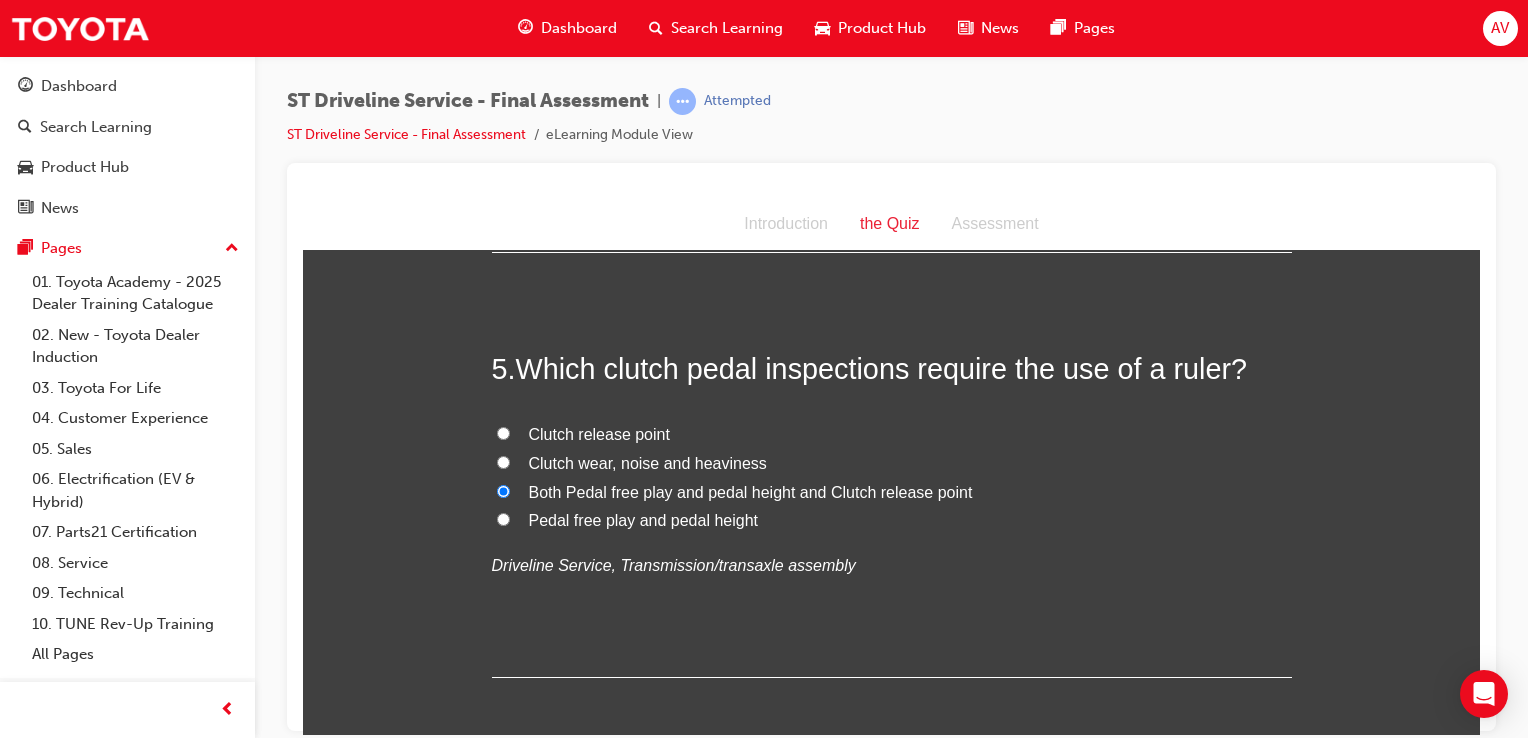 radio on "true" 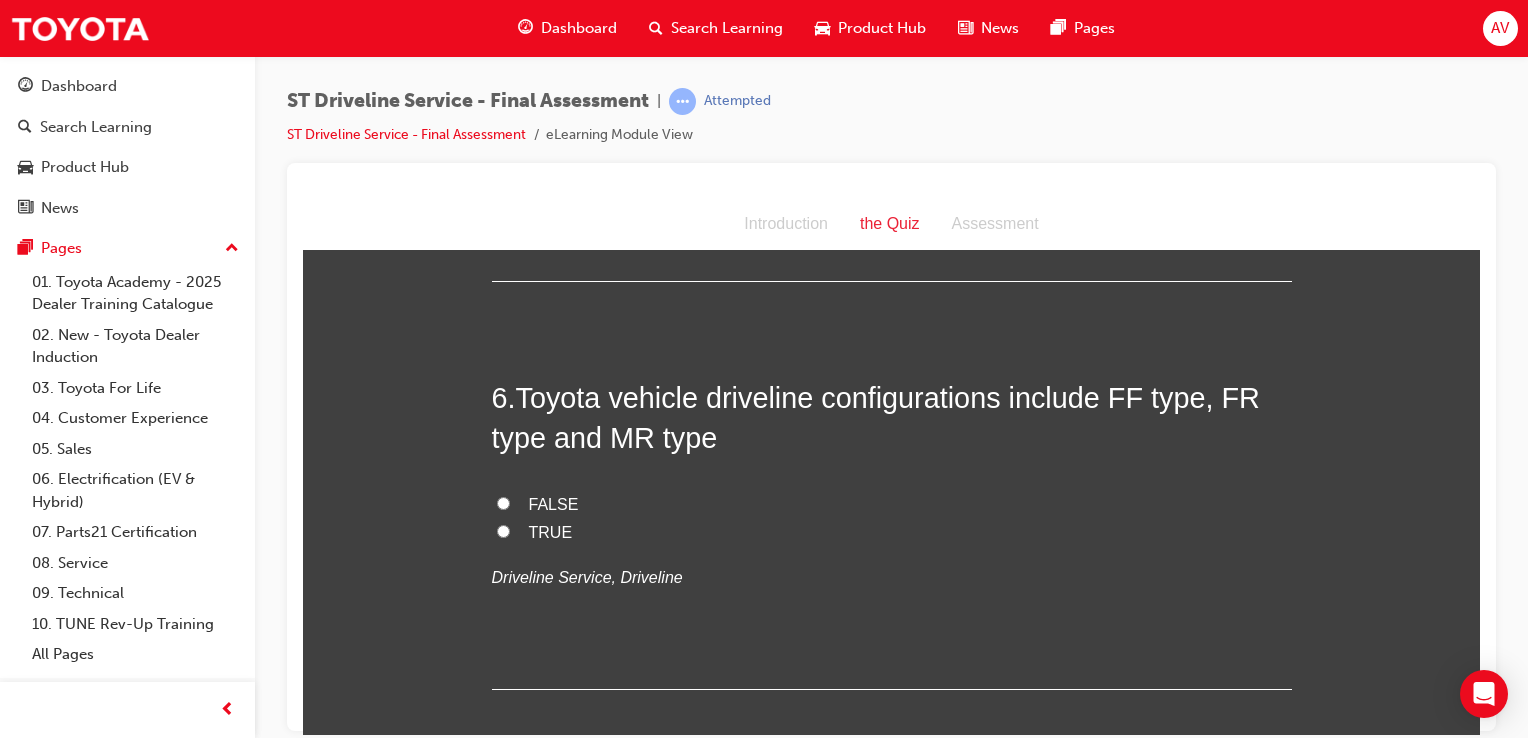 scroll, scrollTop: 2200, scrollLeft: 0, axis: vertical 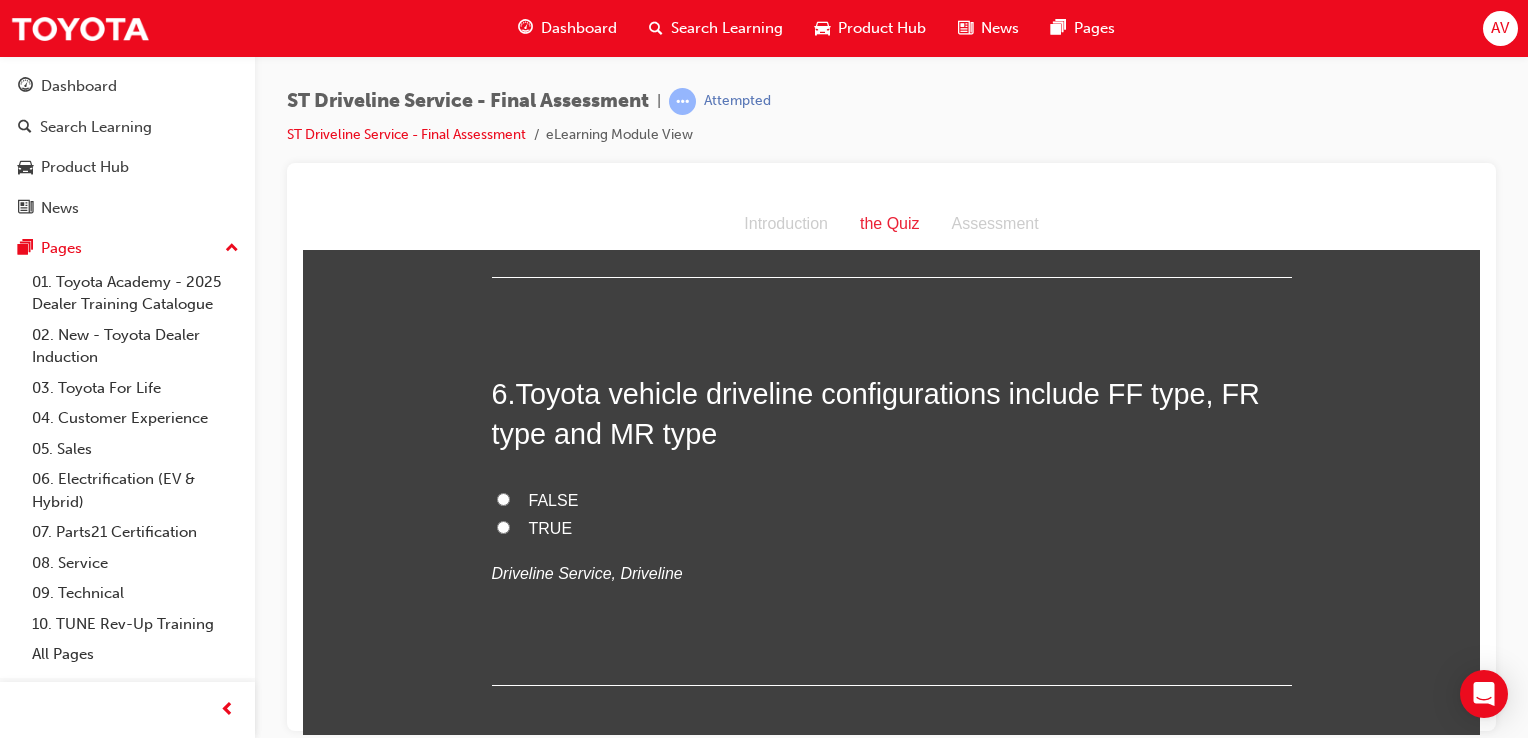 click on "TRUE" at bounding box center [503, 526] 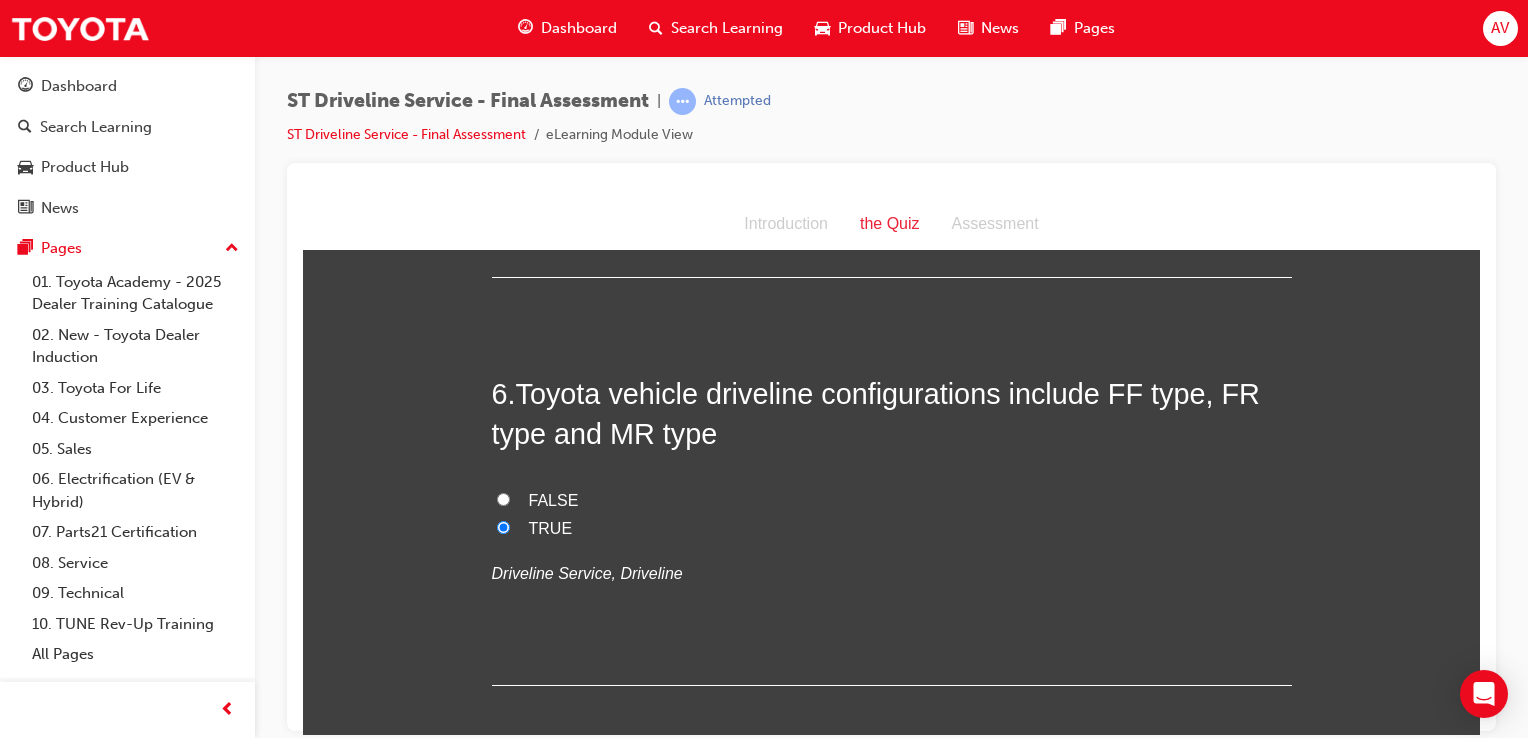 radio on "true" 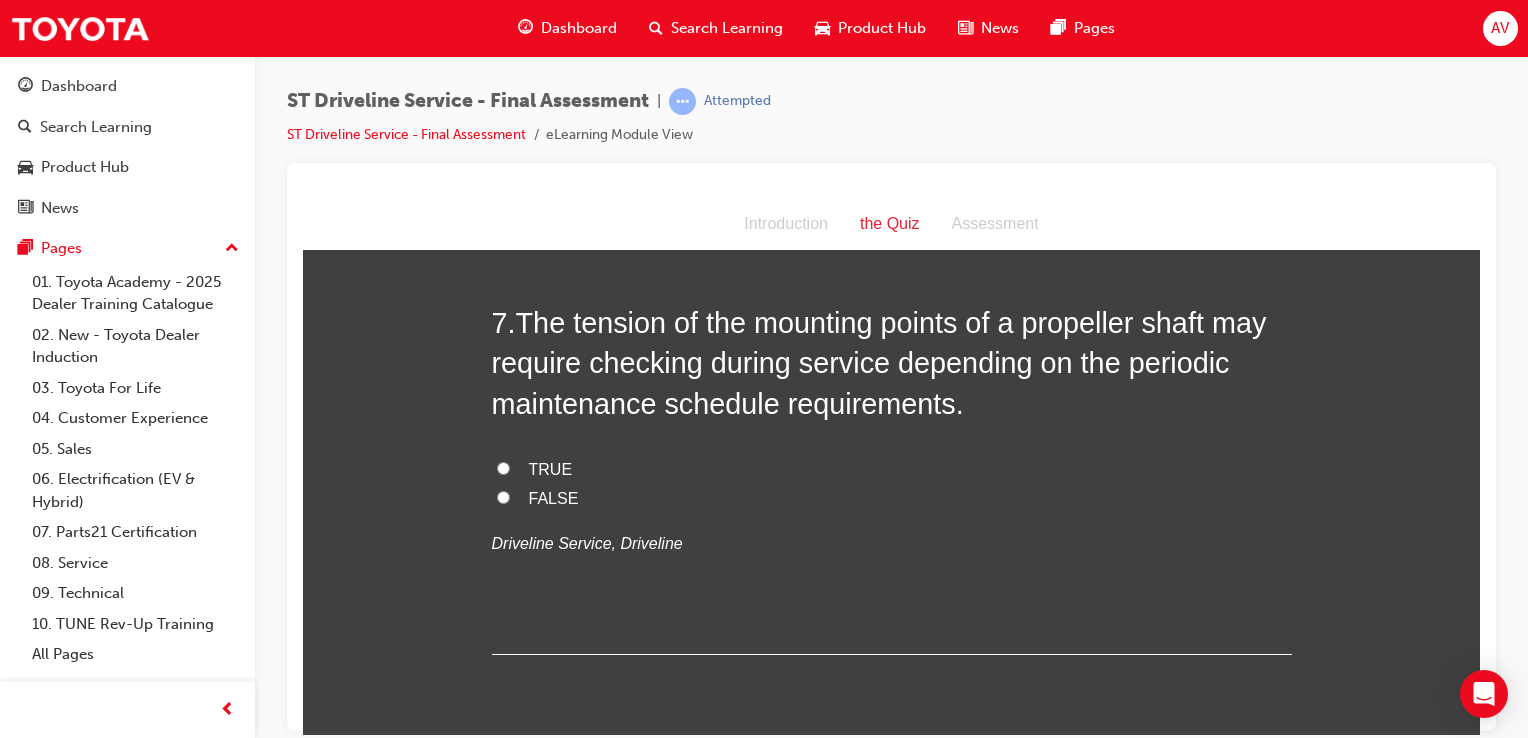 scroll, scrollTop: 2680, scrollLeft: 0, axis: vertical 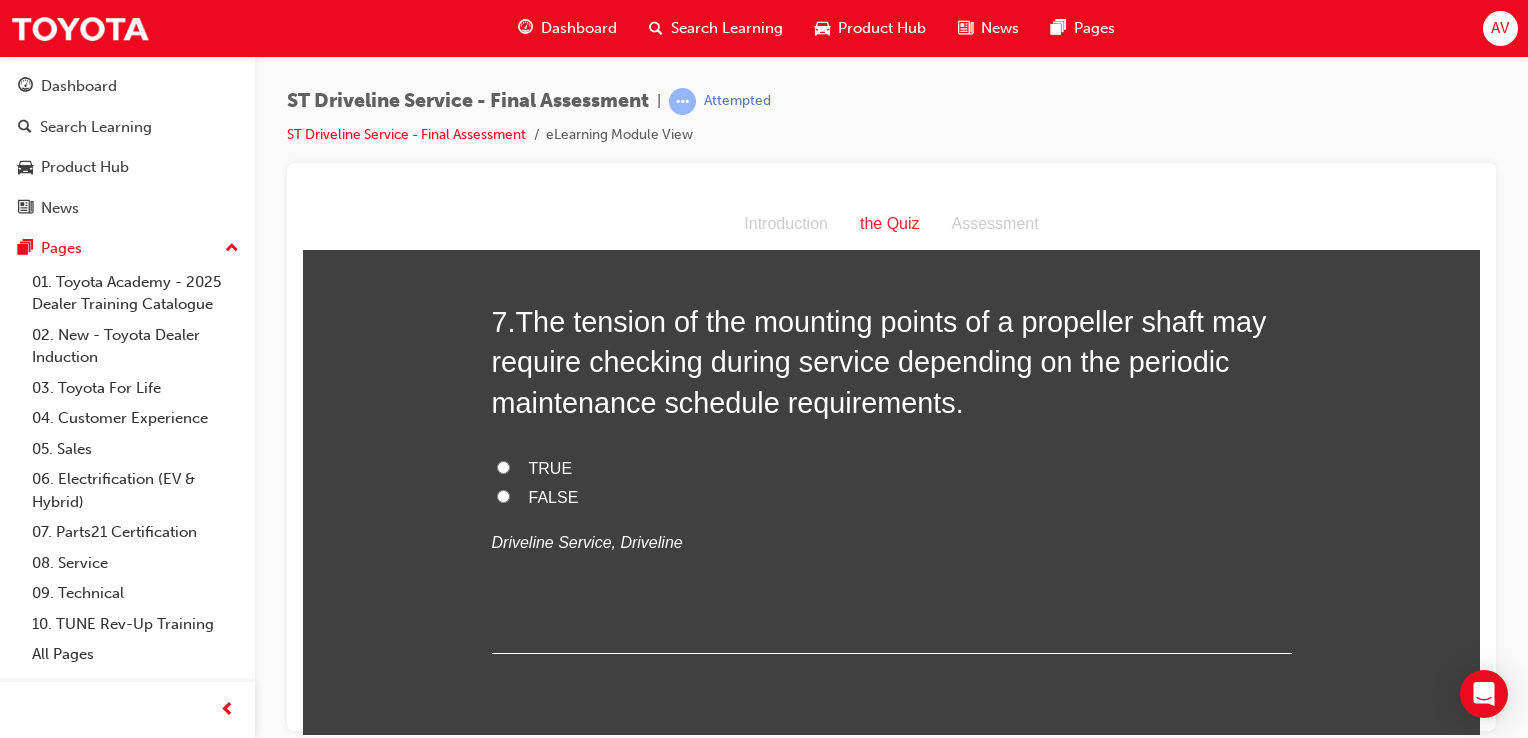 click on "TRUE" at bounding box center [892, 468] 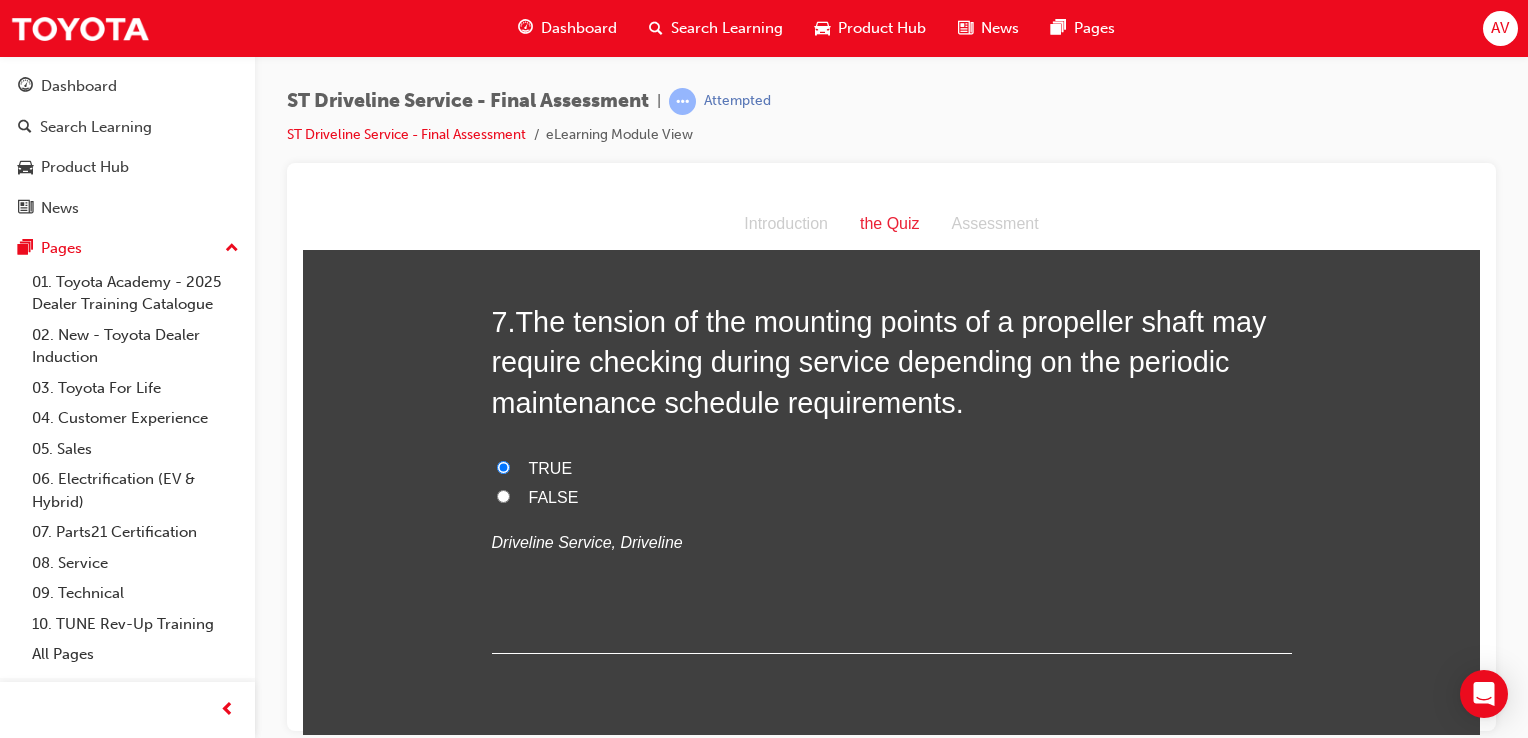 radio on "true" 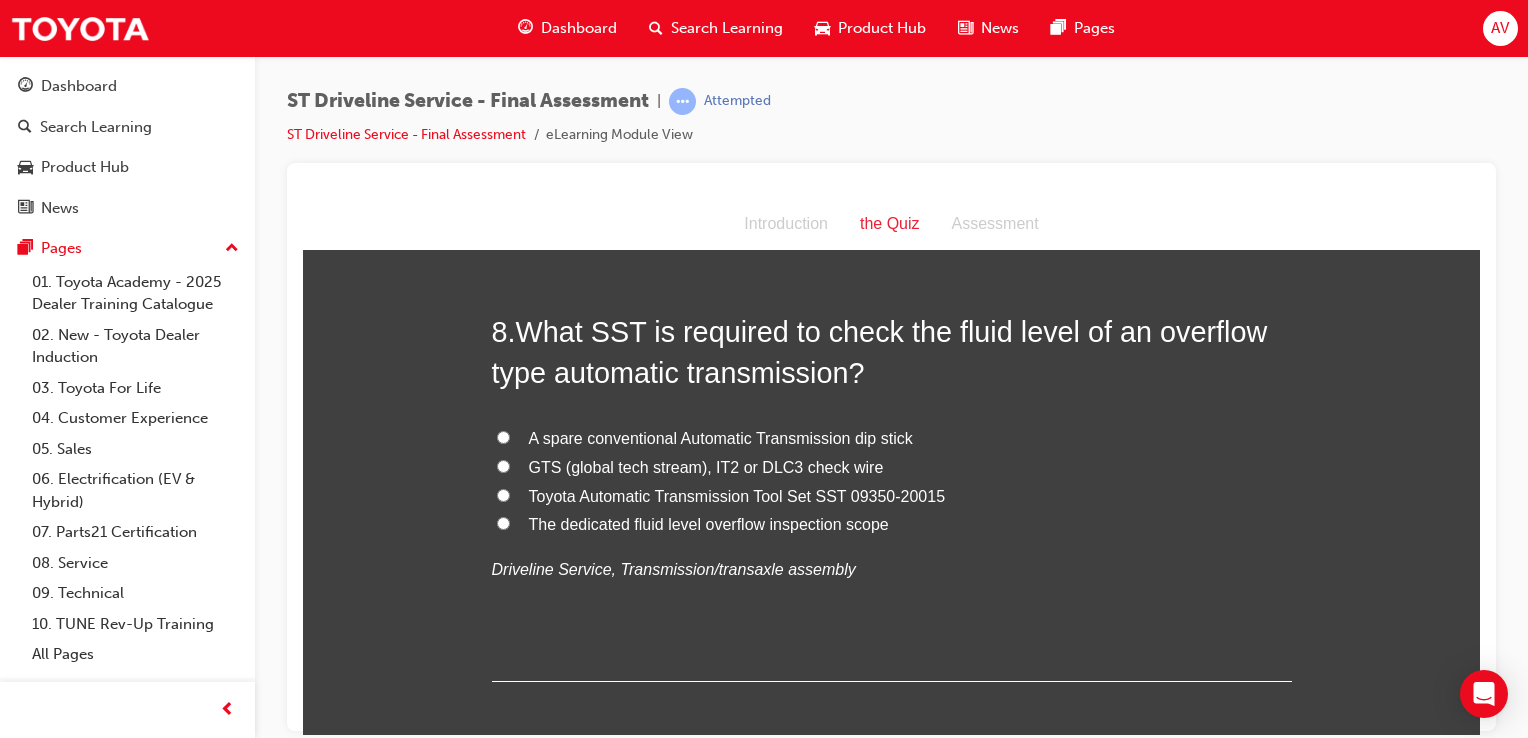 scroll, scrollTop: 3120, scrollLeft: 0, axis: vertical 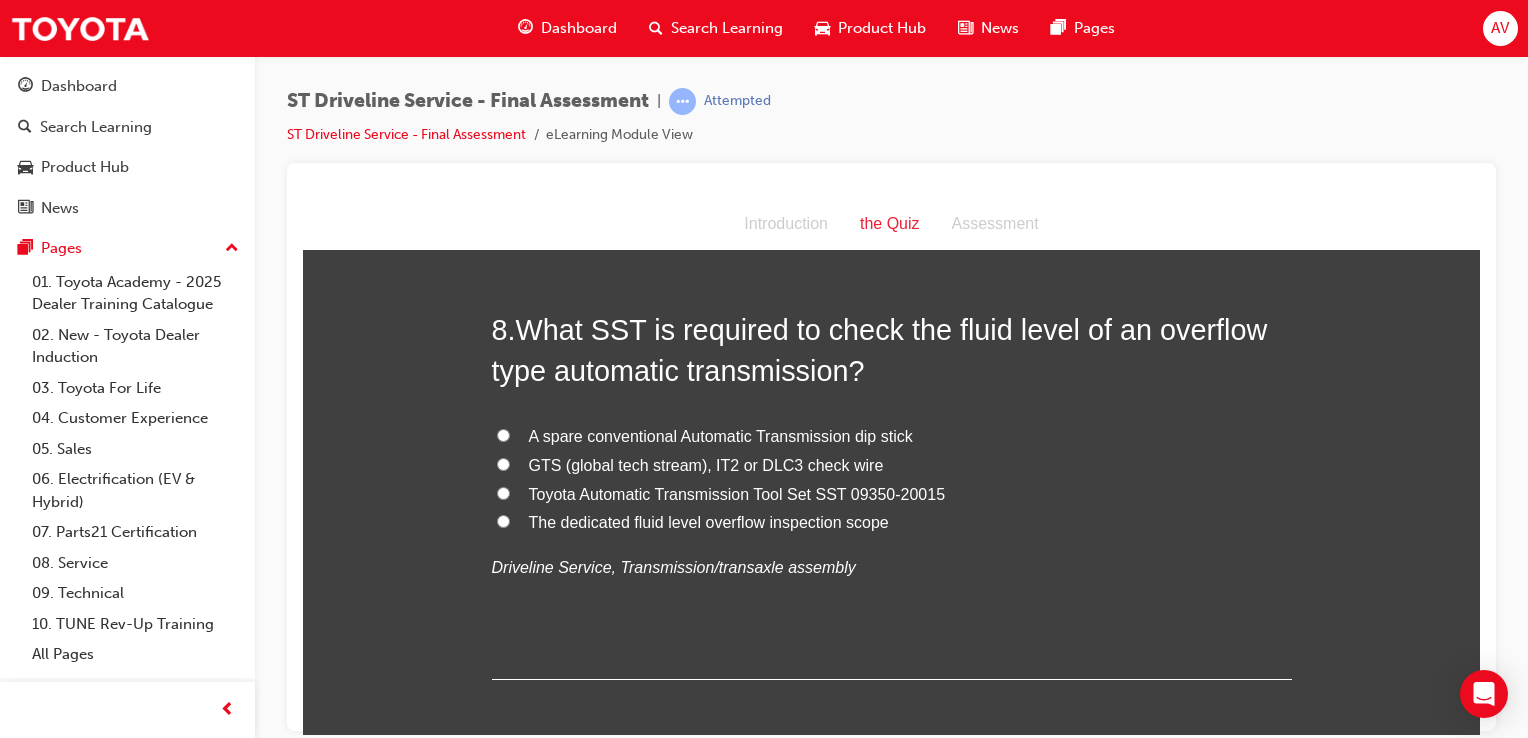 click on "Toyota Automatic Transmission Tool Set SST 09350-20015" at bounding box center (503, 492) 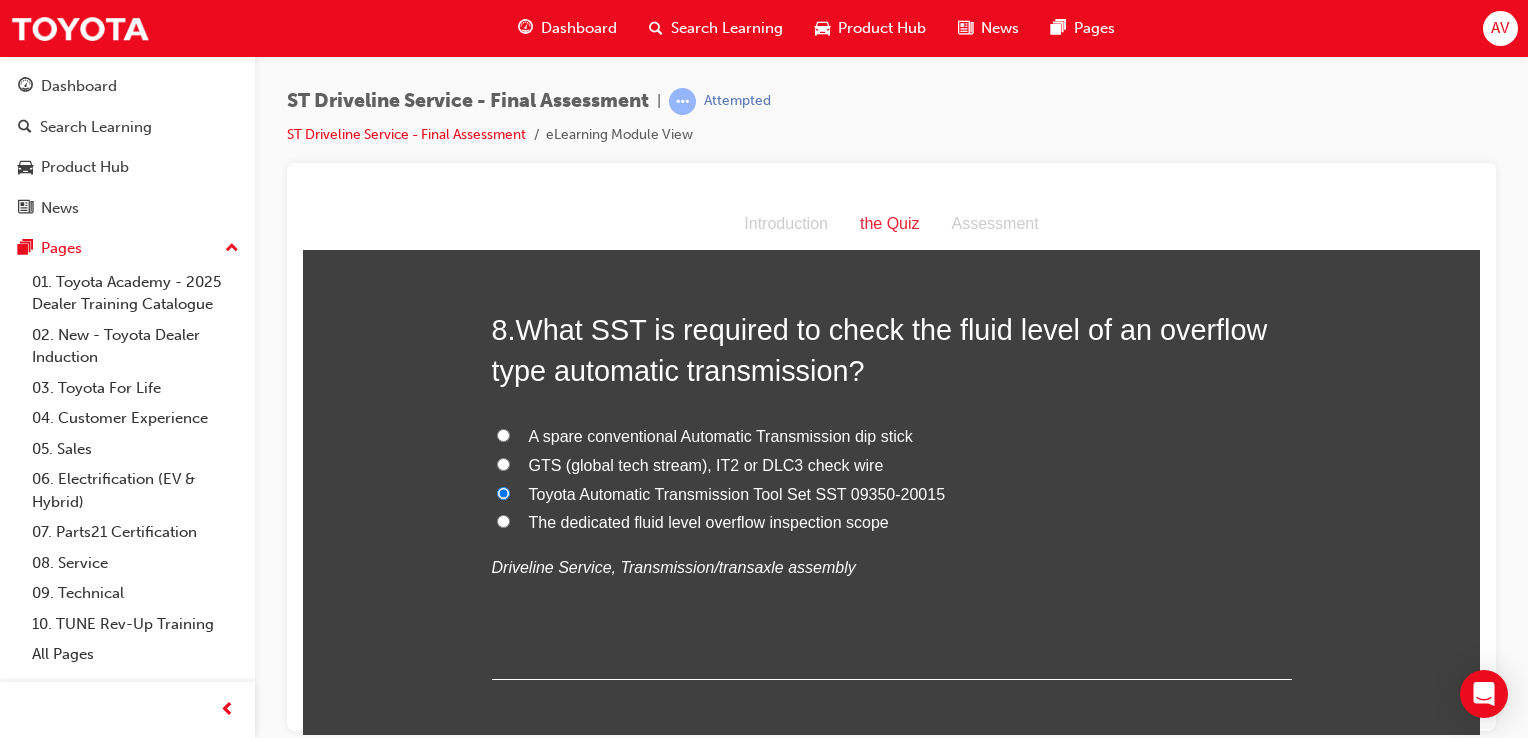 radio on "true" 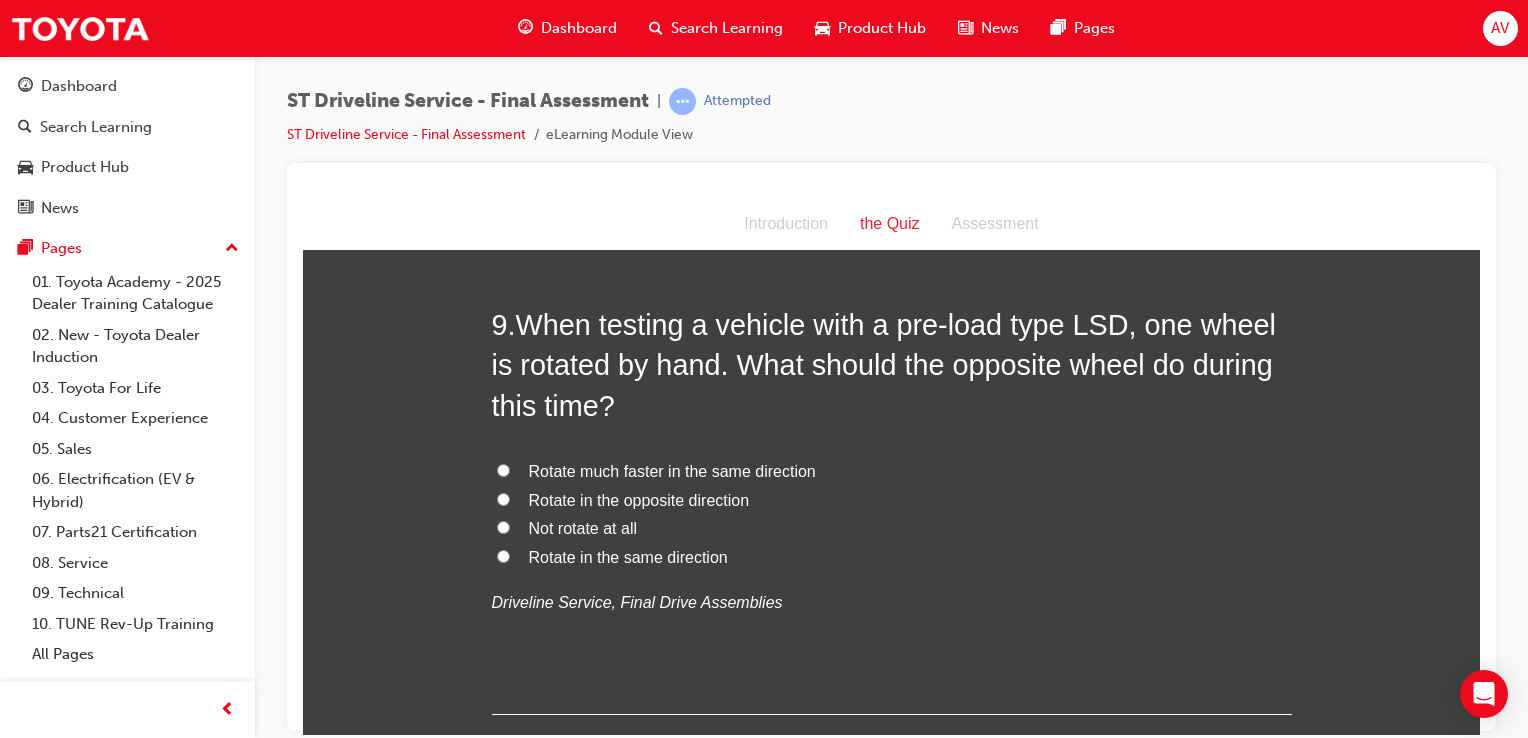 scroll, scrollTop: 3600, scrollLeft: 0, axis: vertical 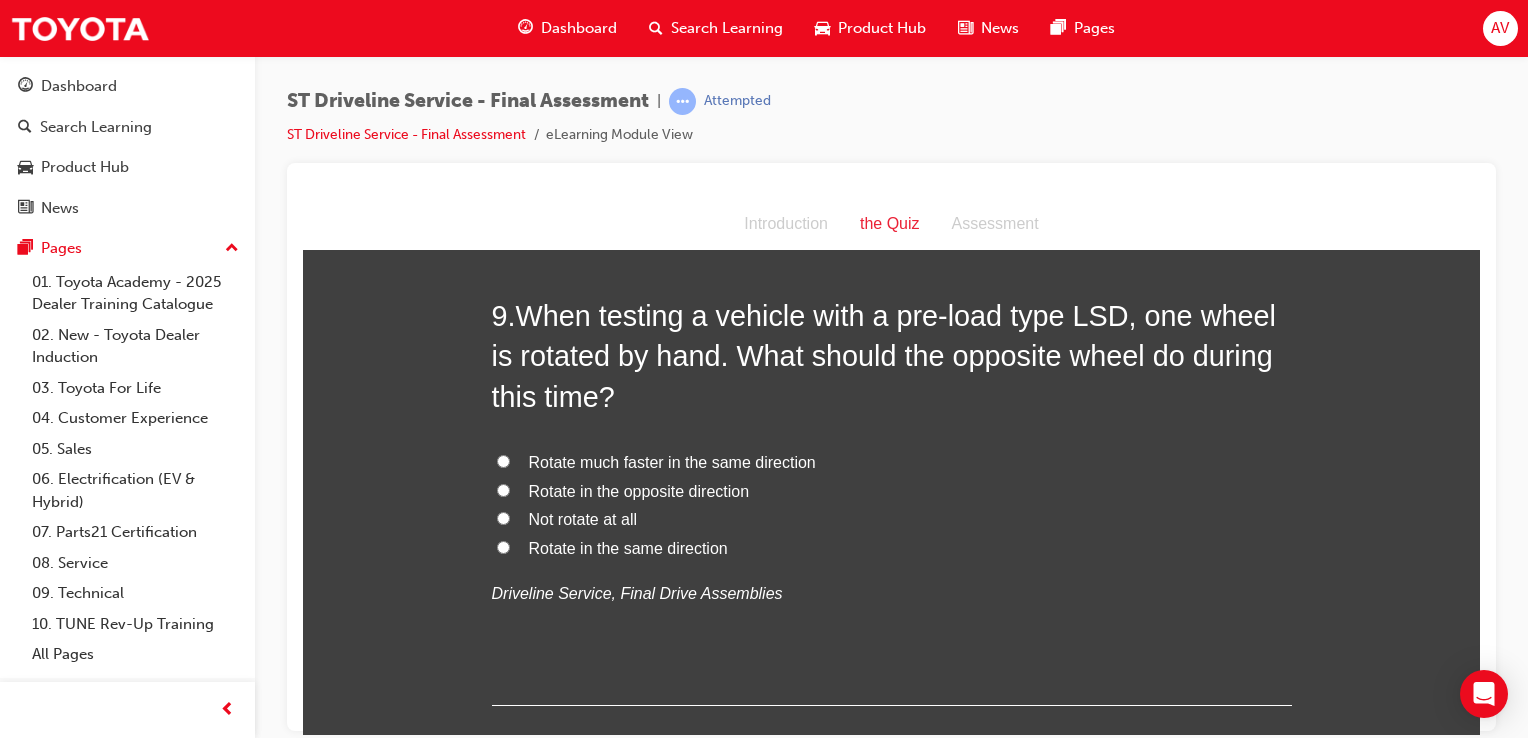 click on "Rotate in the same direction" at bounding box center [503, 546] 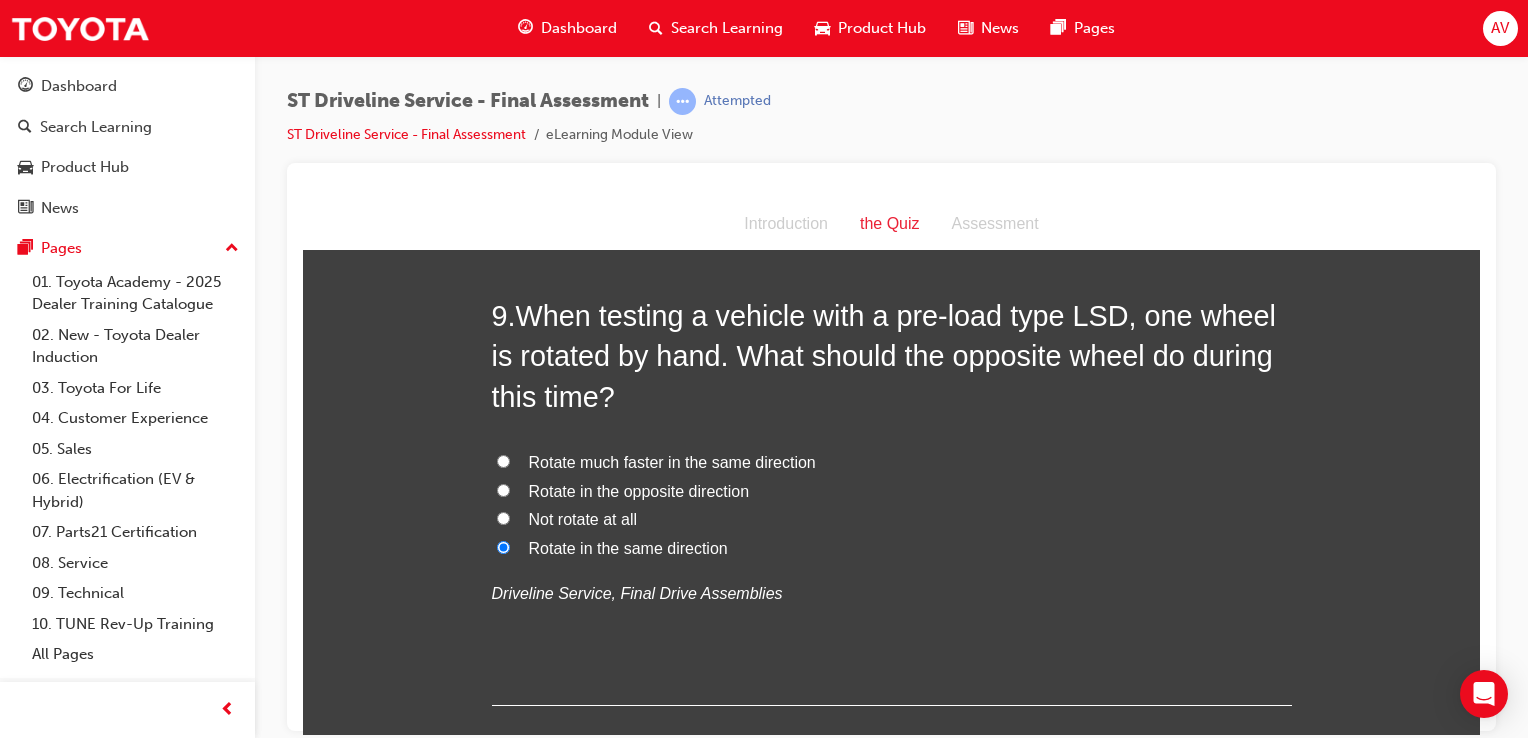 radio on "true" 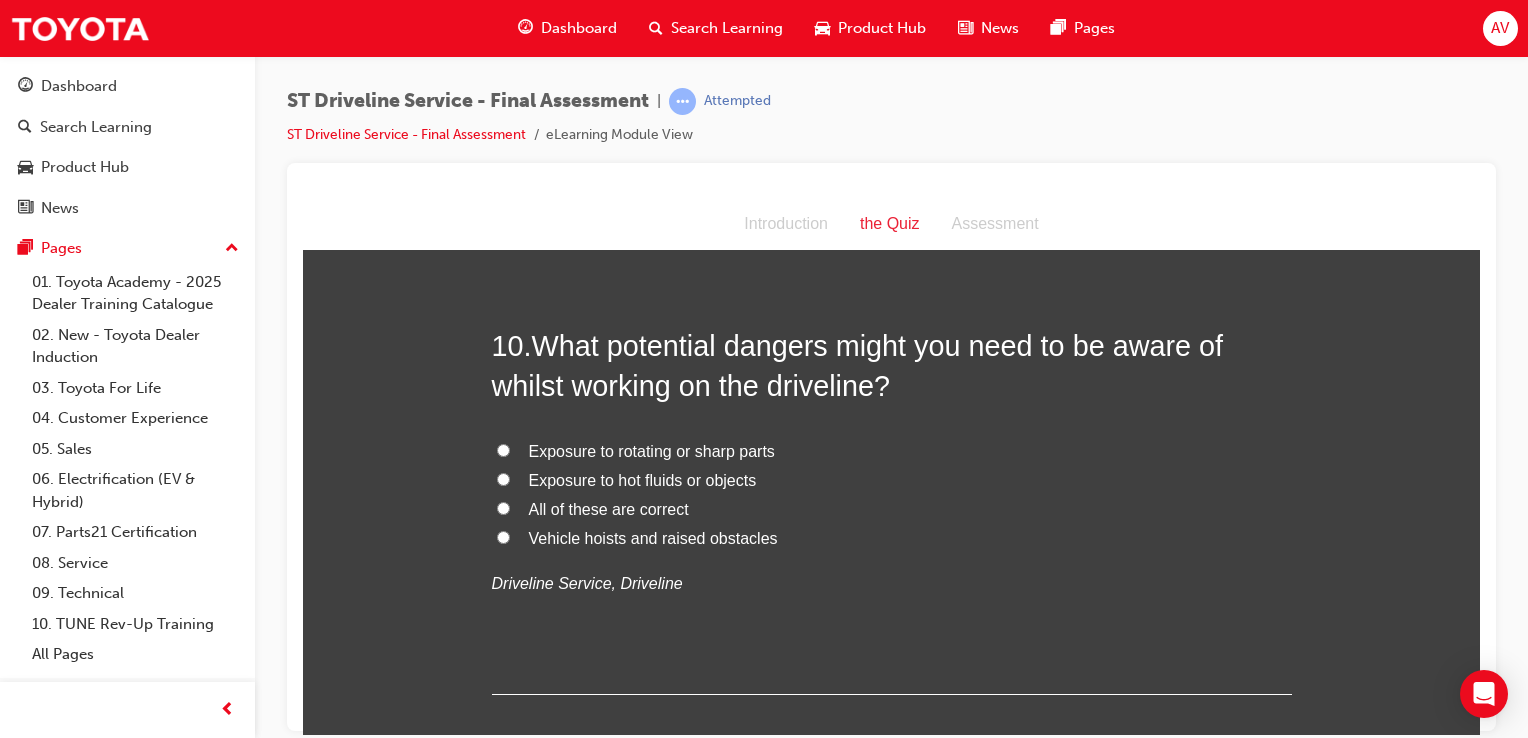 scroll, scrollTop: 4080, scrollLeft: 0, axis: vertical 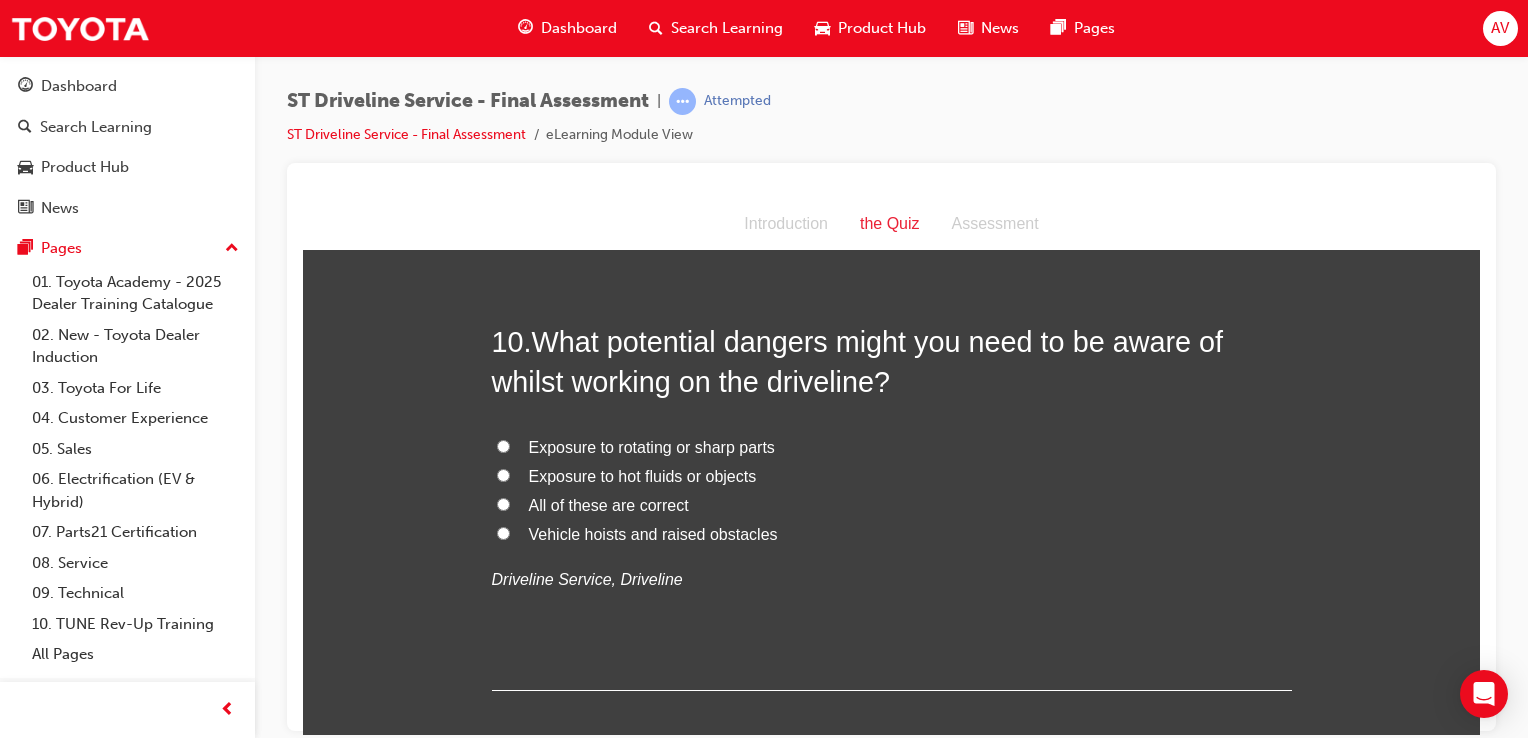 click on "All of these are correct" at bounding box center (503, 503) 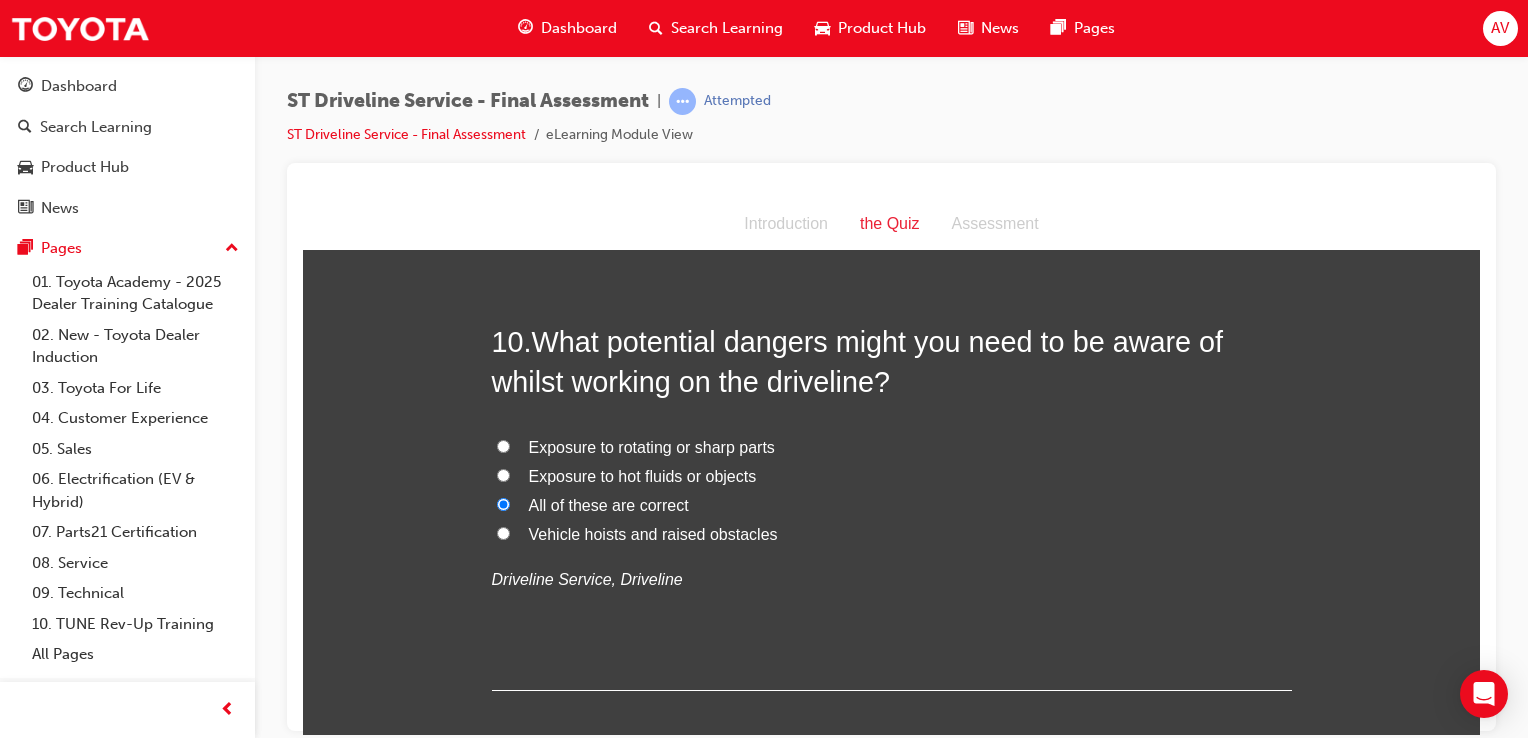 radio on "true" 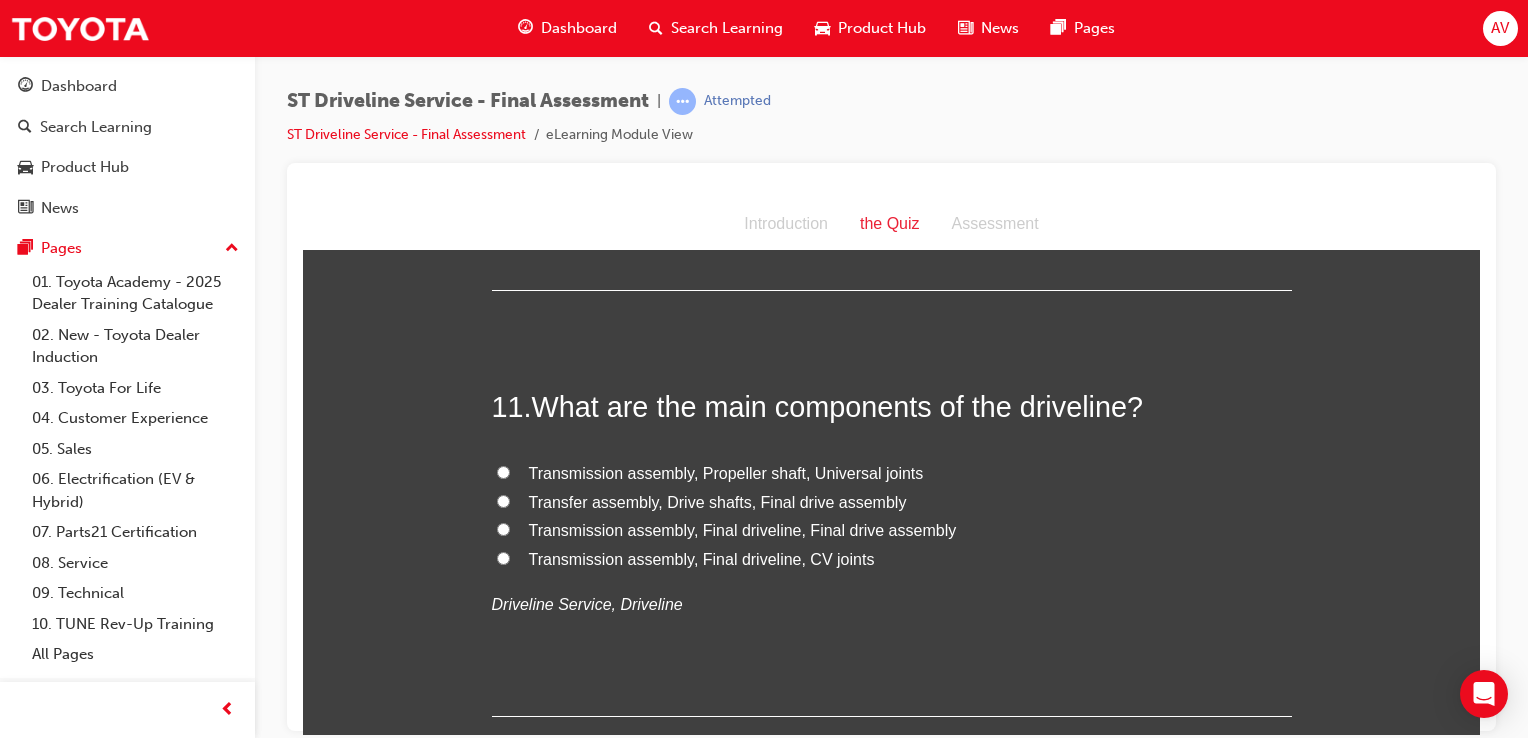 scroll, scrollTop: 4520, scrollLeft: 0, axis: vertical 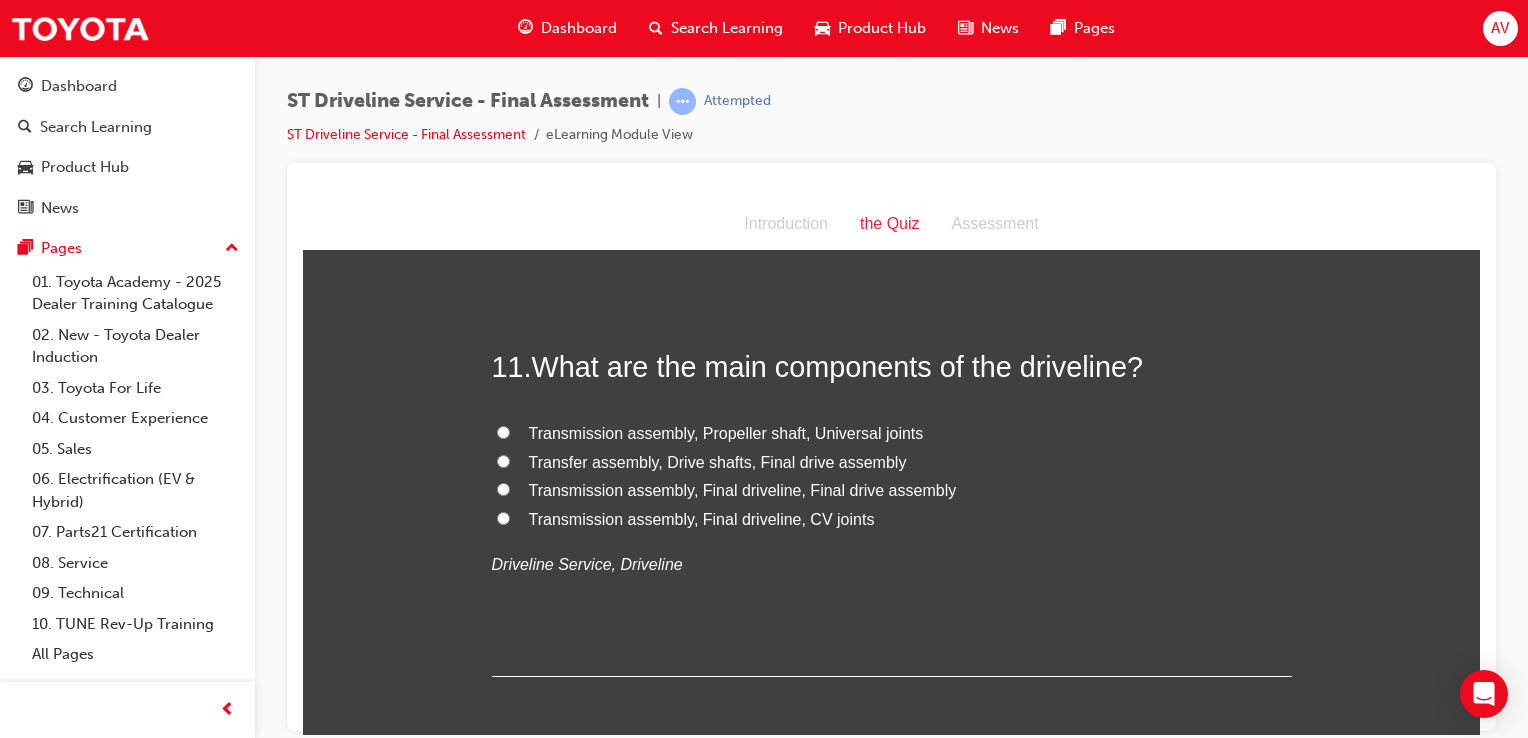 click on "Transmission assembly, Propeller shaft, Universal joints" at bounding box center (503, 431) 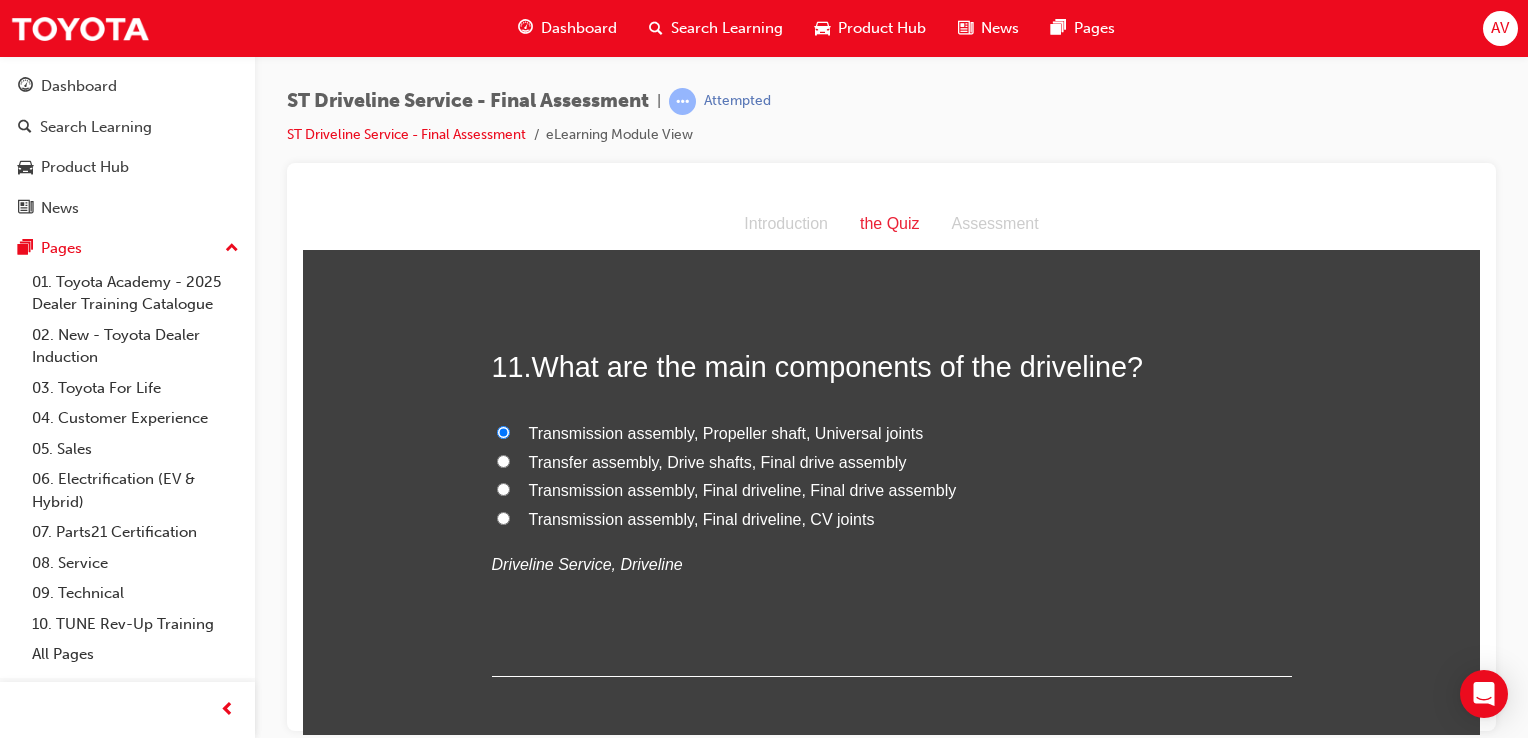 radio on "true" 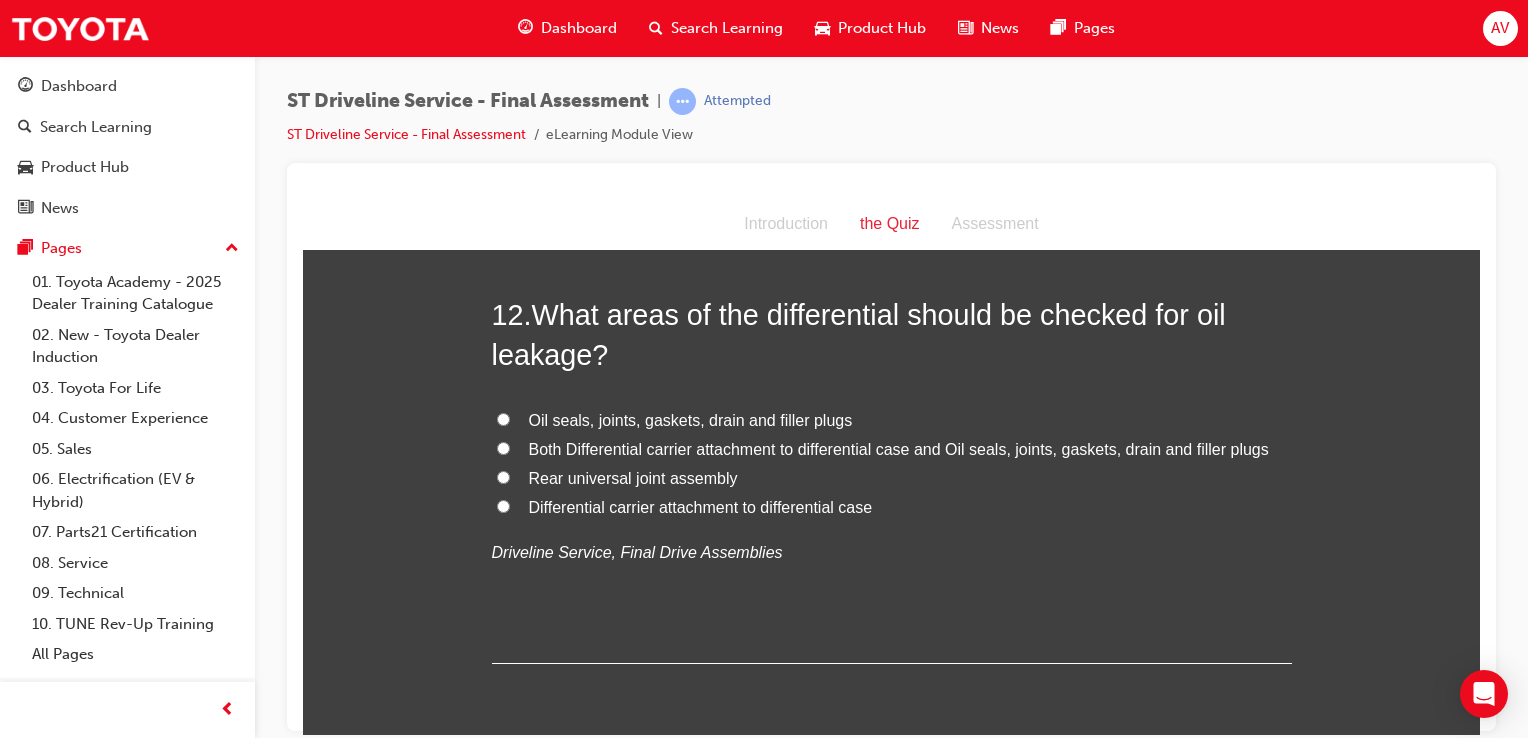 scroll, scrollTop: 5000, scrollLeft: 0, axis: vertical 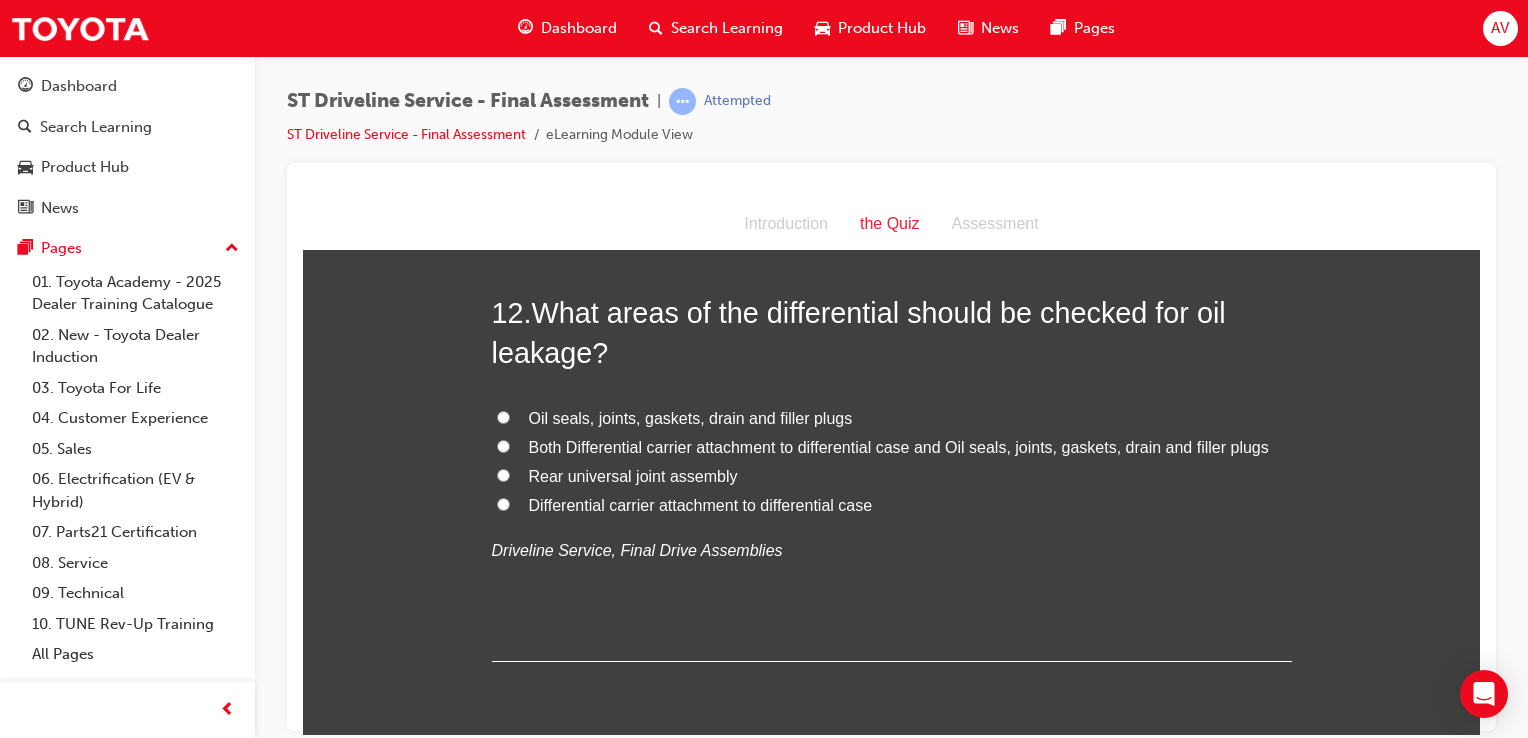 click on "Both Differential carrier attachment to differential case and Oil seals, joints, gaskets, drain and filler plugs" at bounding box center [892, 447] 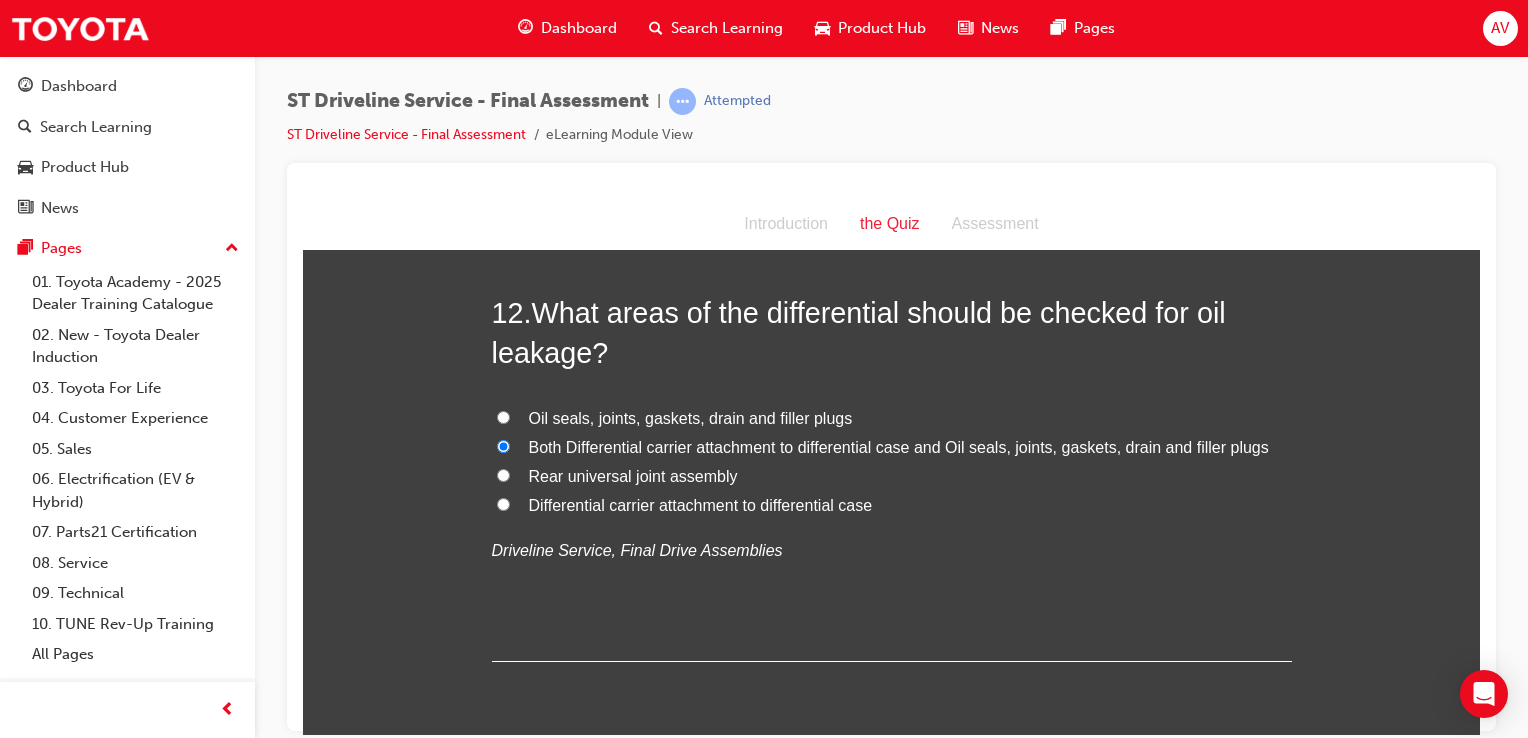 radio on "true" 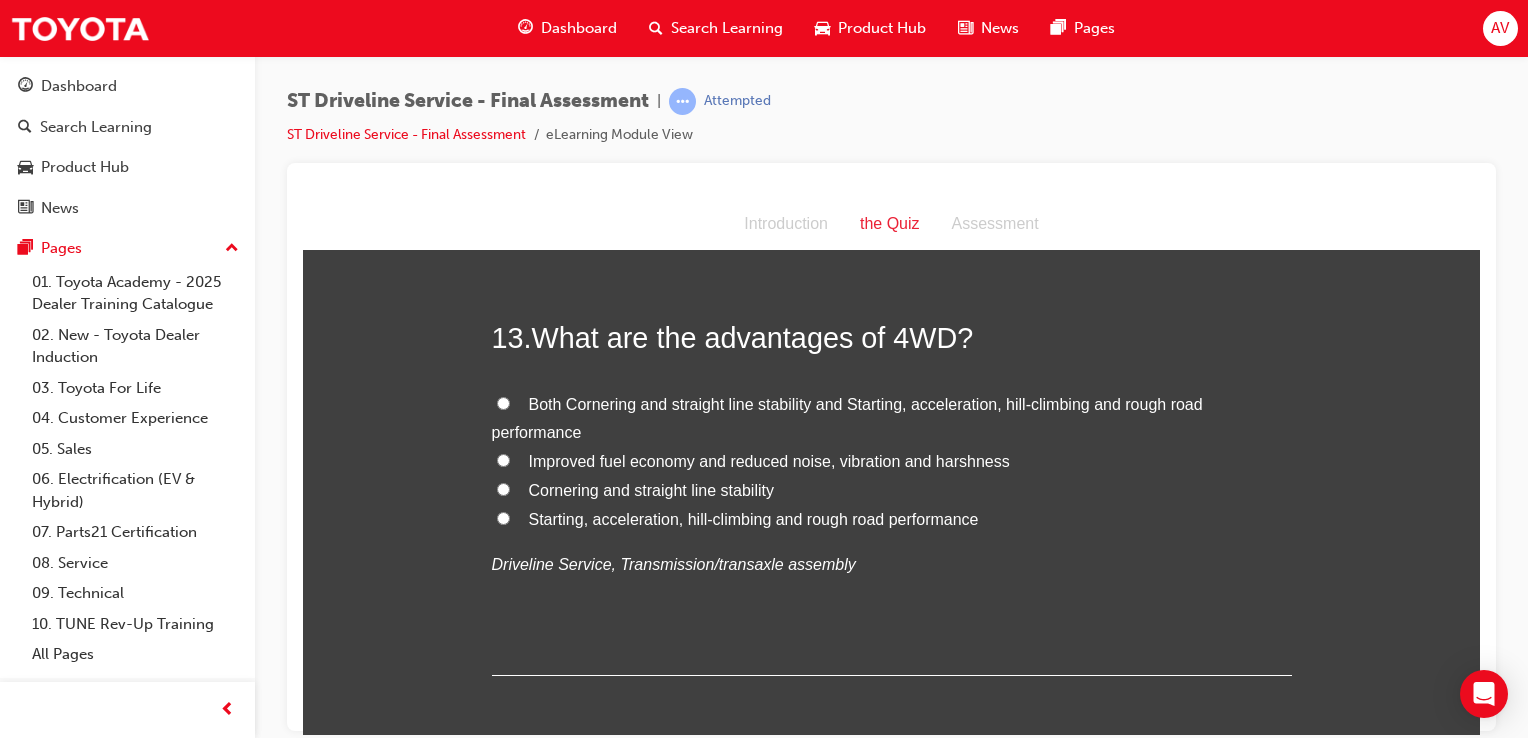 scroll, scrollTop: 5480, scrollLeft: 0, axis: vertical 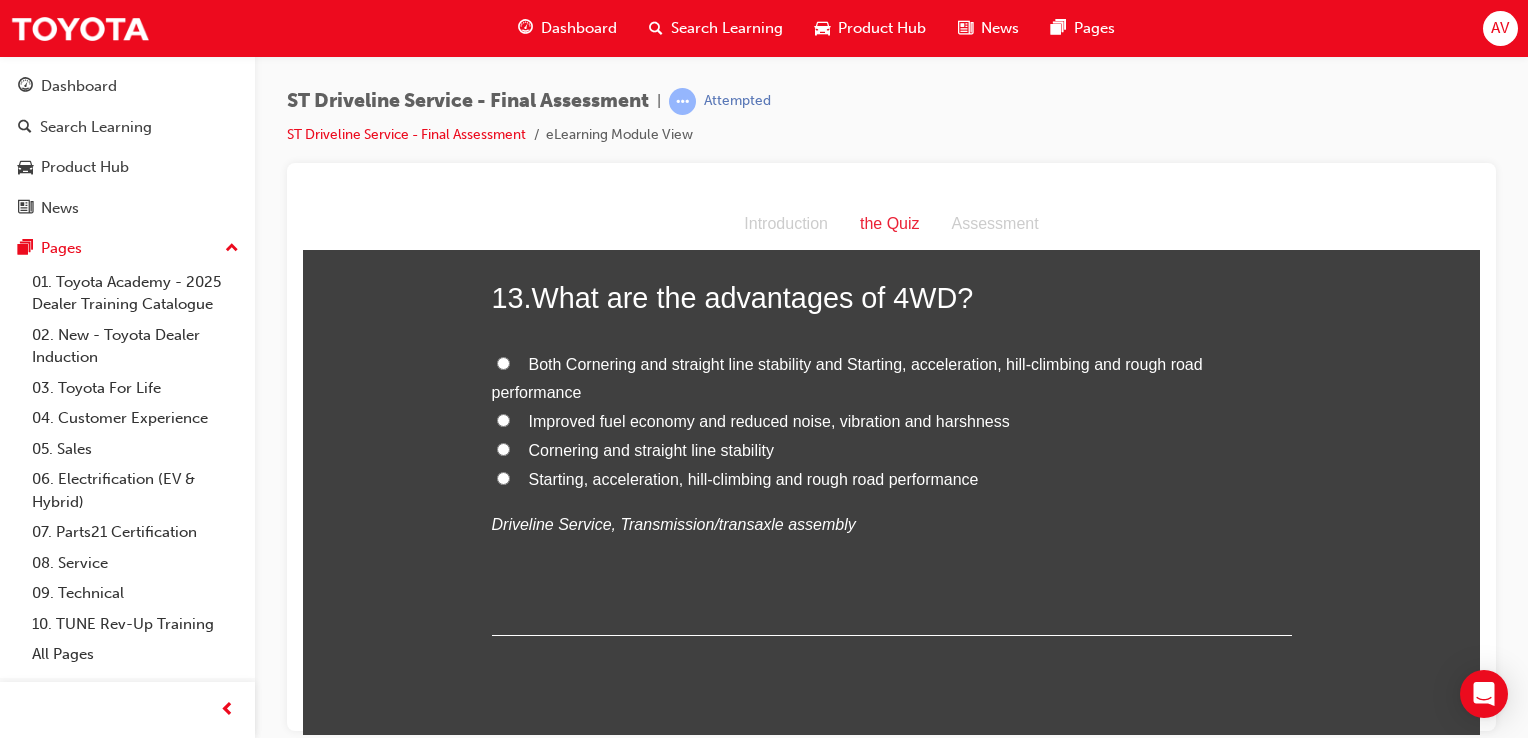 click on "Both Cornering and straight line stability and Starting, acceleration, hill-climbing and rough road performance" at bounding box center [503, 362] 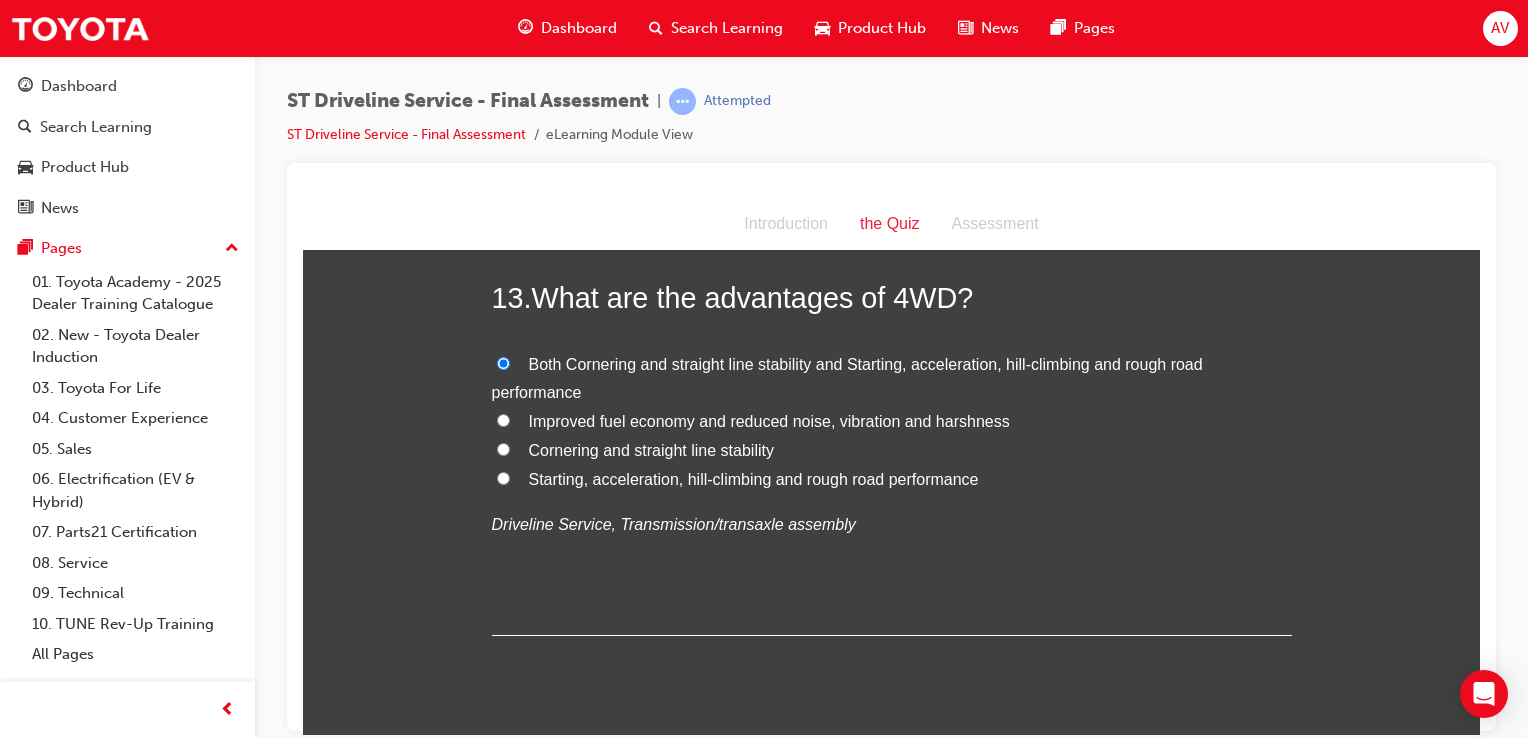 radio on "true" 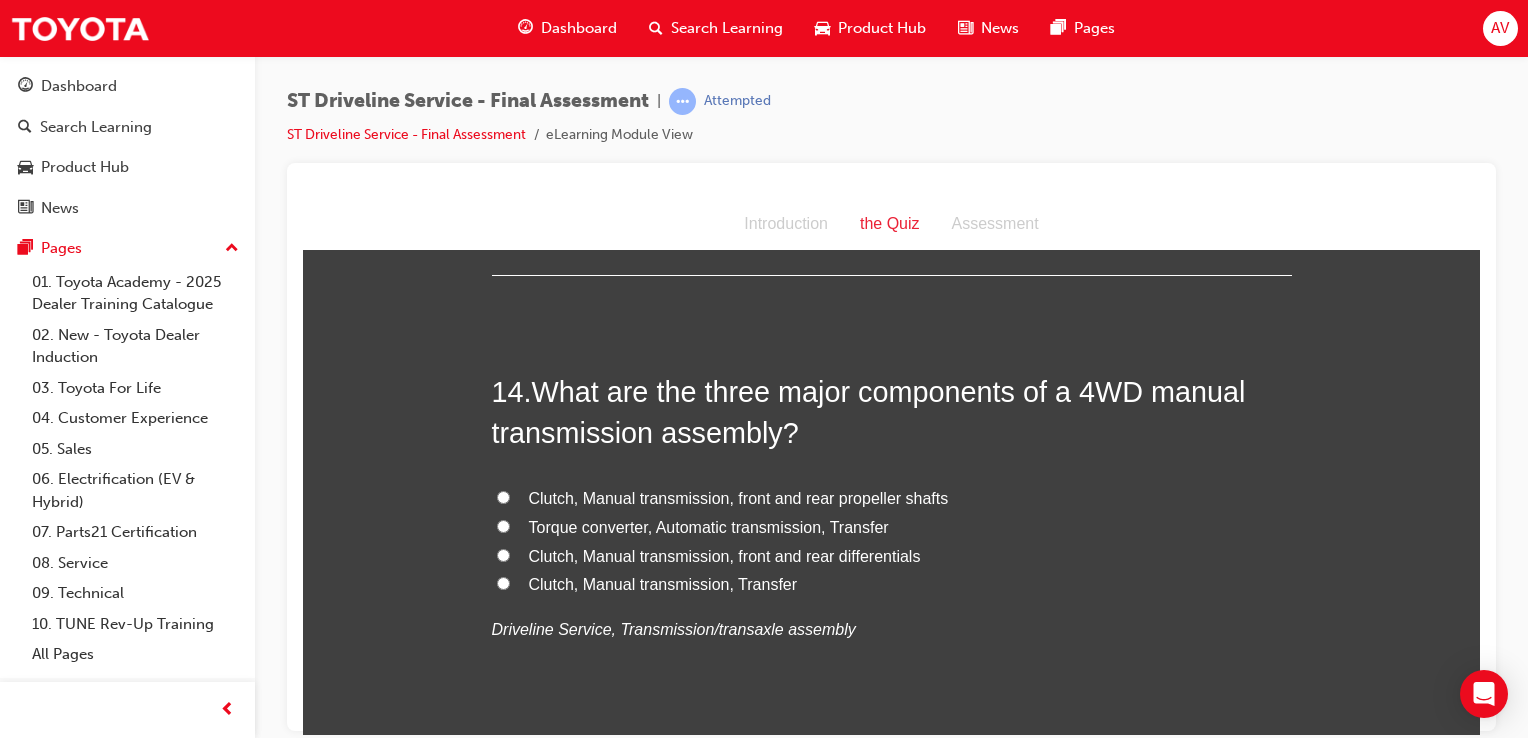 scroll, scrollTop: 5880, scrollLeft: 0, axis: vertical 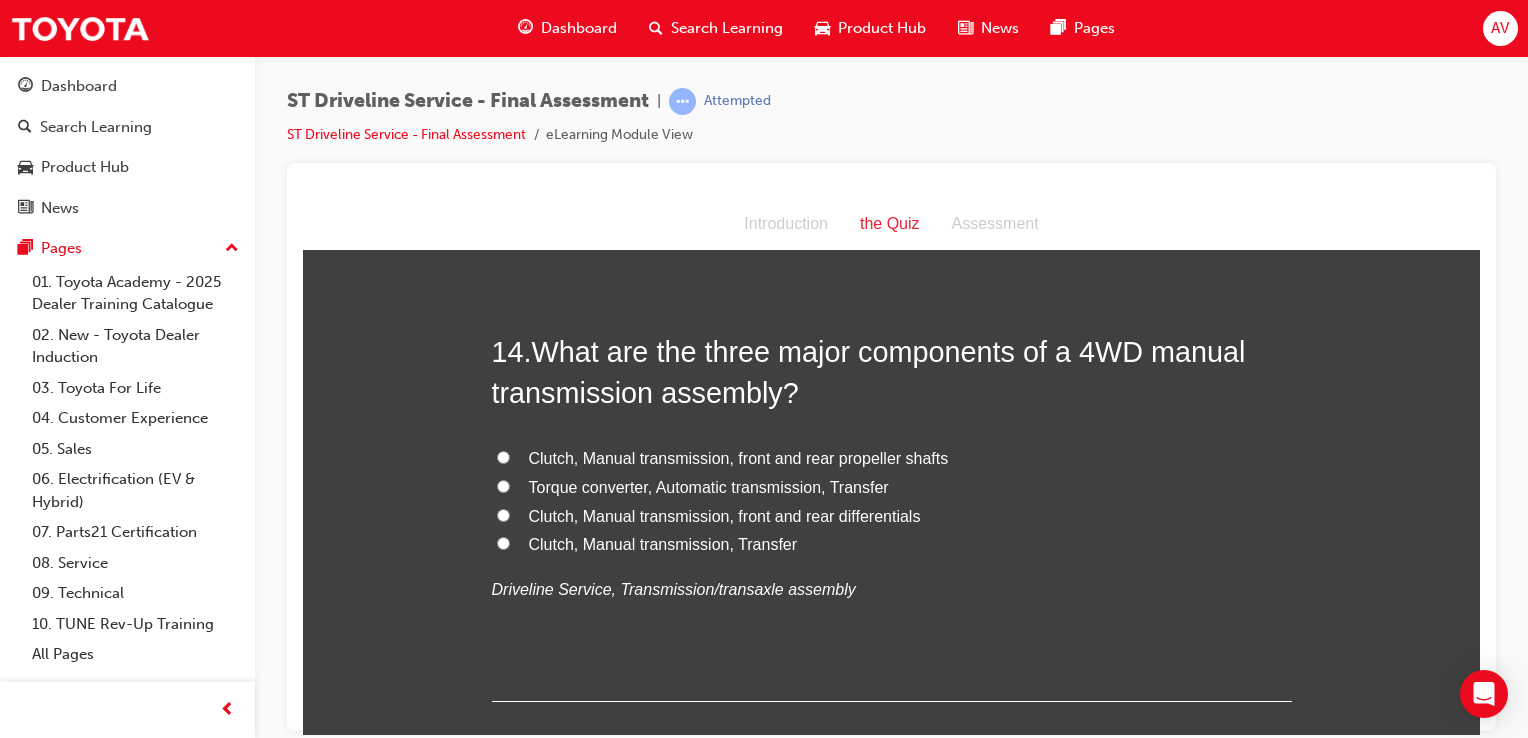 click on "Clutch, Manual transmission, front and rear differentials" at bounding box center (503, 514) 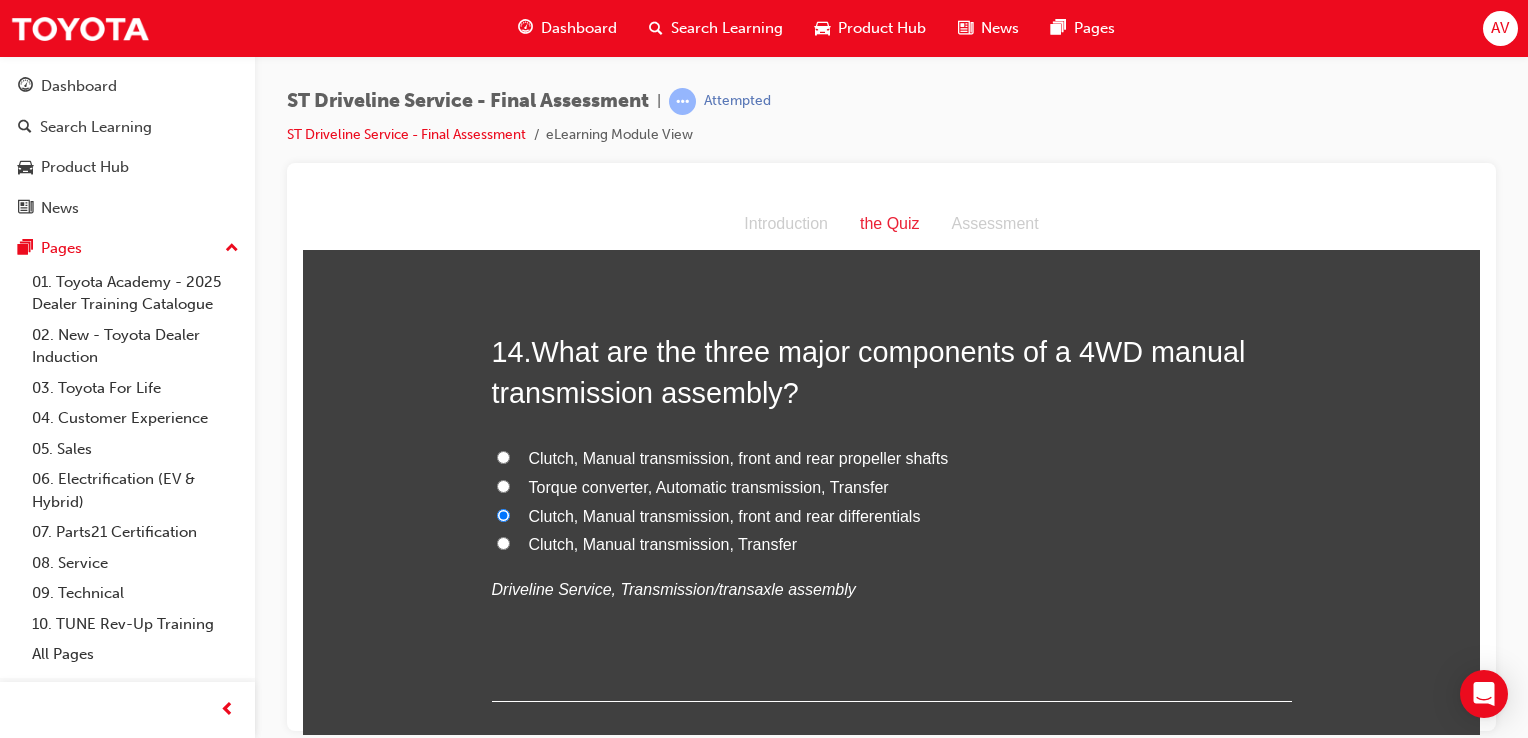 radio on "true" 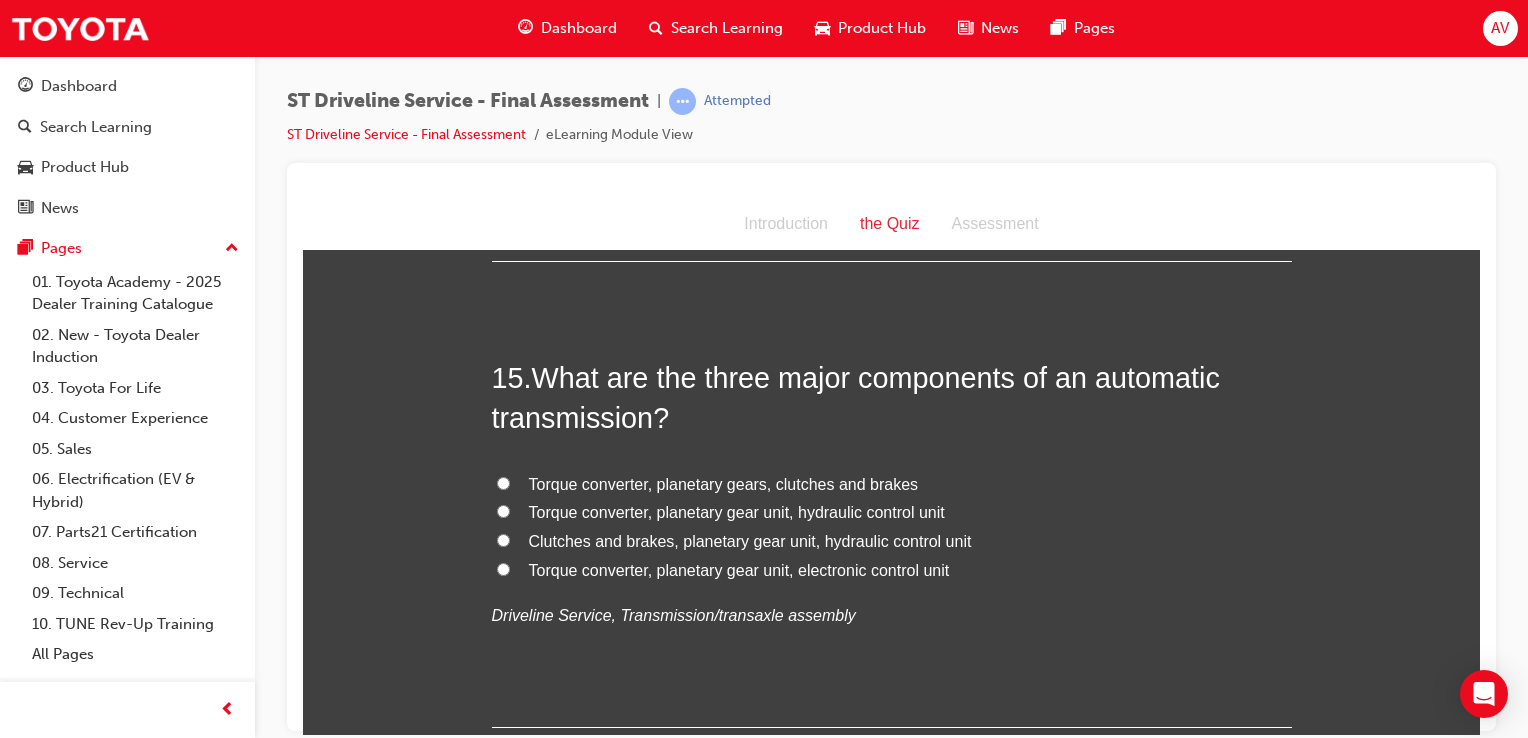scroll, scrollTop: 6360, scrollLeft: 0, axis: vertical 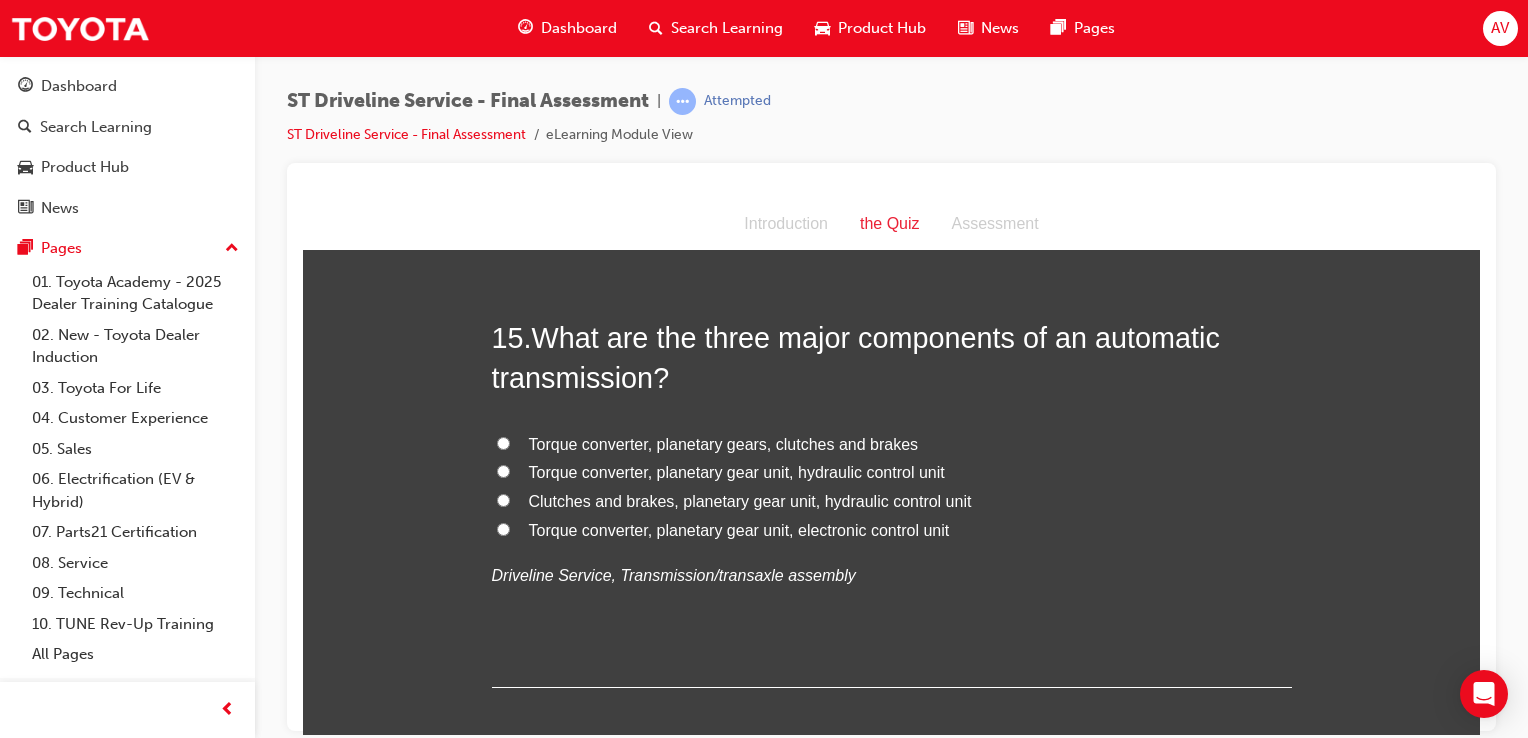 click on "Torque converter, planetary gear unit, hydraulic control unit" at bounding box center (503, 470) 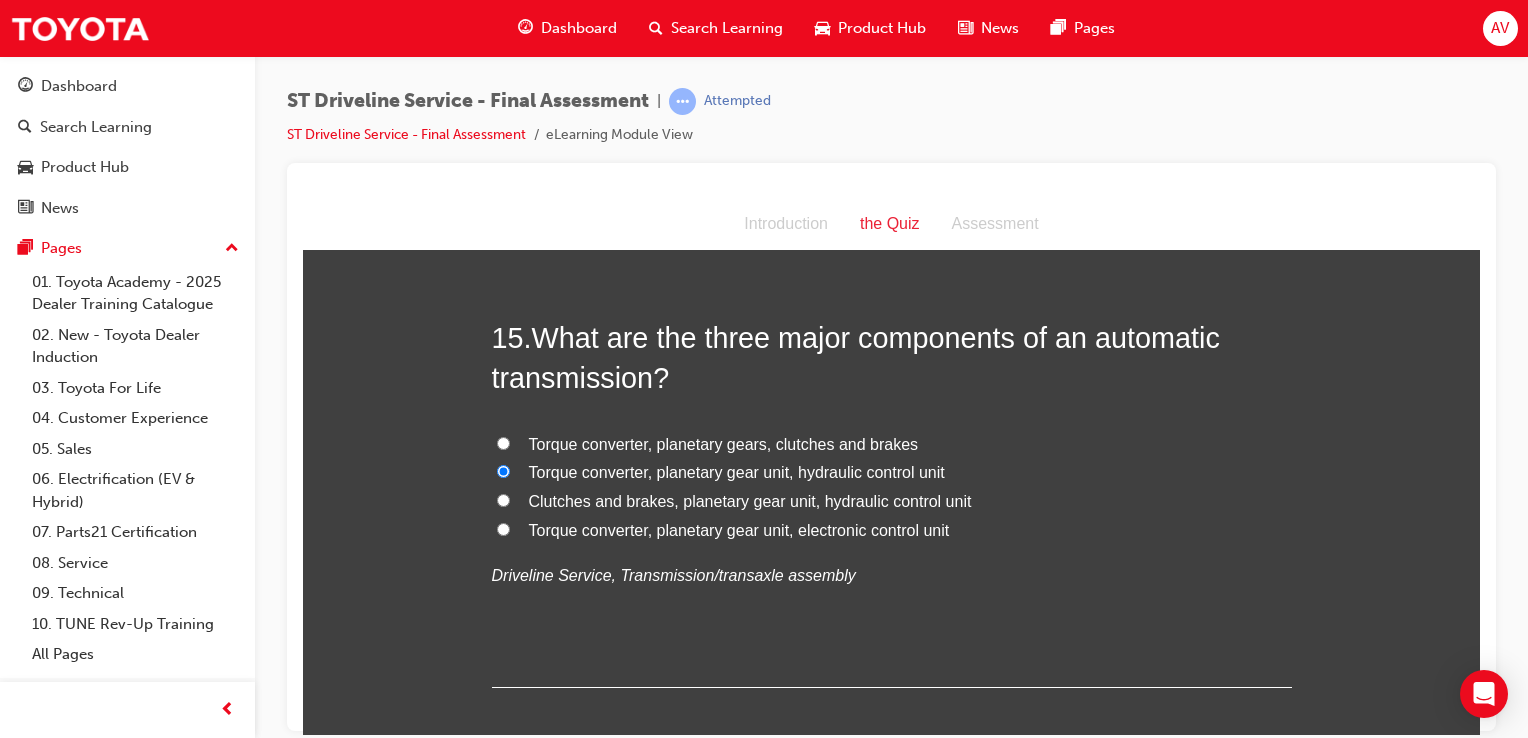 radio on "true" 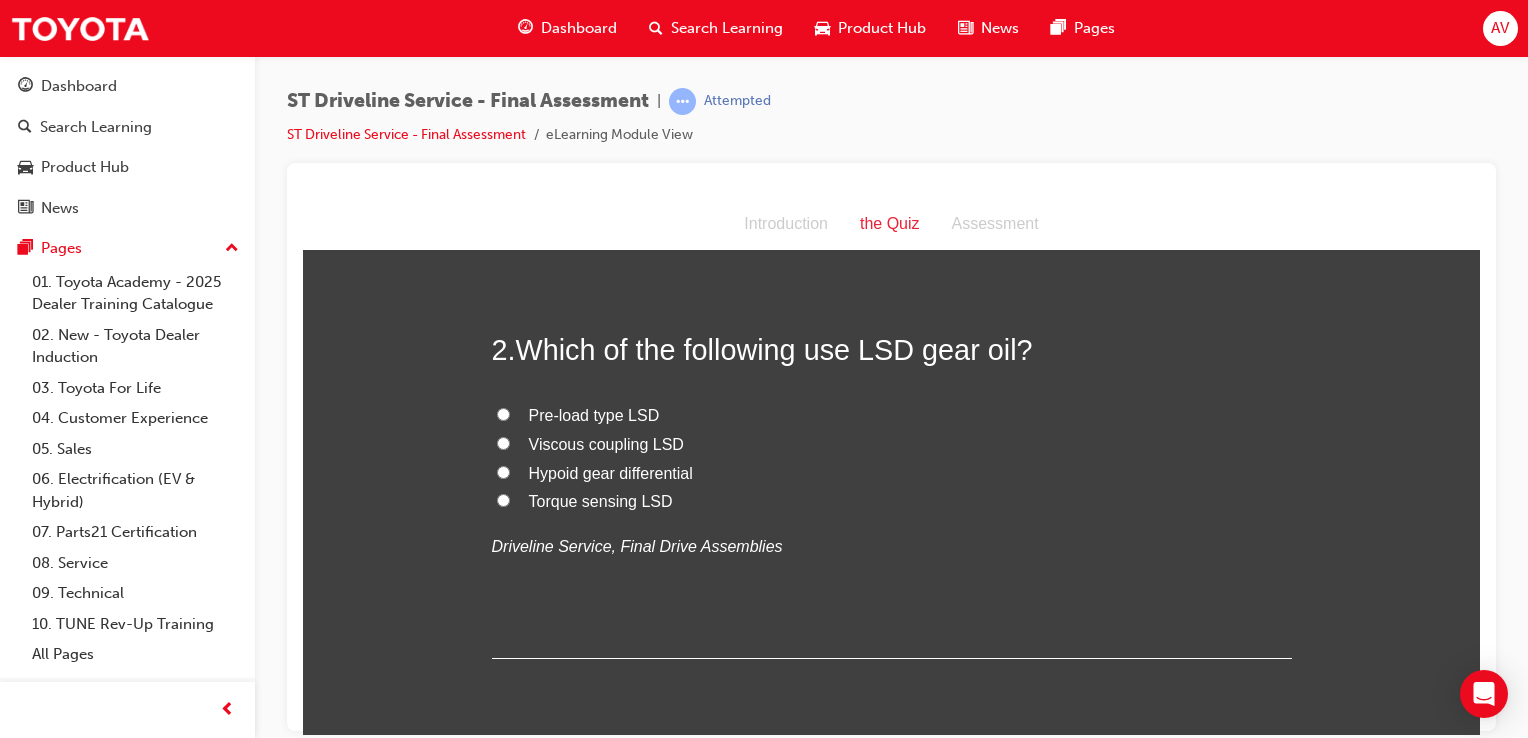 scroll, scrollTop: 480, scrollLeft: 0, axis: vertical 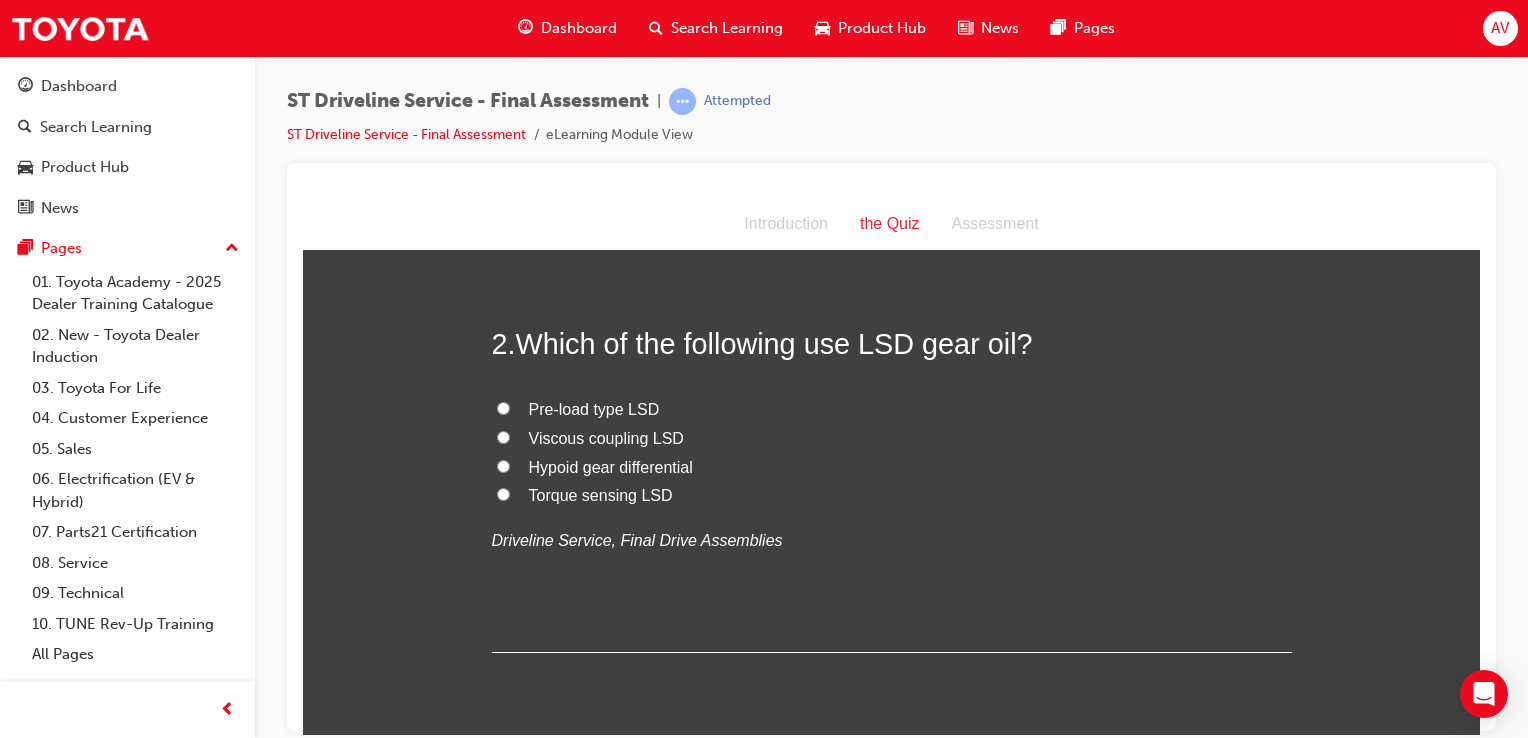 click on "Pre-load type LSD" at bounding box center (503, 407) 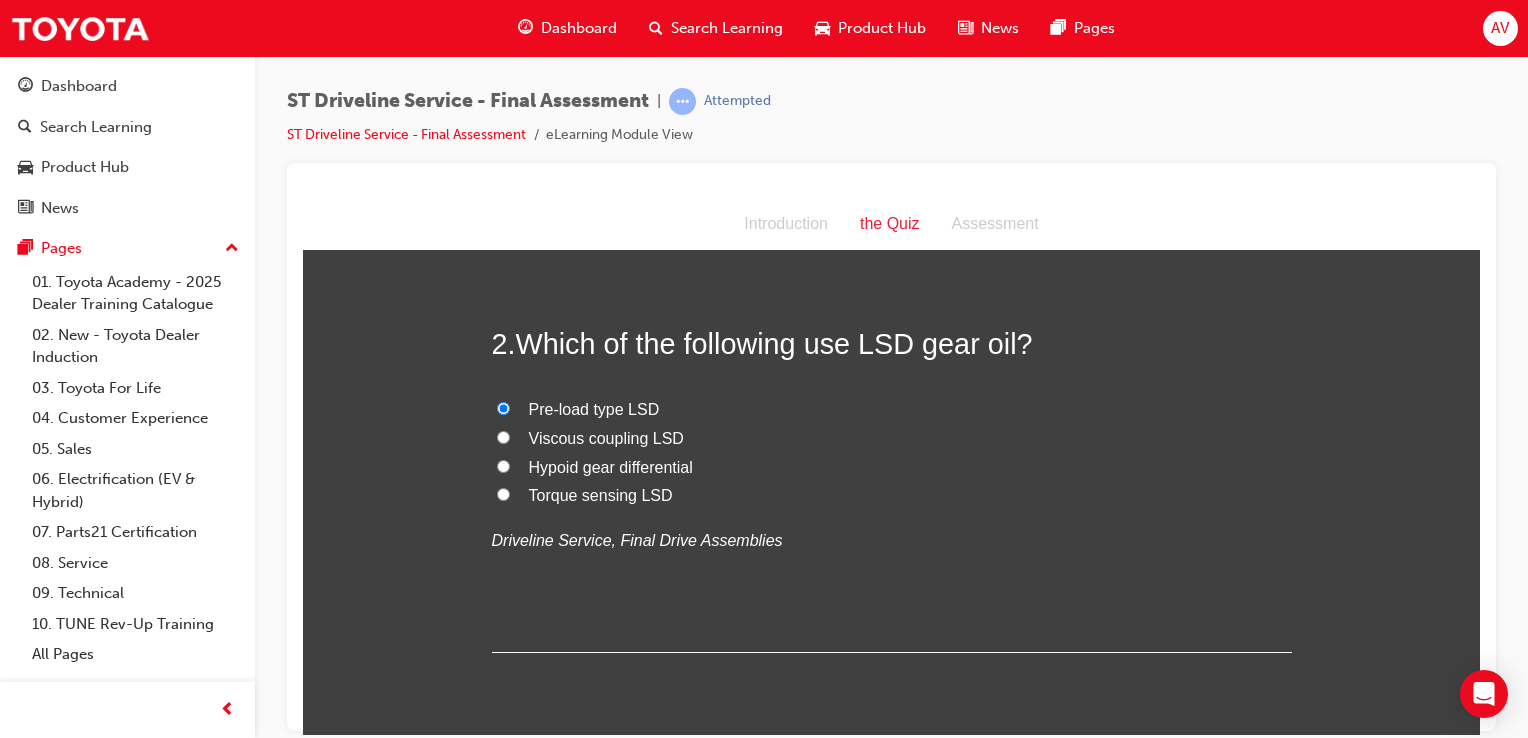 radio on "true" 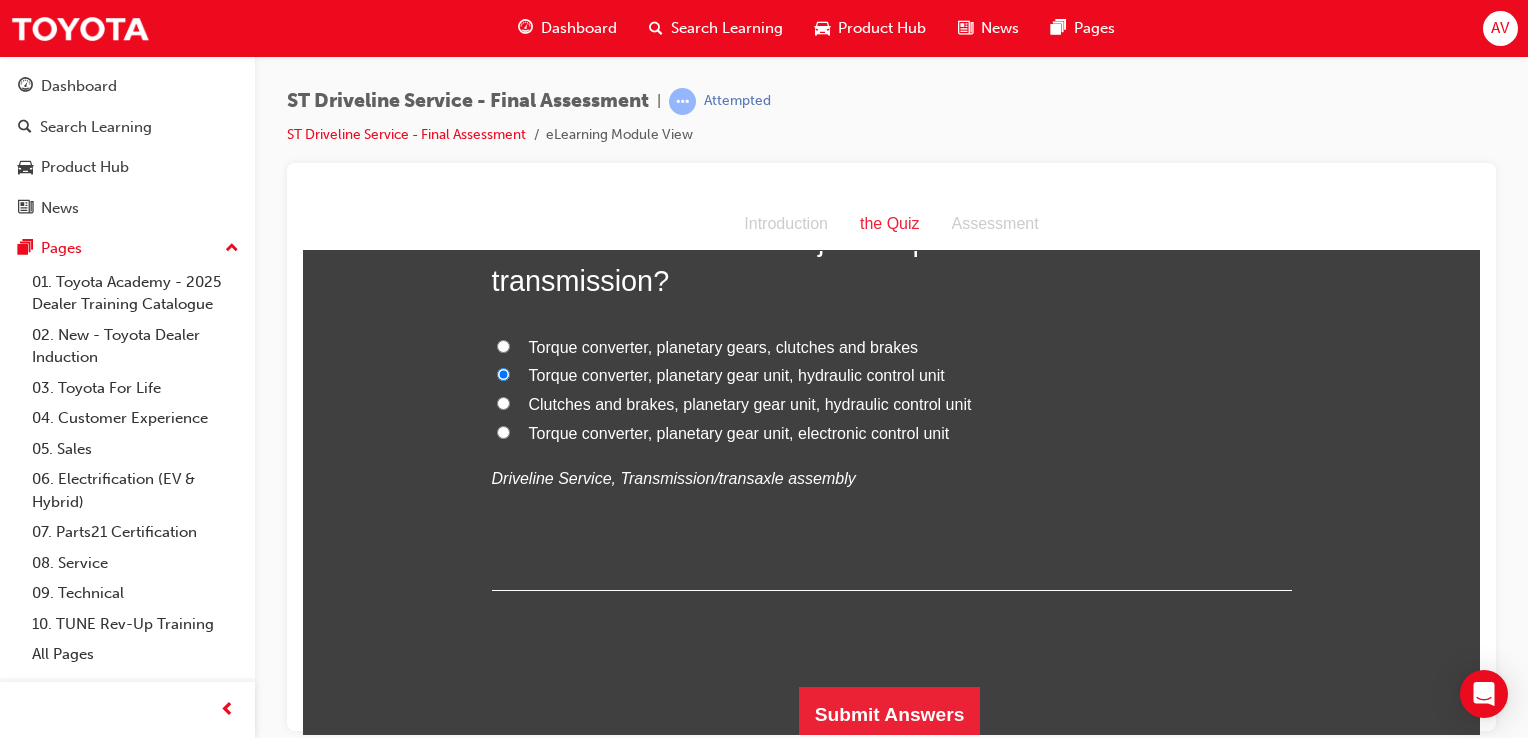 scroll, scrollTop: 6460, scrollLeft: 0, axis: vertical 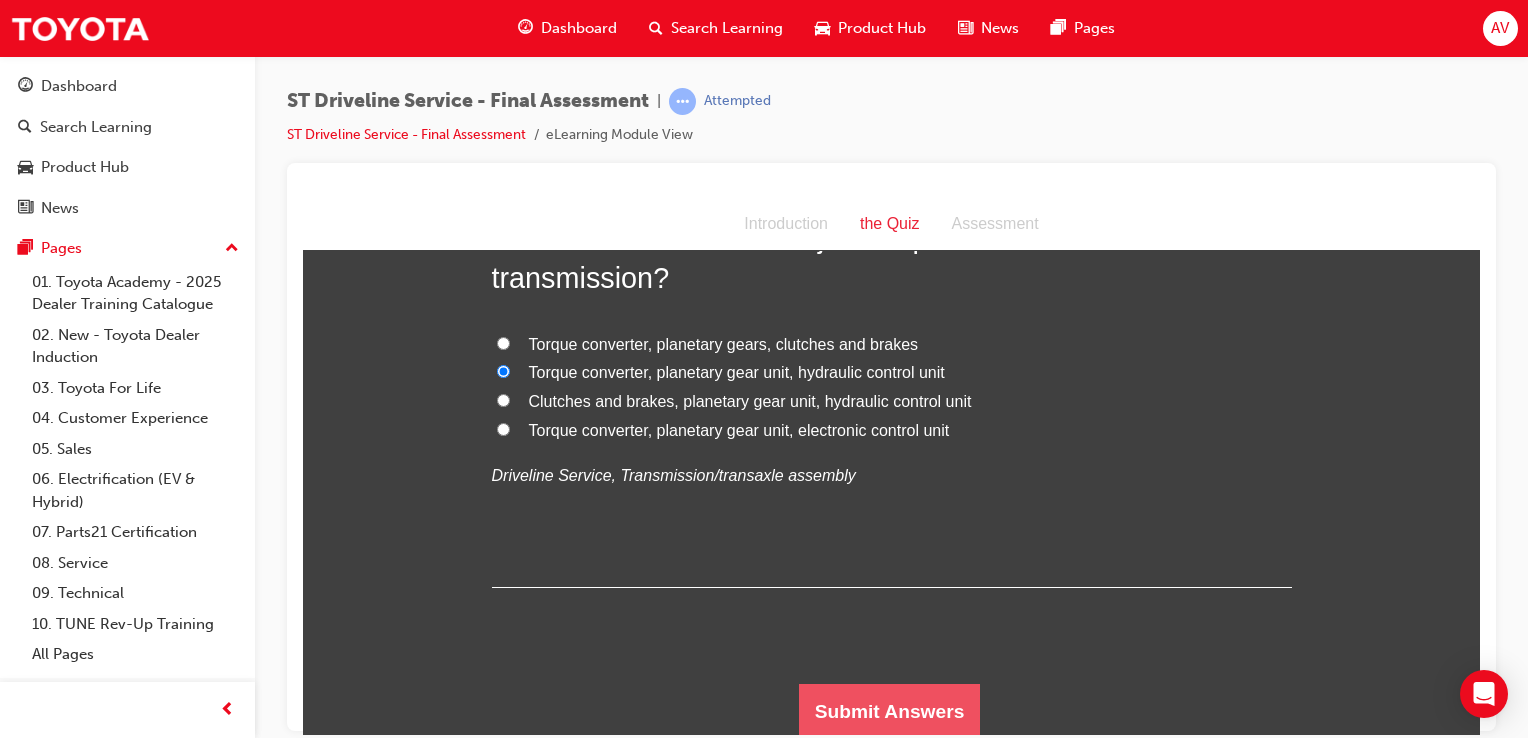 click on "Submit Answers" at bounding box center [890, 711] 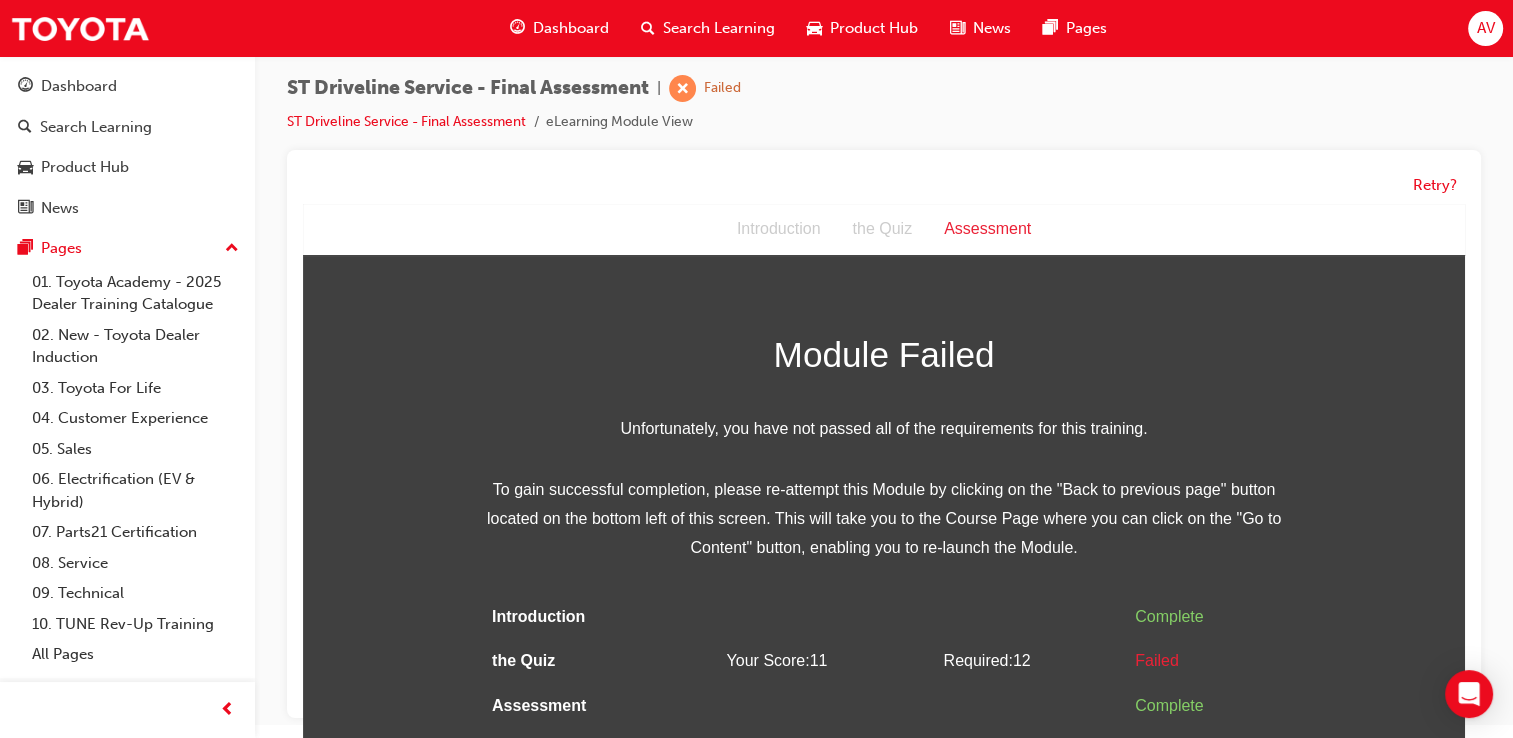 scroll, scrollTop: 14, scrollLeft: 0, axis: vertical 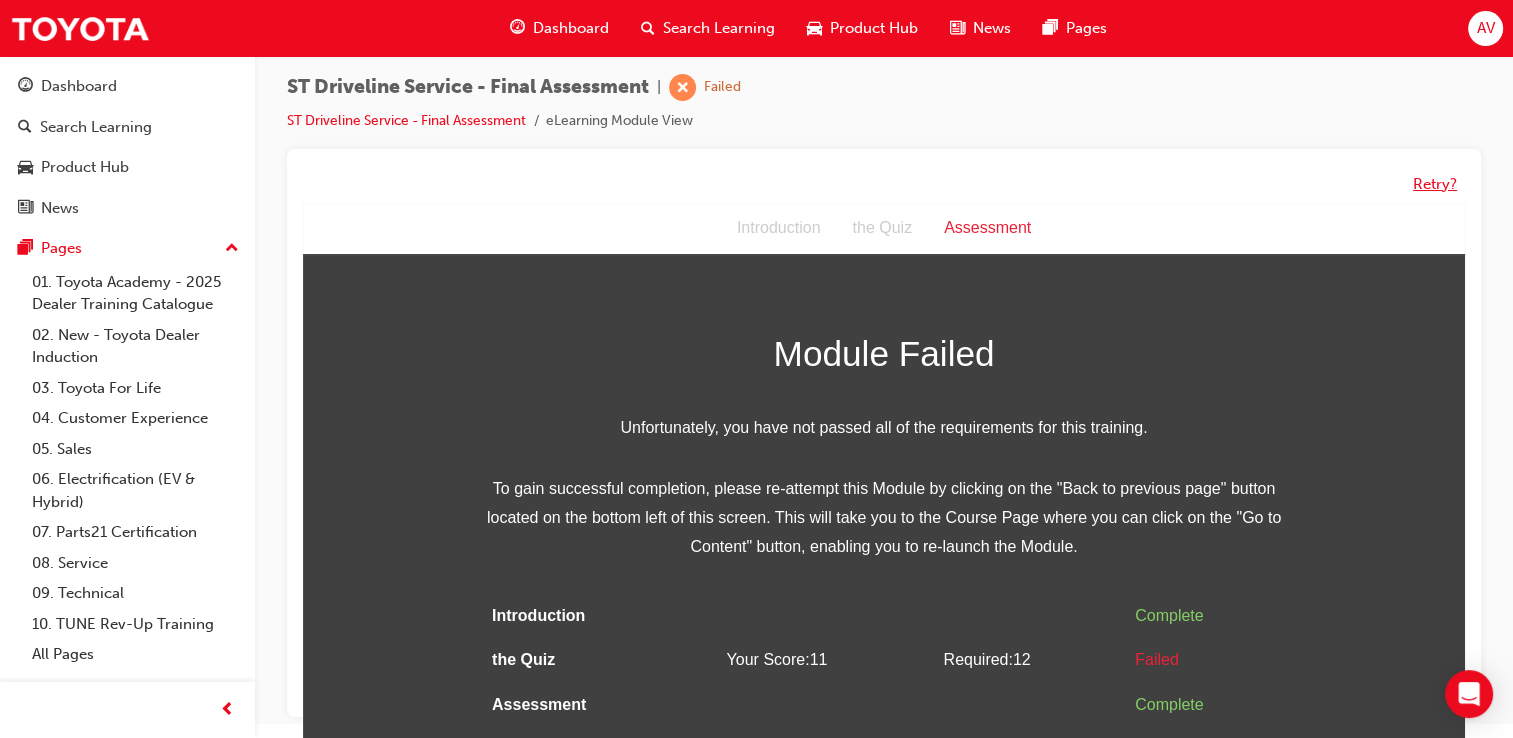 click on "Retry?" at bounding box center (1435, 184) 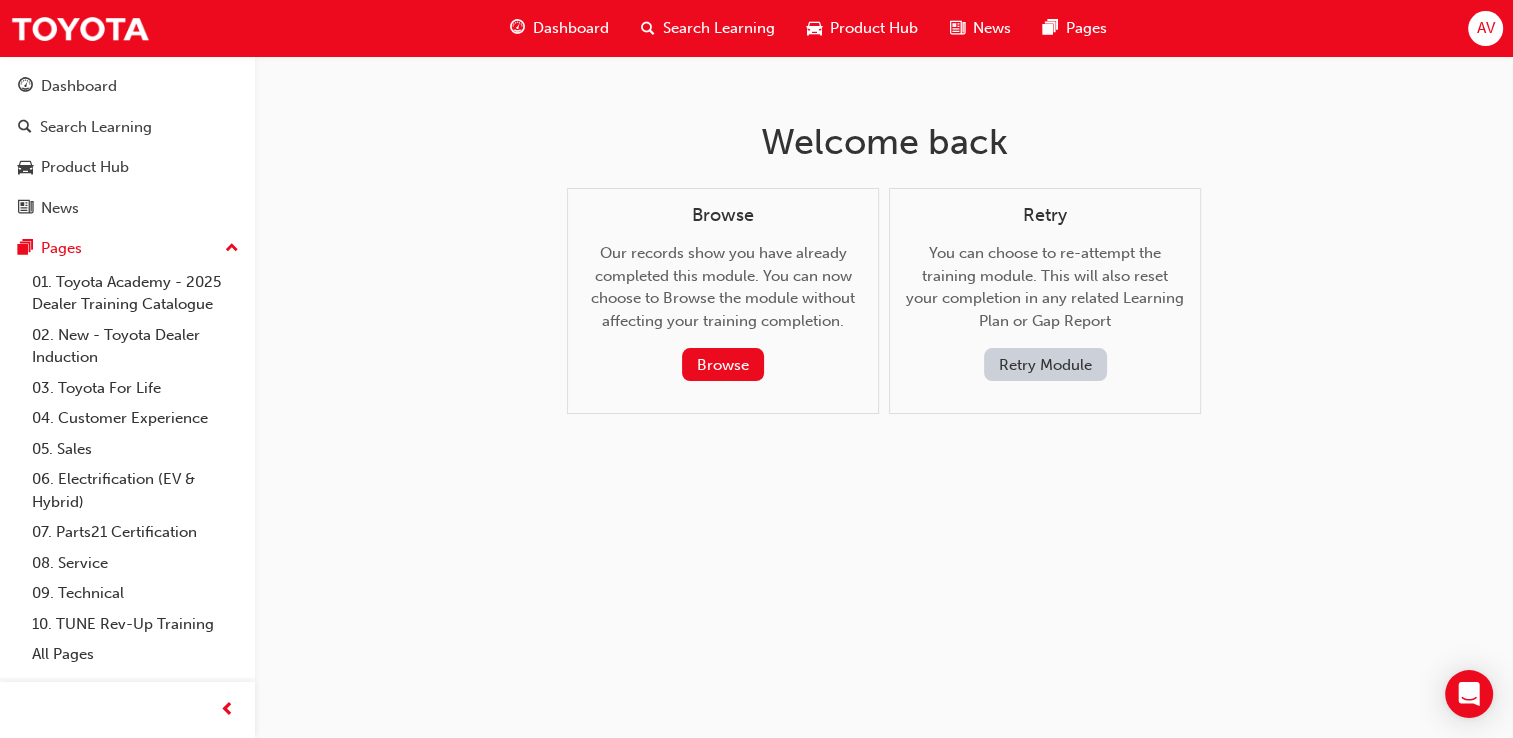 scroll, scrollTop: 0, scrollLeft: 0, axis: both 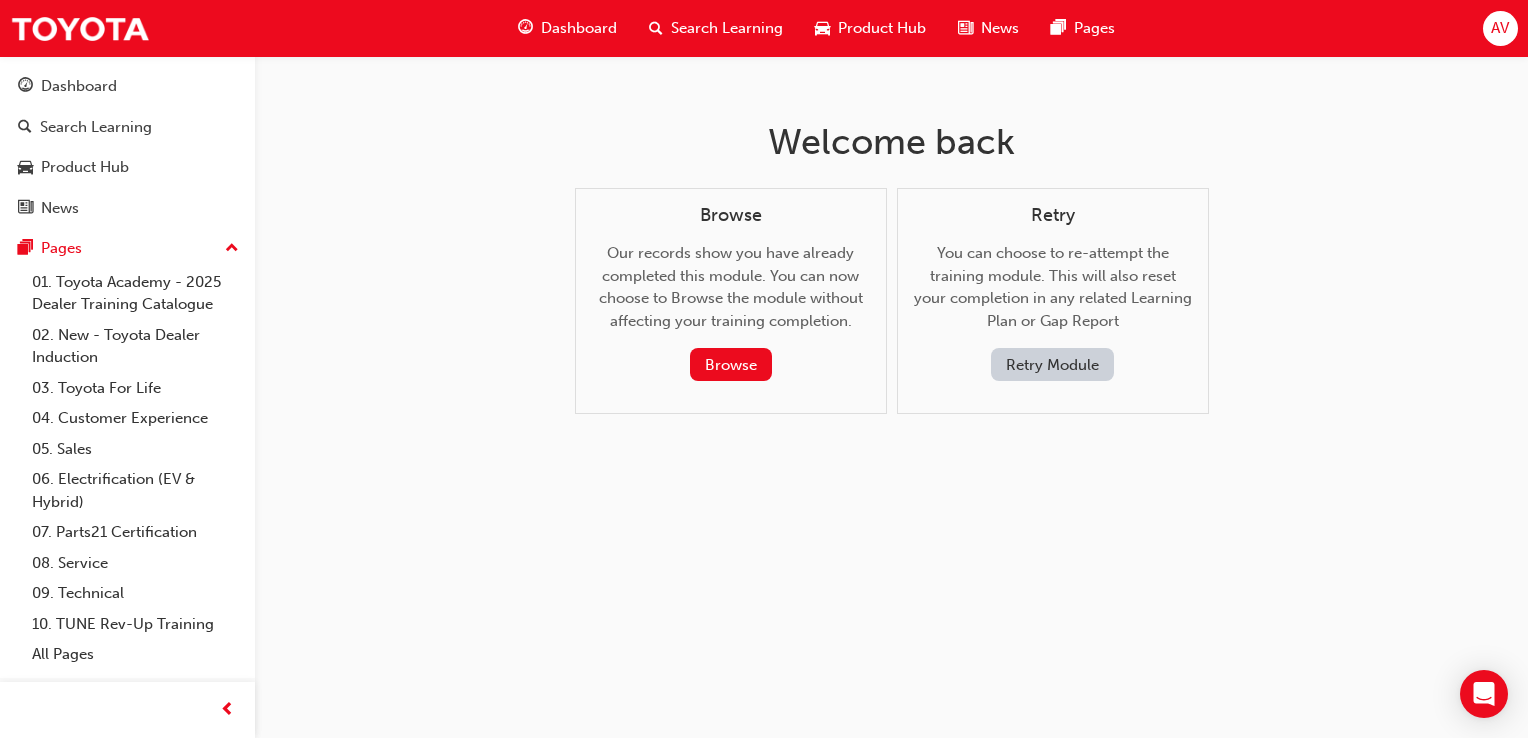 click on "Retry Module" at bounding box center (1052, 364) 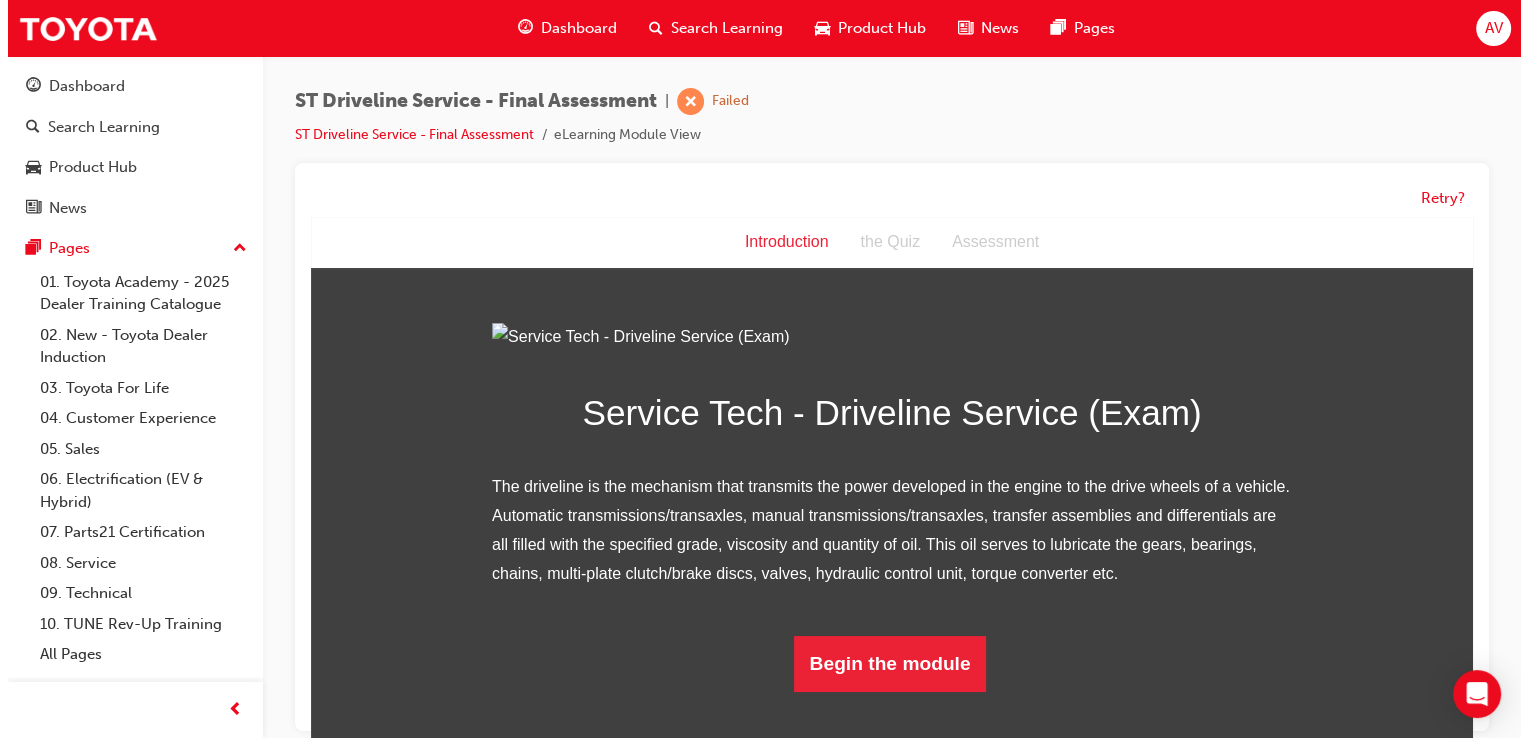 scroll, scrollTop: 0, scrollLeft: 0, axis: both 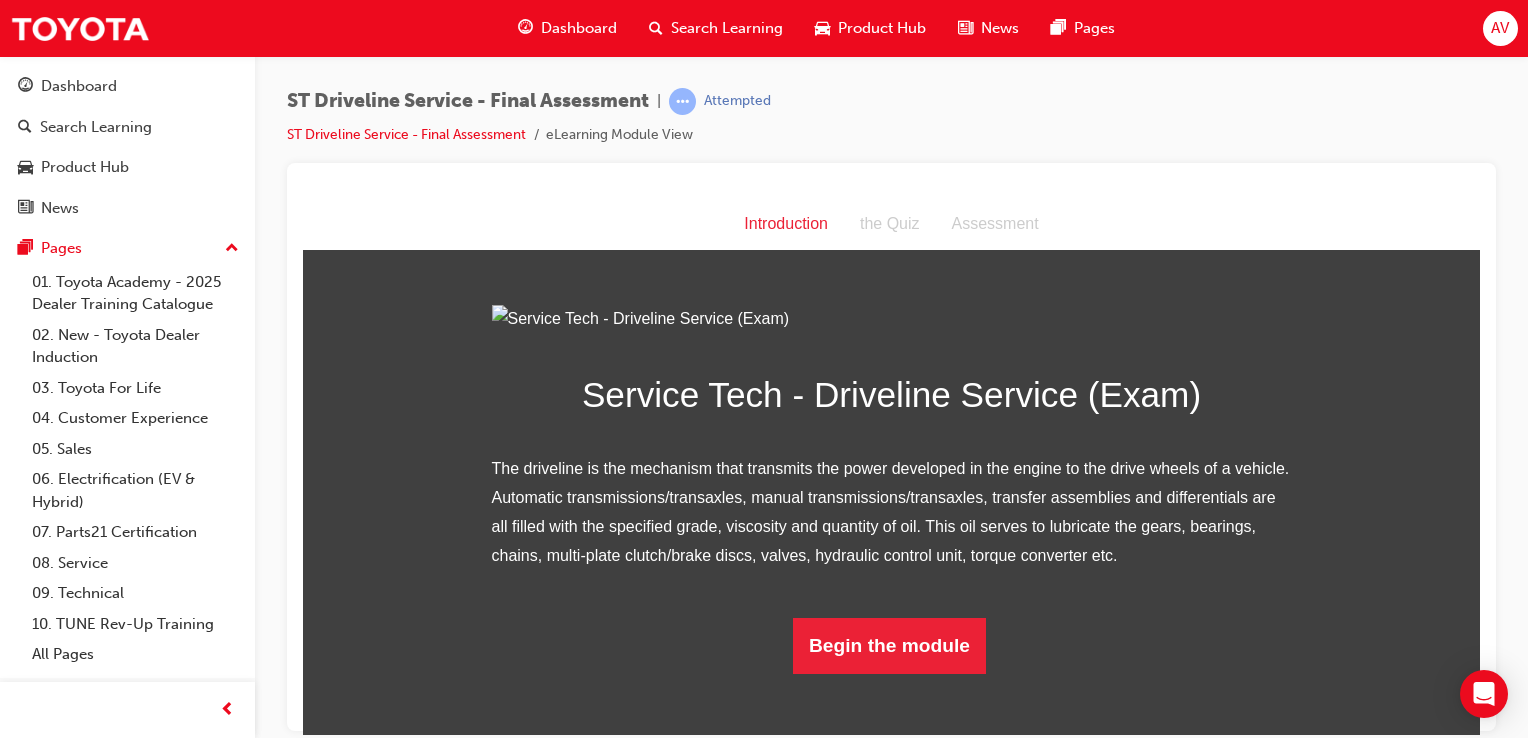 click at bounding box center [891, 447] 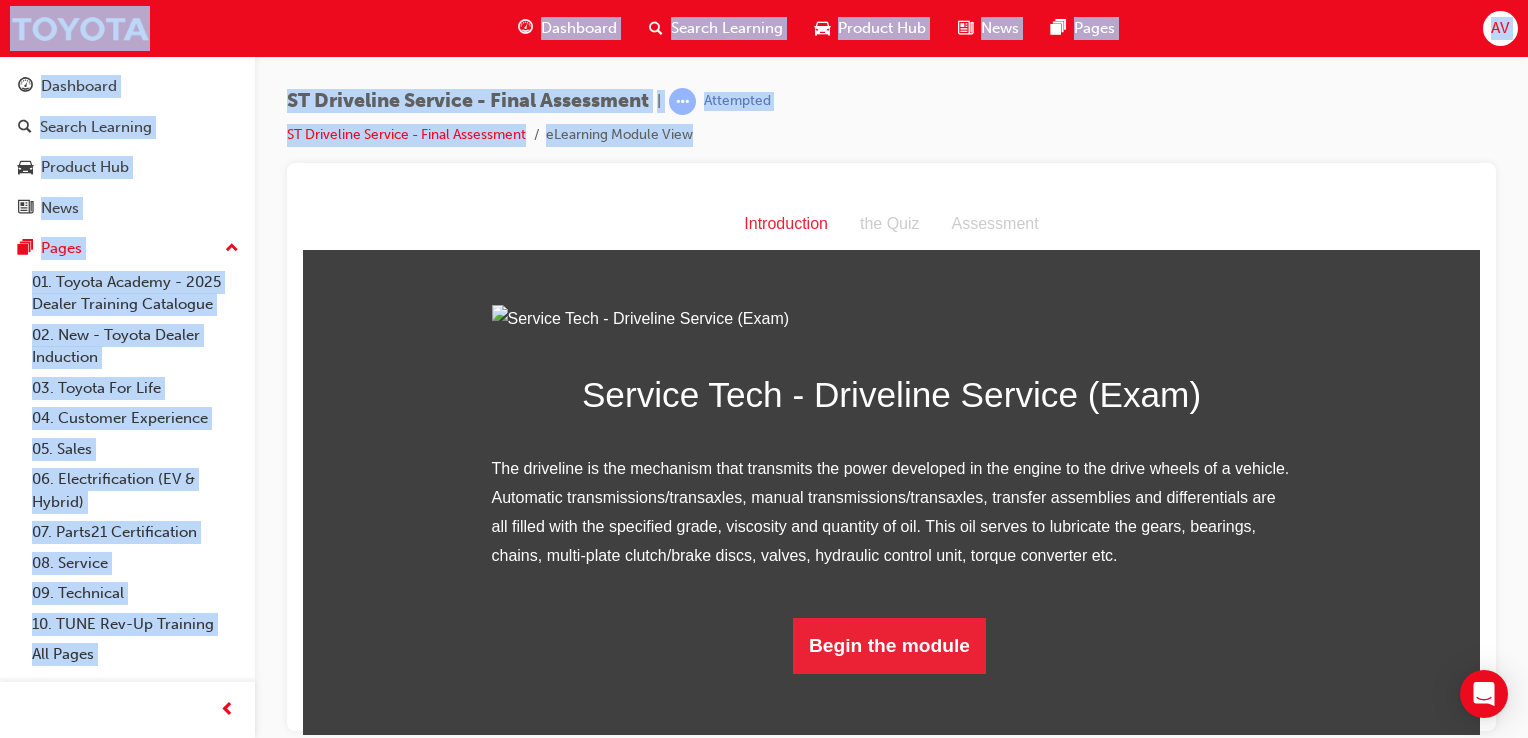 click at bounding box center [891, 447] 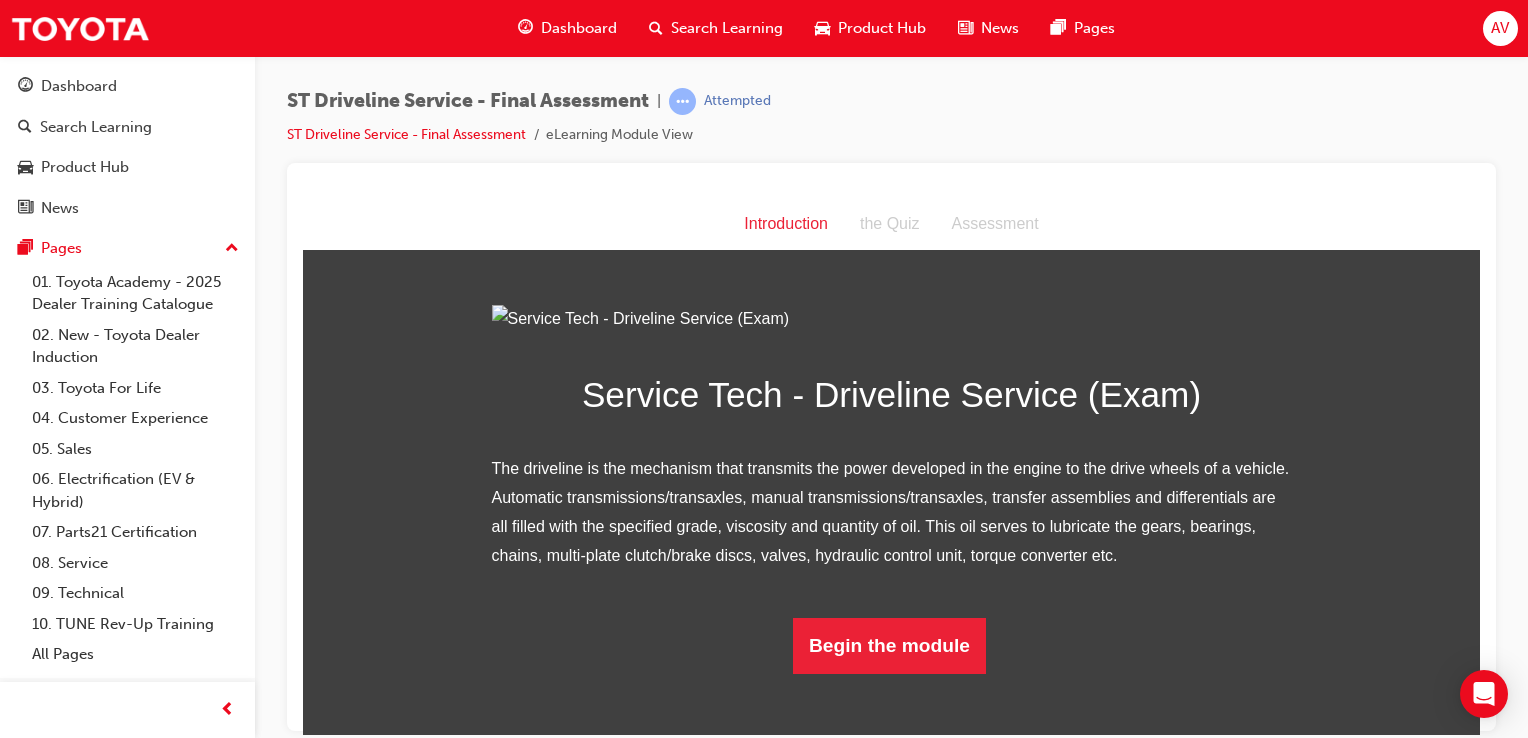 drag, startPoint x: 1784, startPoint y: 839, endPoint x: 1333, endPoint y: 610, distance: 505.80826 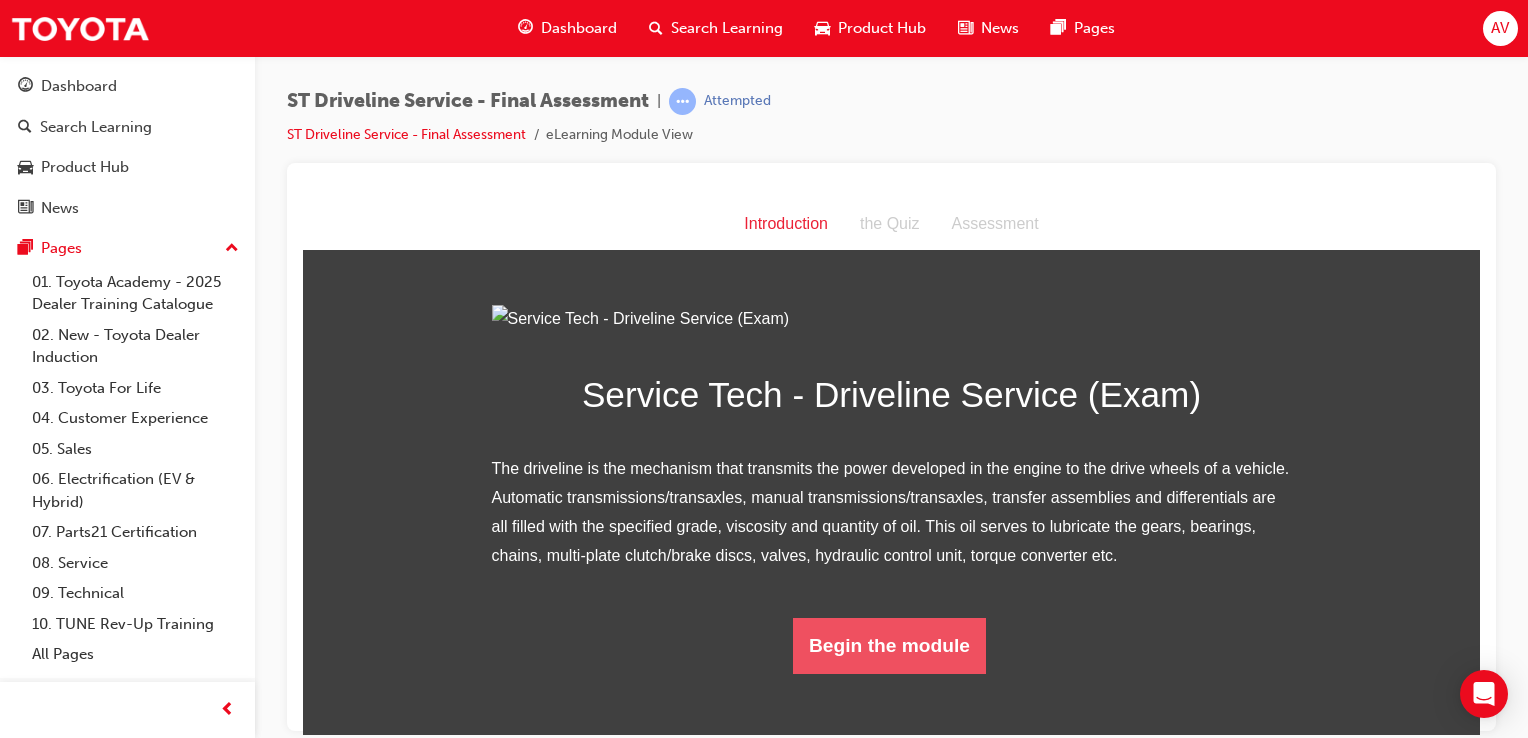 click on "Begin the module" at bounding box center [889, 645] 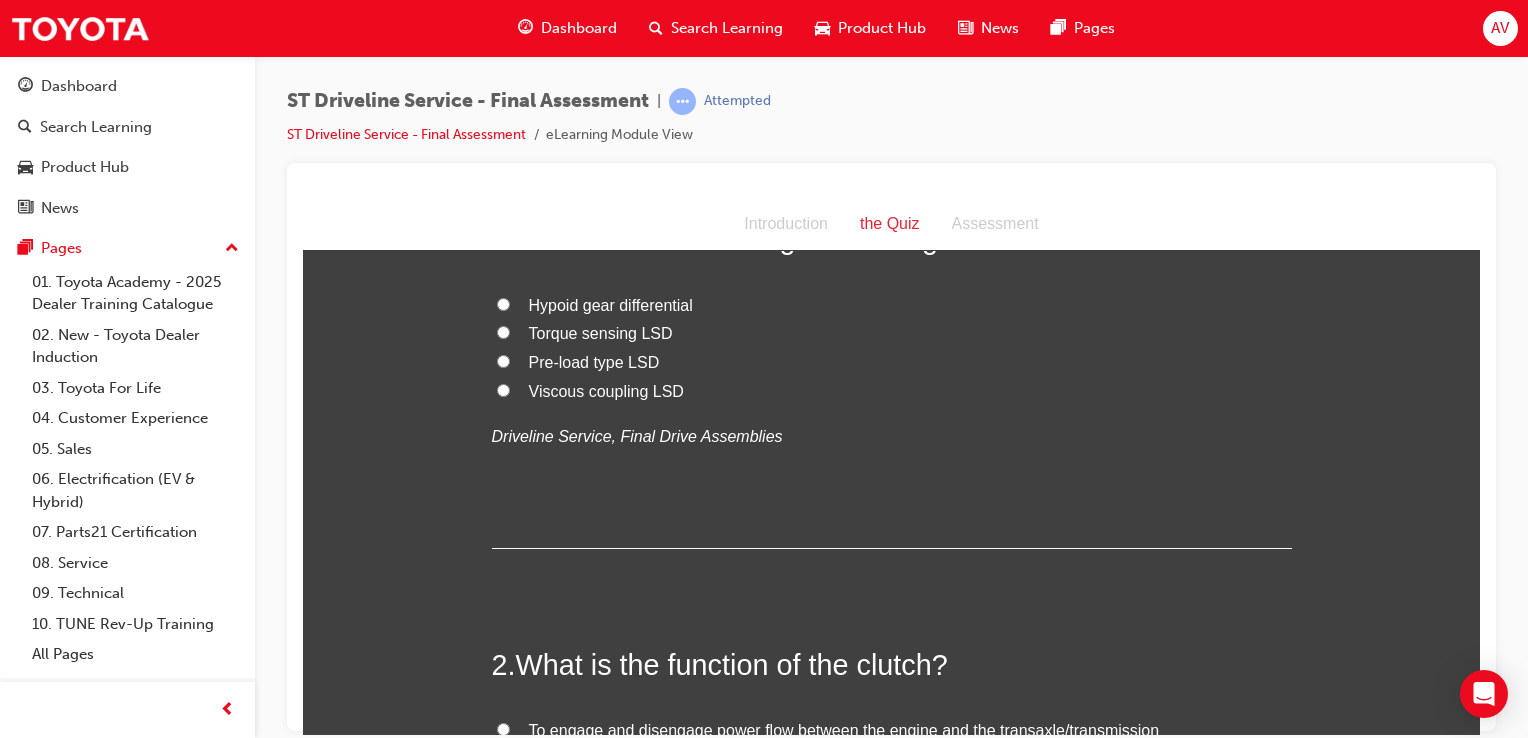 scroll, scrollTop: 0, scrollLeft: 0, axis: both 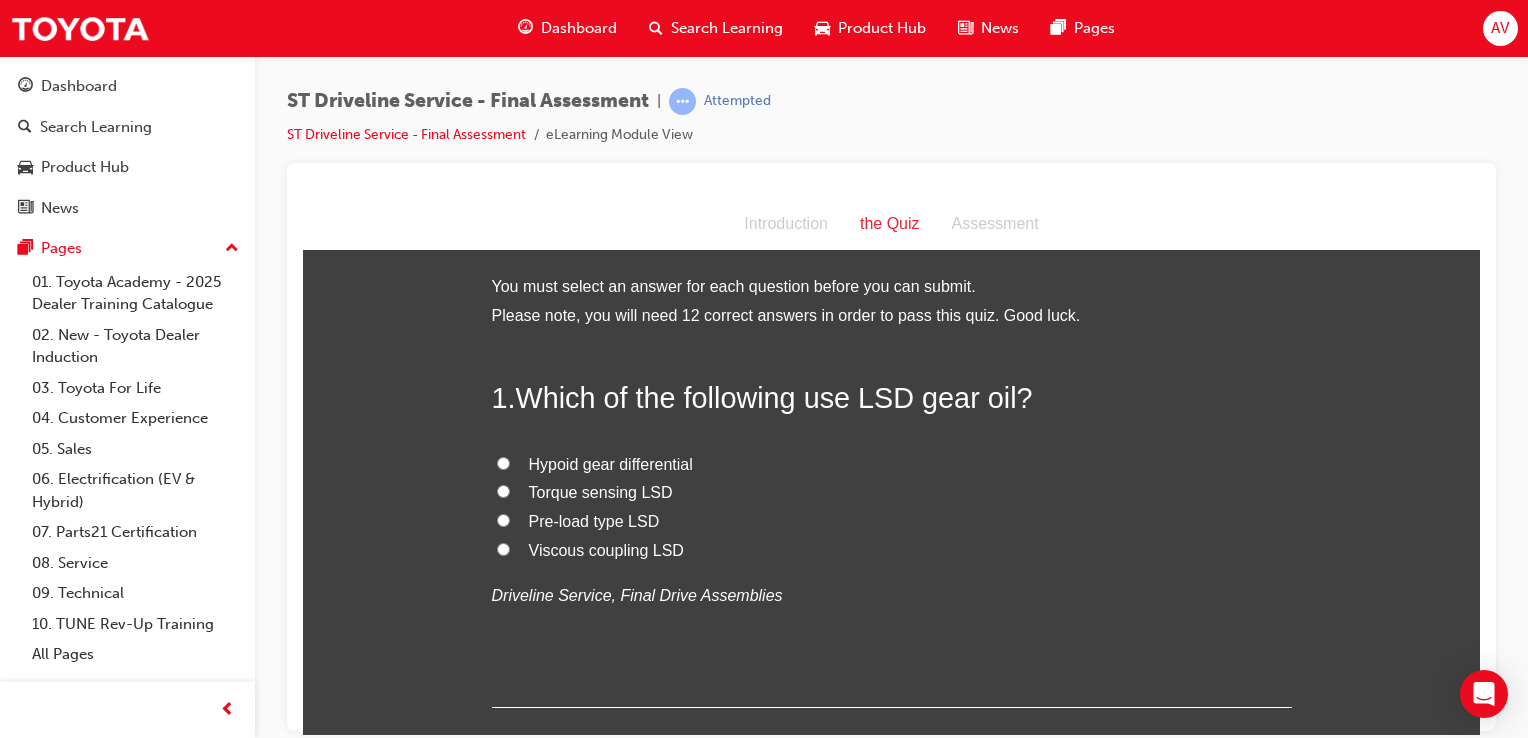 click on "1 .  Which of the following use LSD gear oil? Hypoid gear differential Torque sensing LSD Pre-load type LSD Viscous coupling LSD
Driveline Service, Final Drive Assemblies" at bounding box center [892, 541] 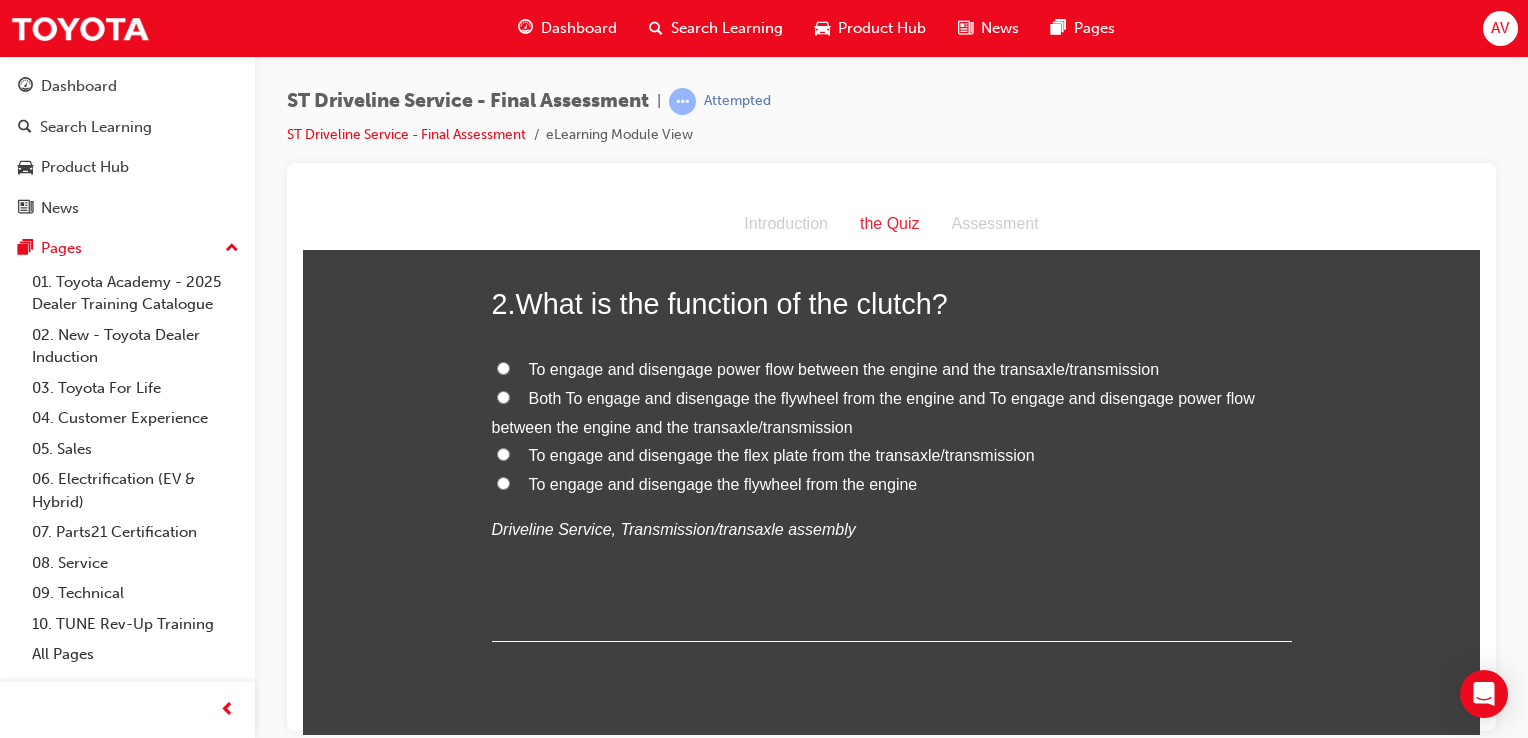 scroll, scrollTop: 560, scrollLeft: 0, axis: vertical 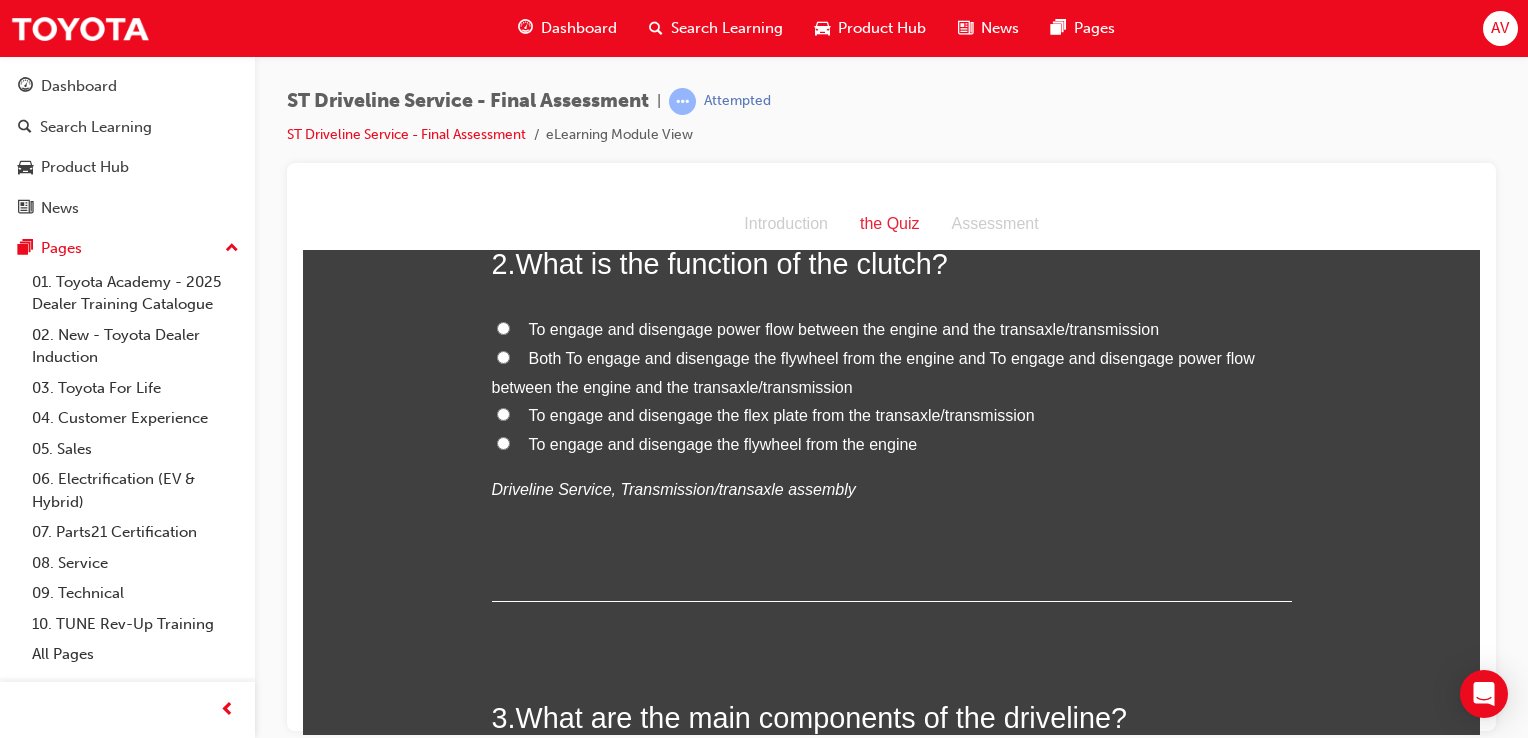 click on "Both To engage and disengage the flywheel from the engine and To engage and disengage power flow between the engine and the transaxle/transmission" at bounding box center [503, 356] 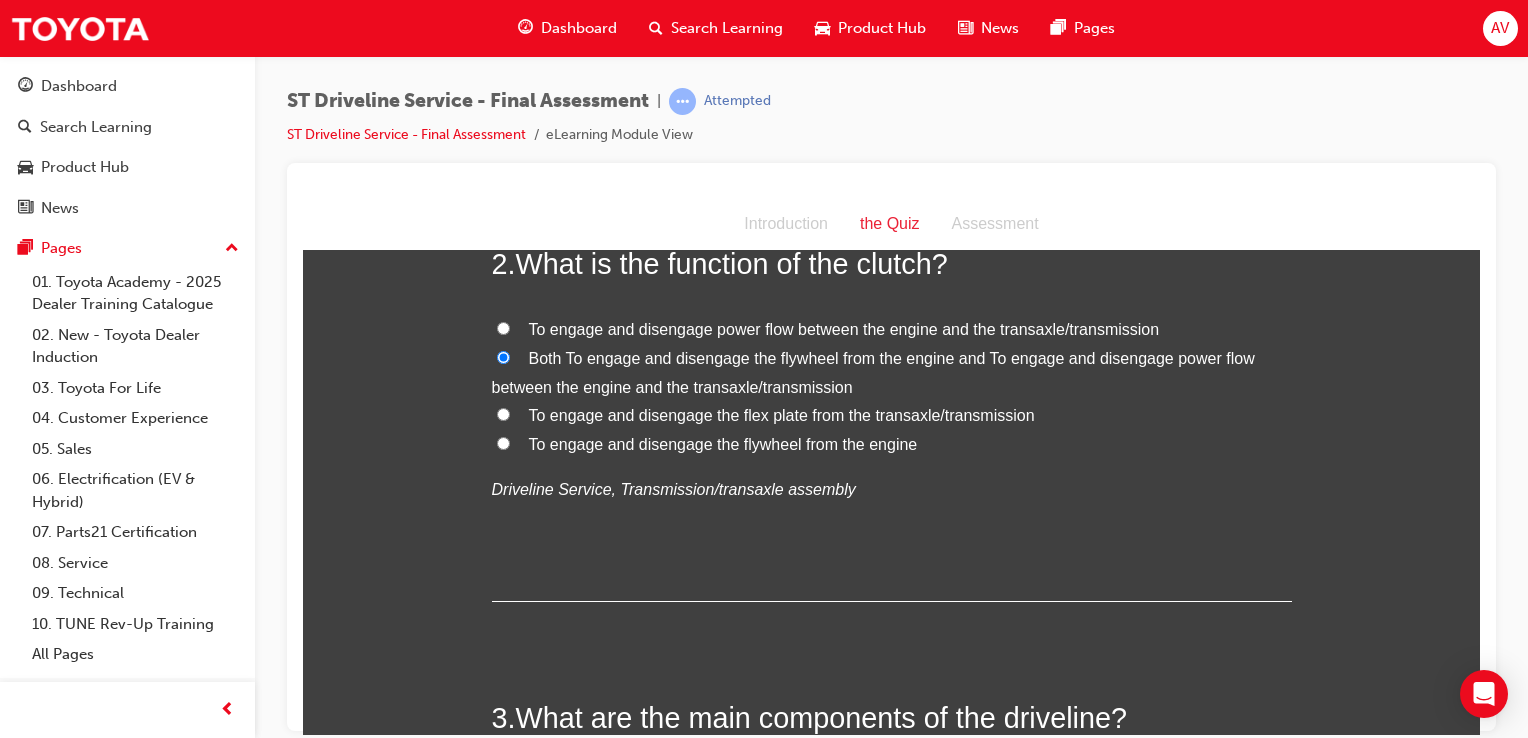 radio on "true" 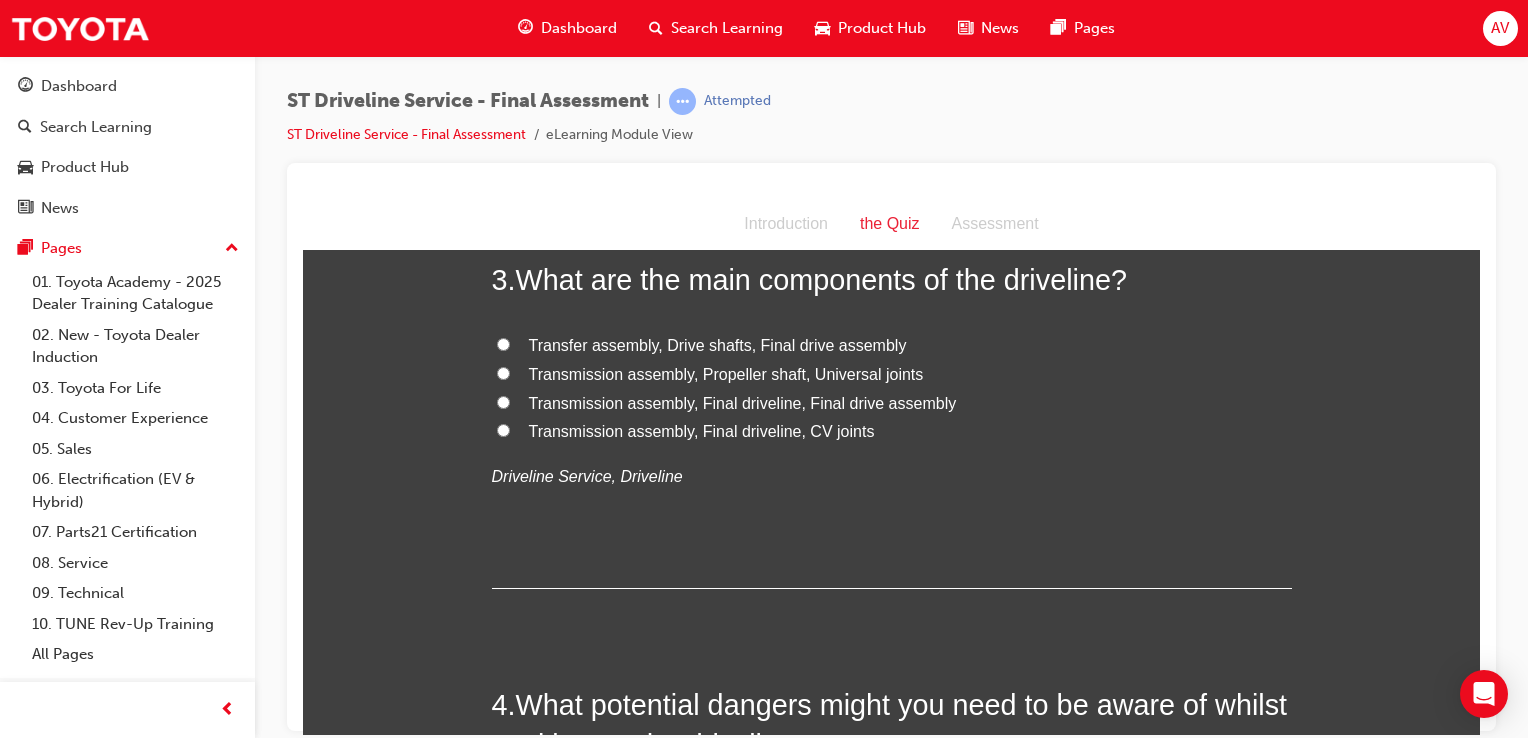 scroll, scrollTop: 1000, scrollLeft: 0, axis: vertical 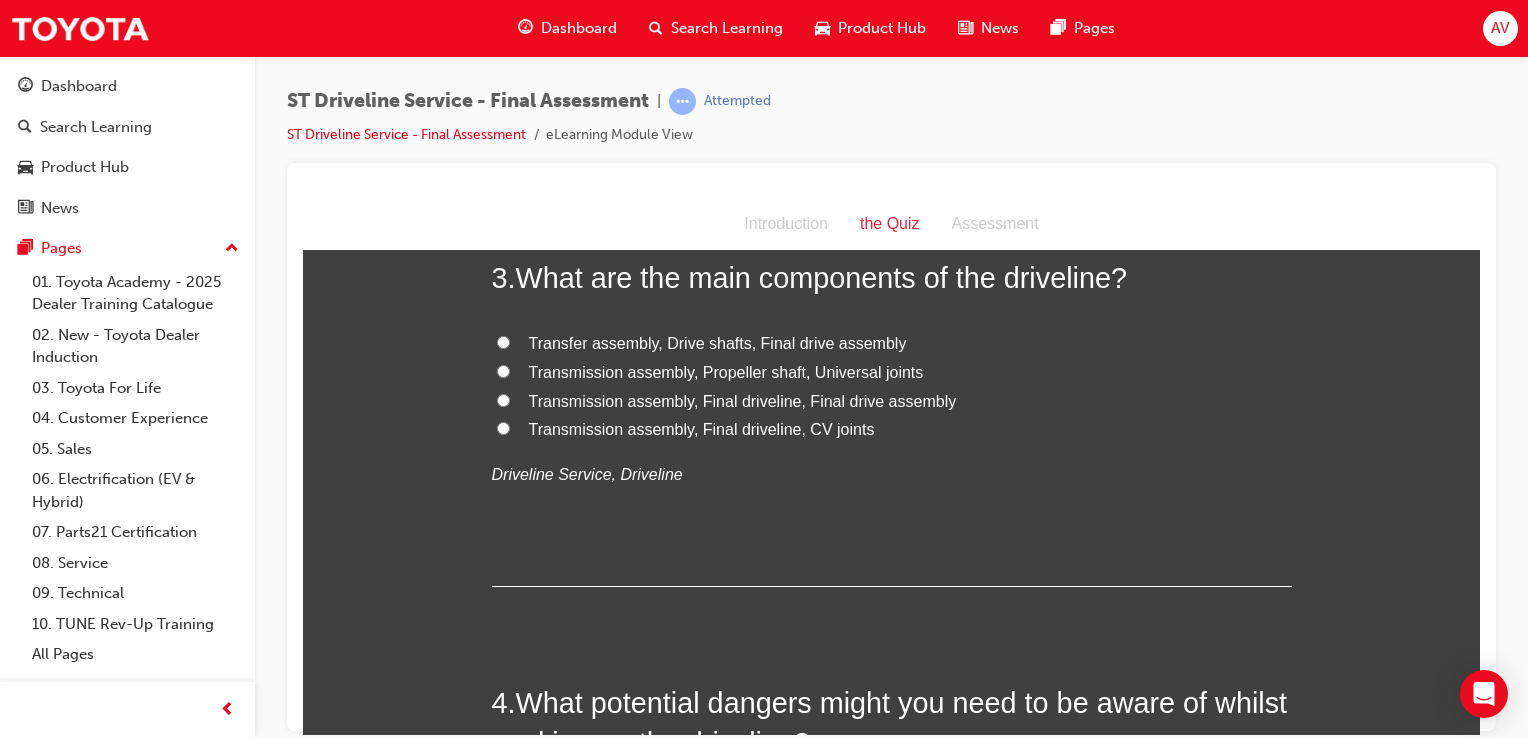 click on "Transmission assembly, Propeller shaft, Universal joints" at bounding box center (503, 370) 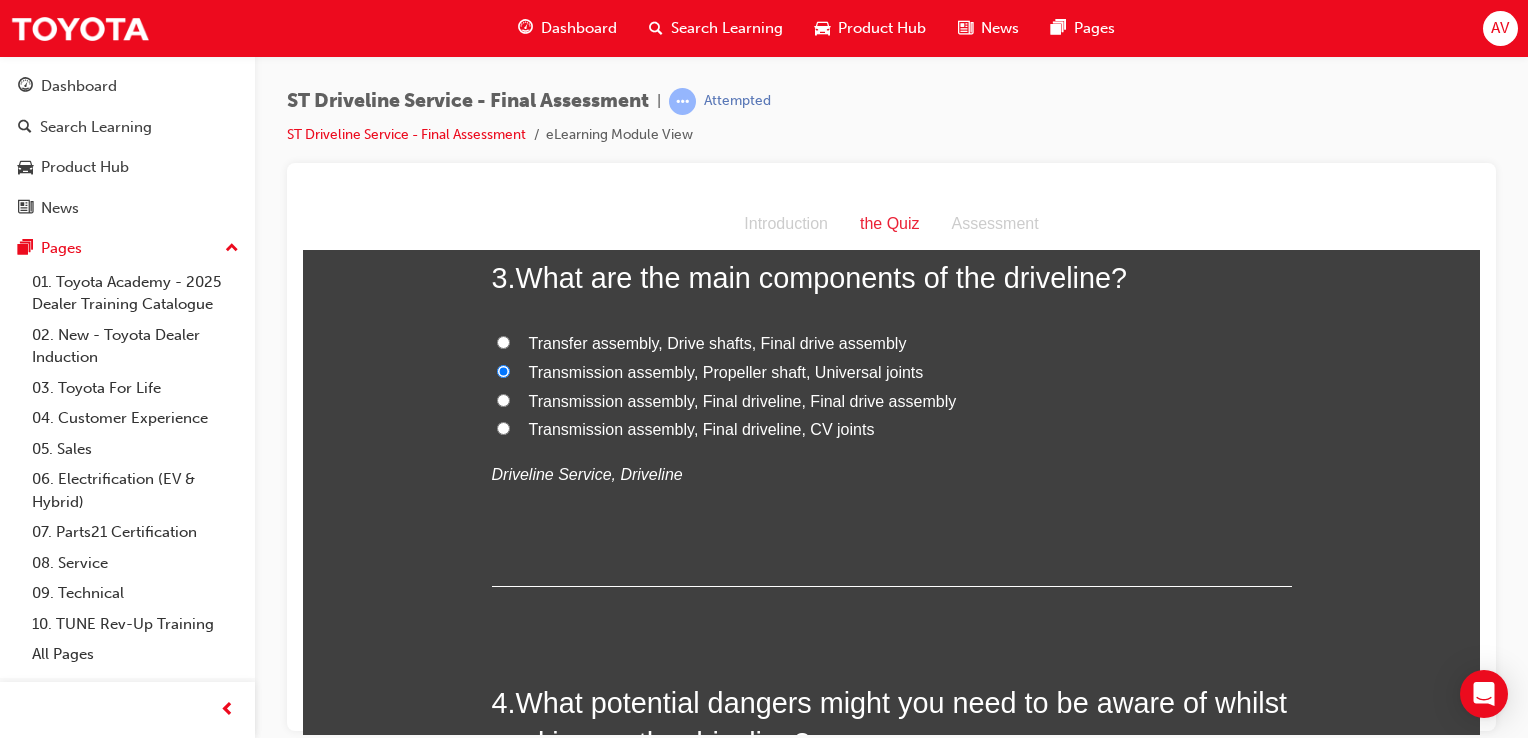 radio on "true" 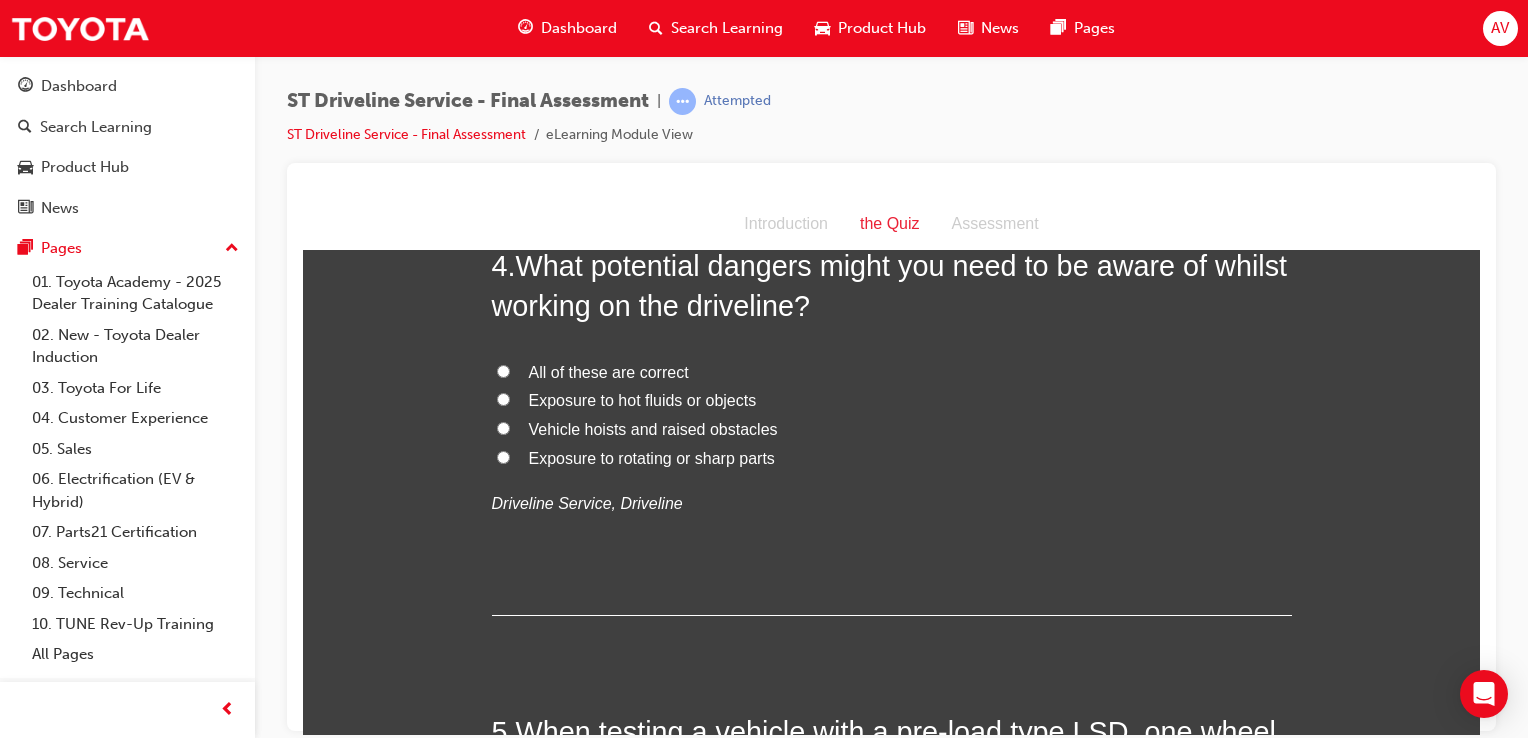 scroll, scrollTop: 1440, scrollLeft: 0, axis: vertical 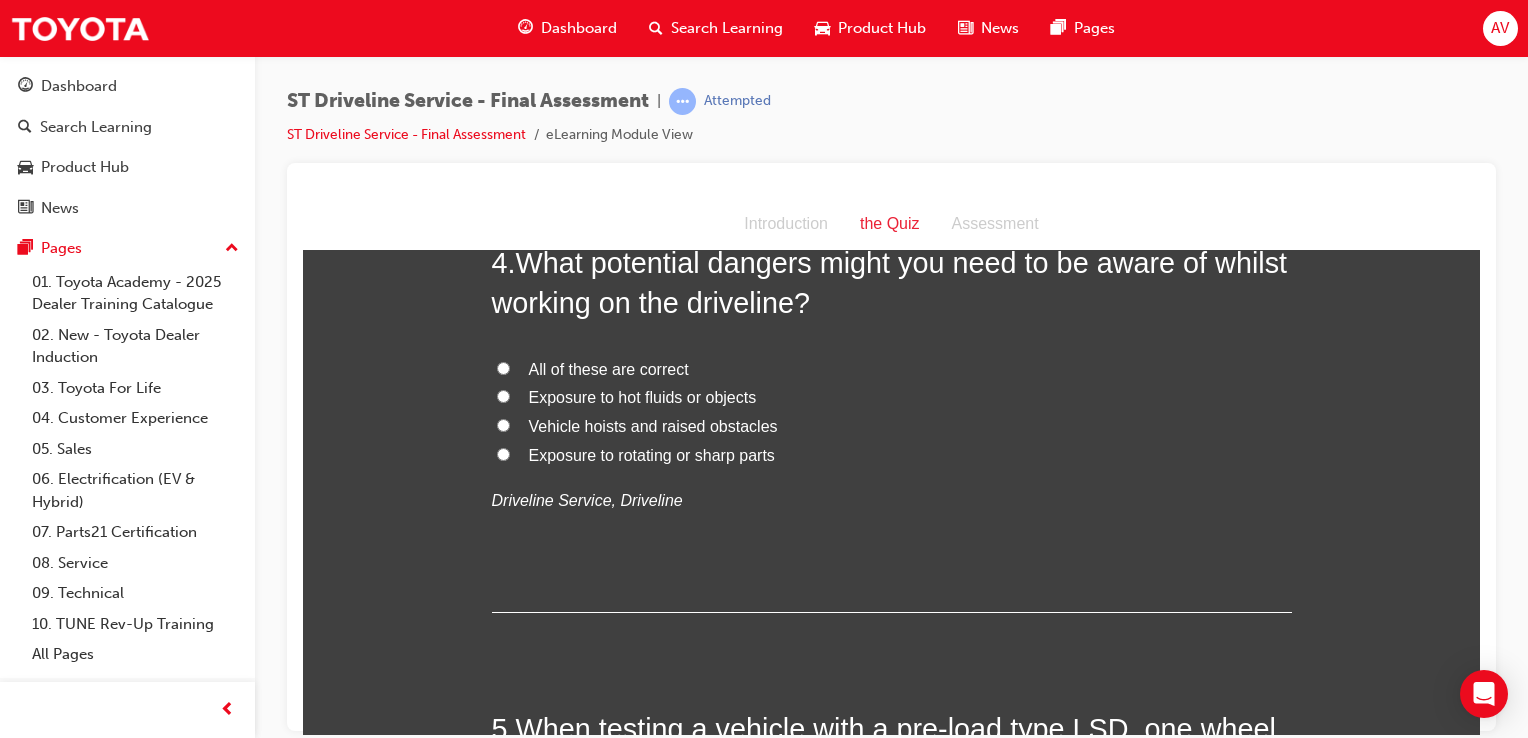 click on "All of these are correct" at bounding box center (892, 369) 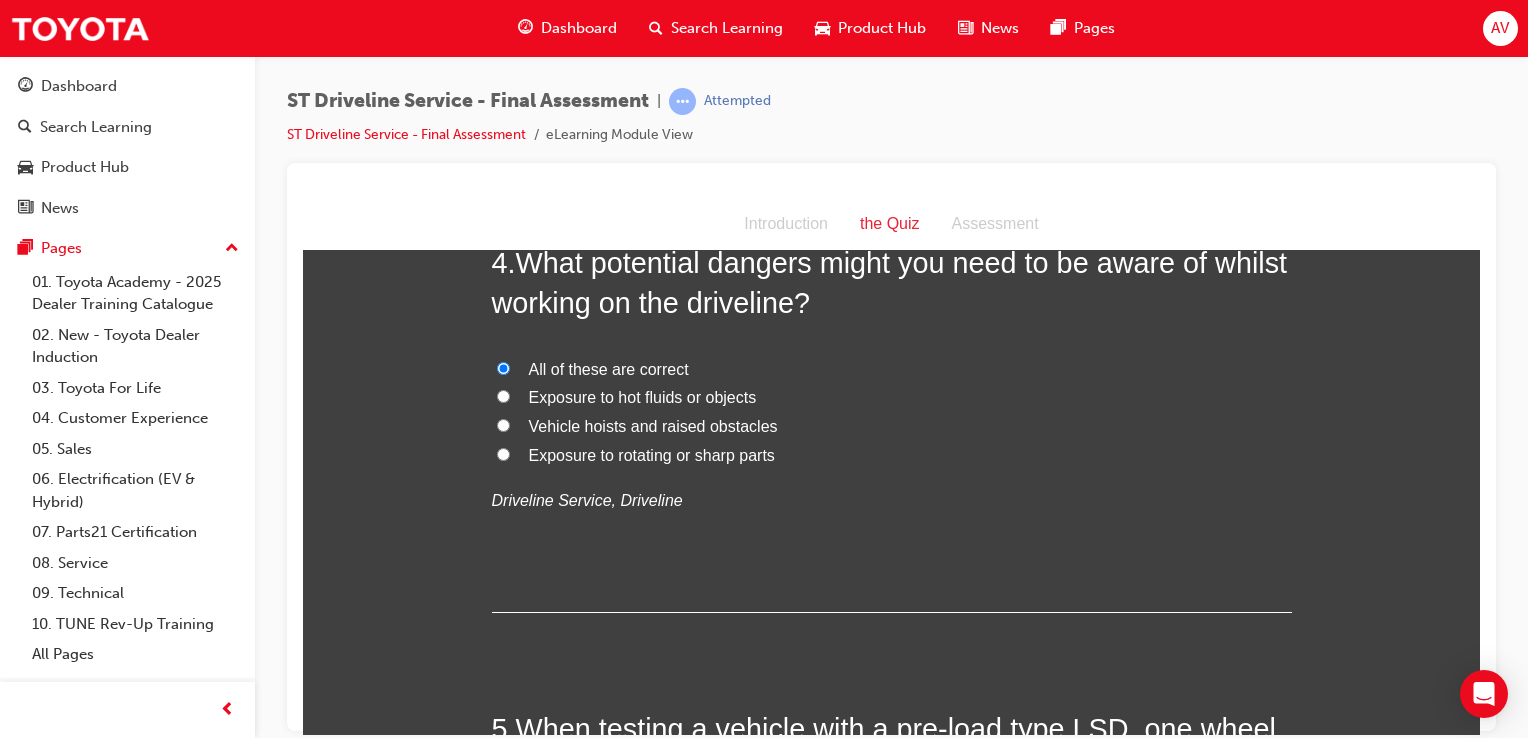 radio on "true" 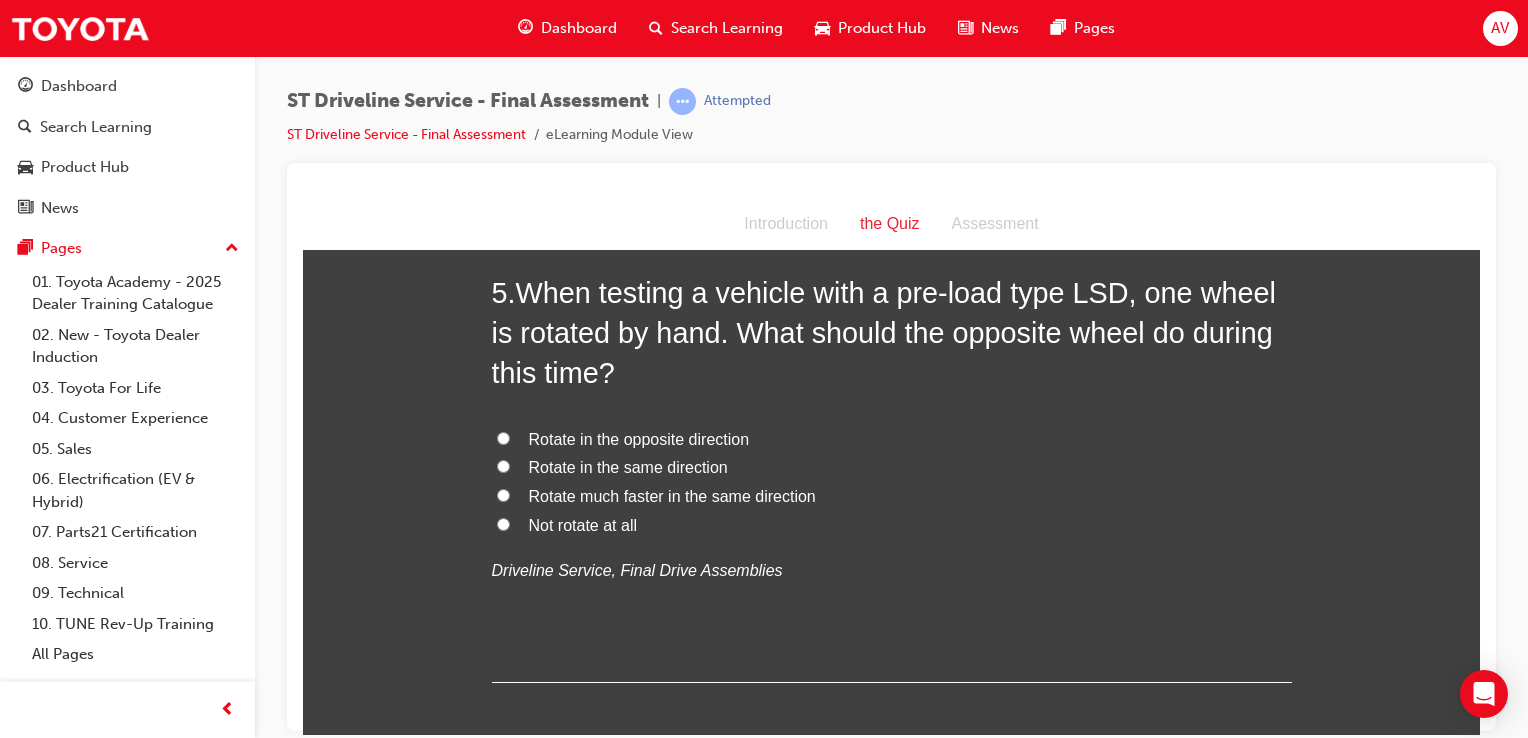 scroll, scrollTop: 1880, scrollLeft: 0, axis: vertical 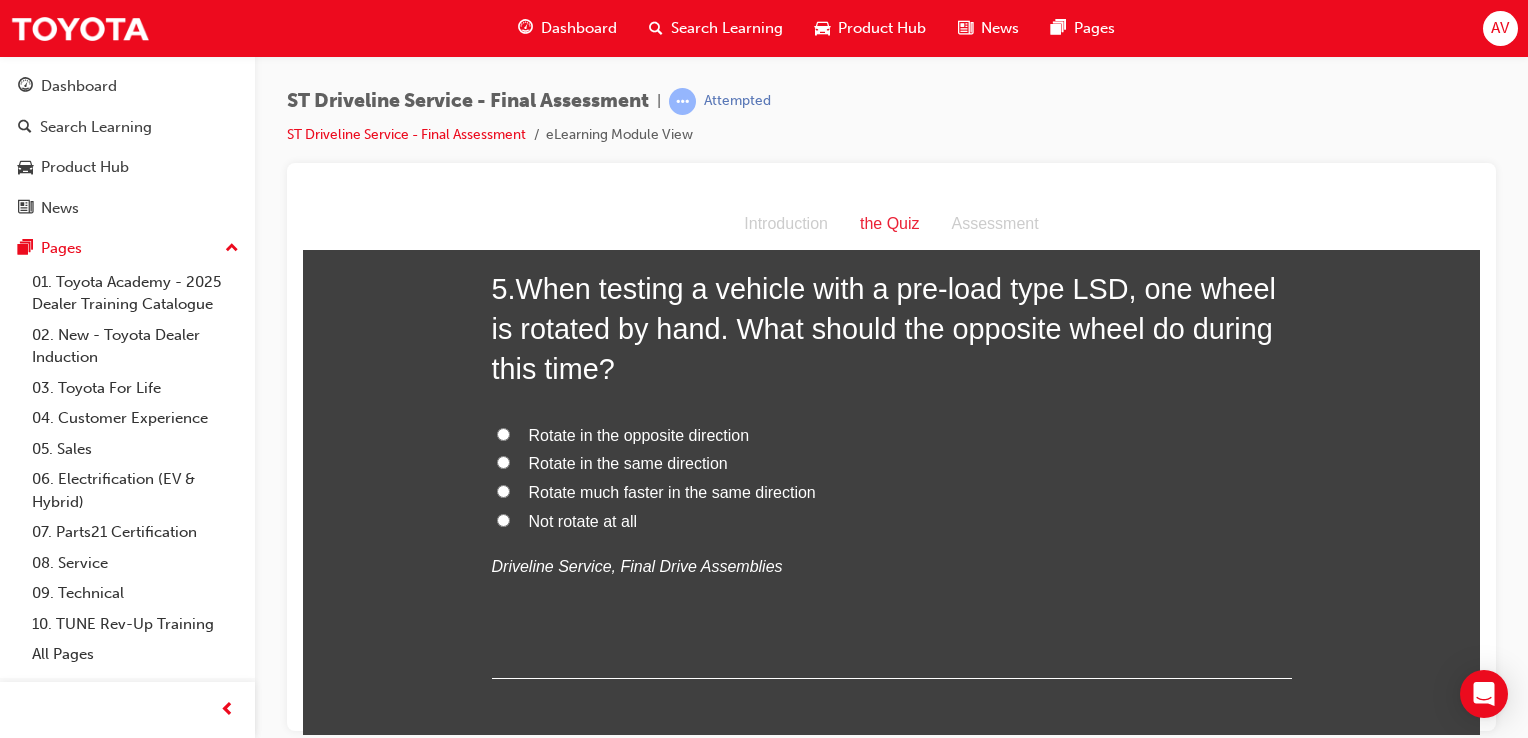 click on "You must select an answer for each question before you can submit. Please note, you will need 12 correct answers in order to pass this quiz. Good luck. 1 .  Which of the following use LSD gear oil? Hypoid gear differential Torque sensing LSD Pre-load type LSD Viscous coupling LSD
Driveline Service, Final Drive Assemblies 2 .  What is the function of the clutch? To engage and disengage power flow between the engine and the transaxle/transmission Both To engage and disengage the flywheel from the engine and To engage and disengage power flow between the engine and the transaxle/transmission To engage and disengage the flex plate from the transaxle/transmission To engage and disengage the flywheel from the engine
Driveline Service, Transmission/transaxle assembly 3 .  What are the main components of the driveline? Transfer assembly, Drive shafts, Final drive assembly Transmission assembly, Propeller shaft, Universal joints Transmission assembly, Final driveline, Final drive assembly
4 .
5 .
6 ." at bounding box center (891, 1855) 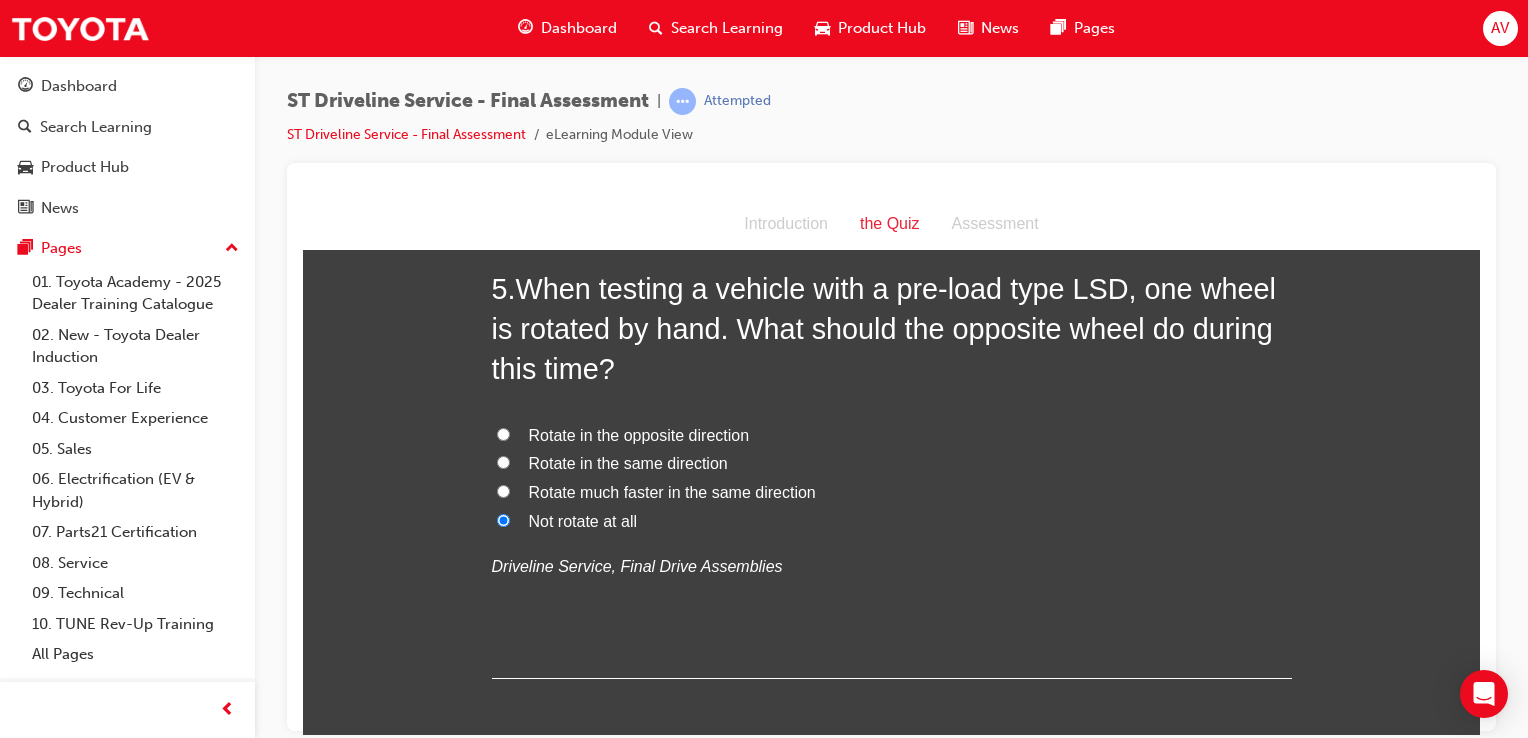 radio on "true" 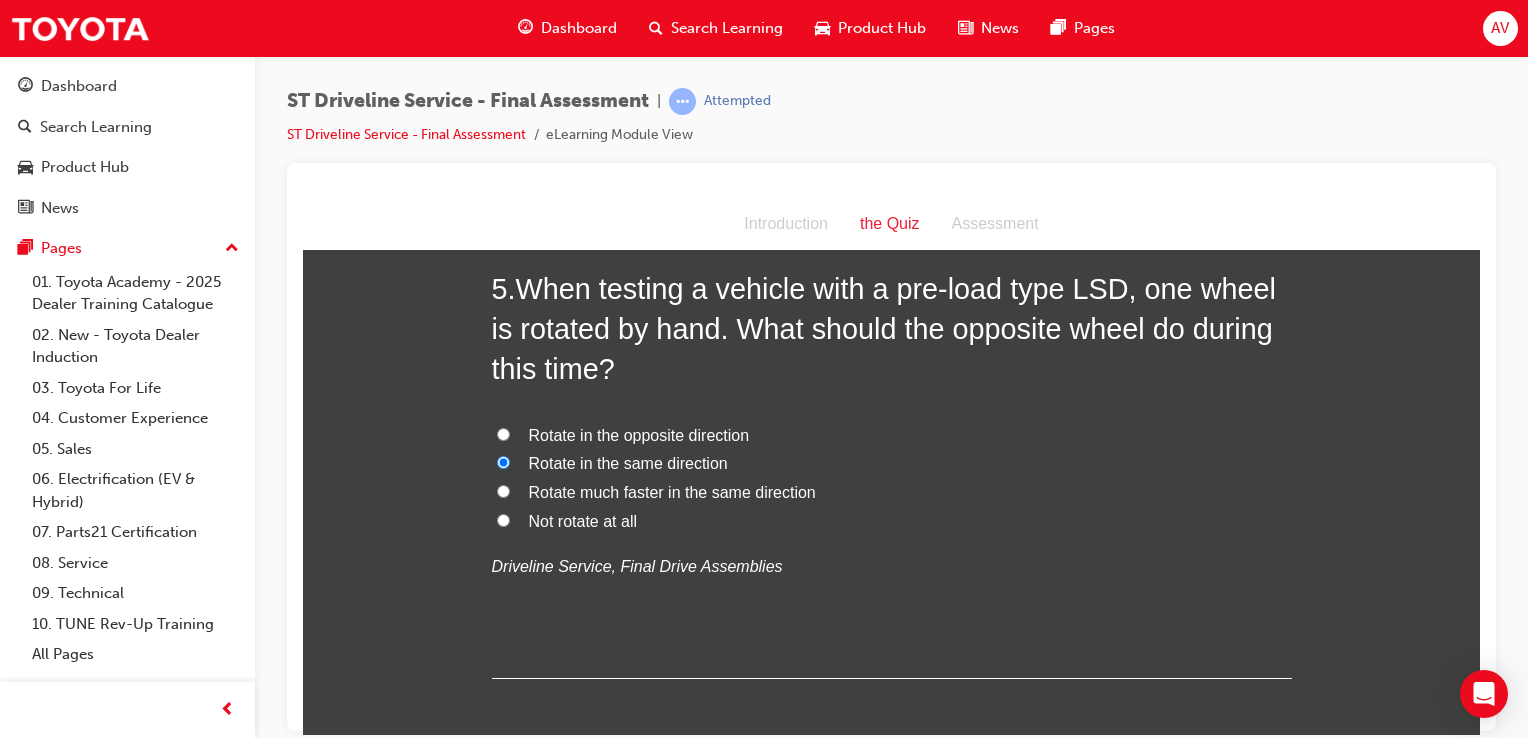 click on "You must select an answer for each question before you can submit. Please note, you will need 12 correct answers in order to pass this quiz. Good luck. 1 .  Which of the following use LSD gear oil? Hypoid gear differential Torque sensing LSD Pre-load type LSD Viscous coupling LSD
Driveline Service, Final Drive Assemblies 2 .  What is the function of the clutch? To engage and disengage power flow between the engine and the transaxle/transmission Both To engage and disengage the flywheel from the engine and To engage and disengage power flow between the engine and the transaxle/transmission To engage and disengage the flex plate from the transaxle/transmission To engage and disengage the flywheel from the engine
Driveline Service, Transmission/transaxle assembly 3 .  What are the main components of the driveline? Transfer assembly, Drive shafts, Final drive assembly Transmission assembly, Propeller shaft, Universal joints Transmission assembly, Final driveline, Final drive assembly
4 .
5 .
6 ." at bounding box center [891, 1855] 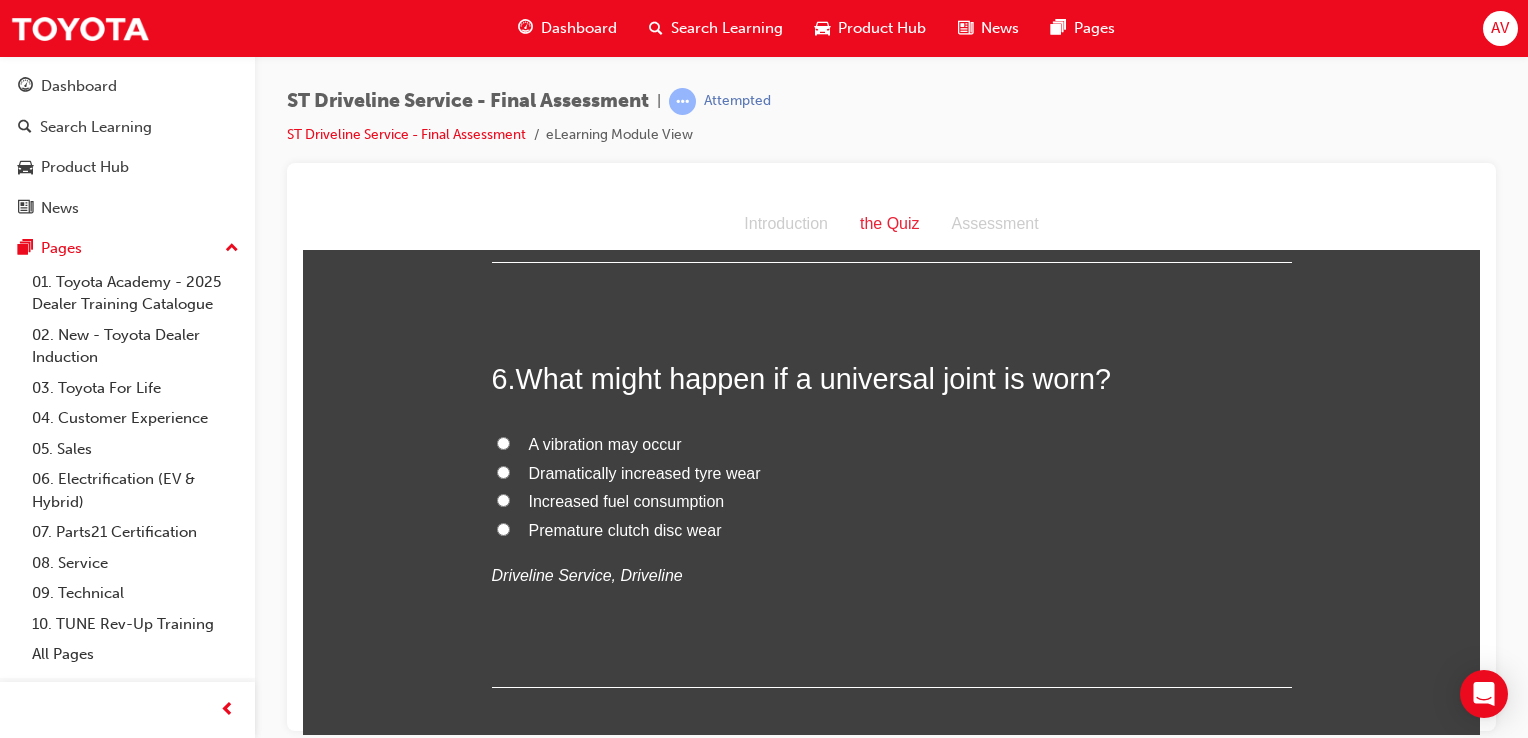 scroll, scrollTop: 2320, scrollLeft: 0, axis: vertical 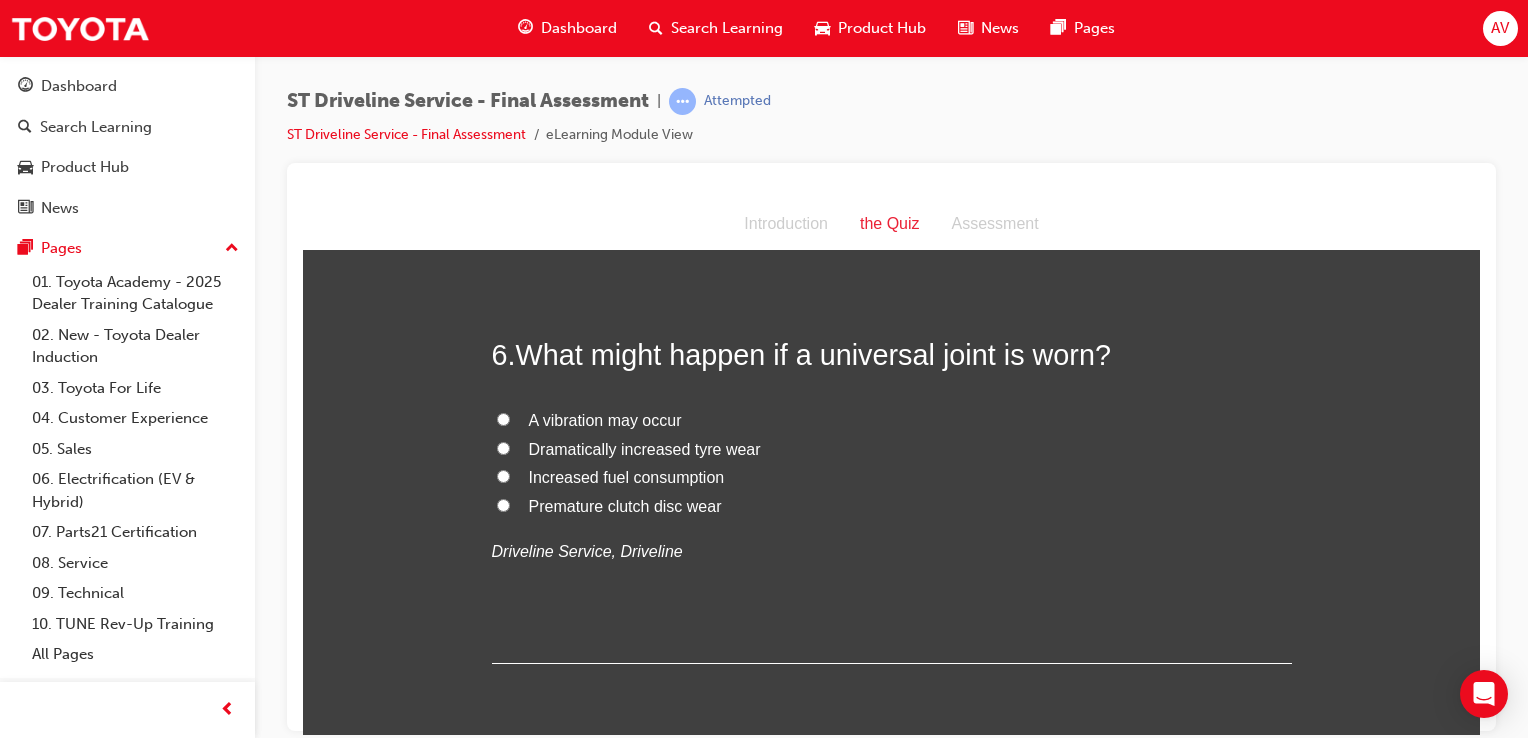click on "A vibration may occur" at bounding box center [503, 418] 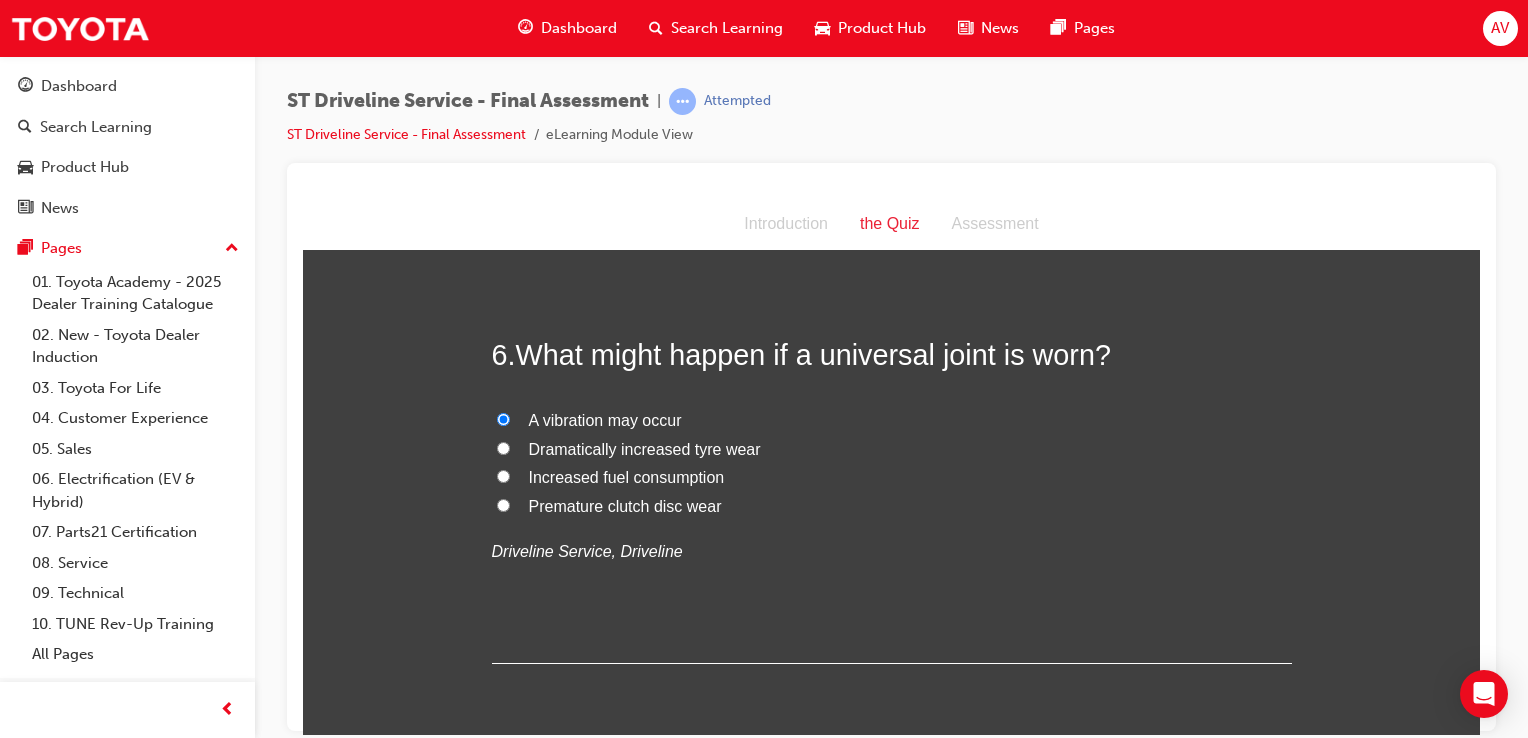 radio on "true" 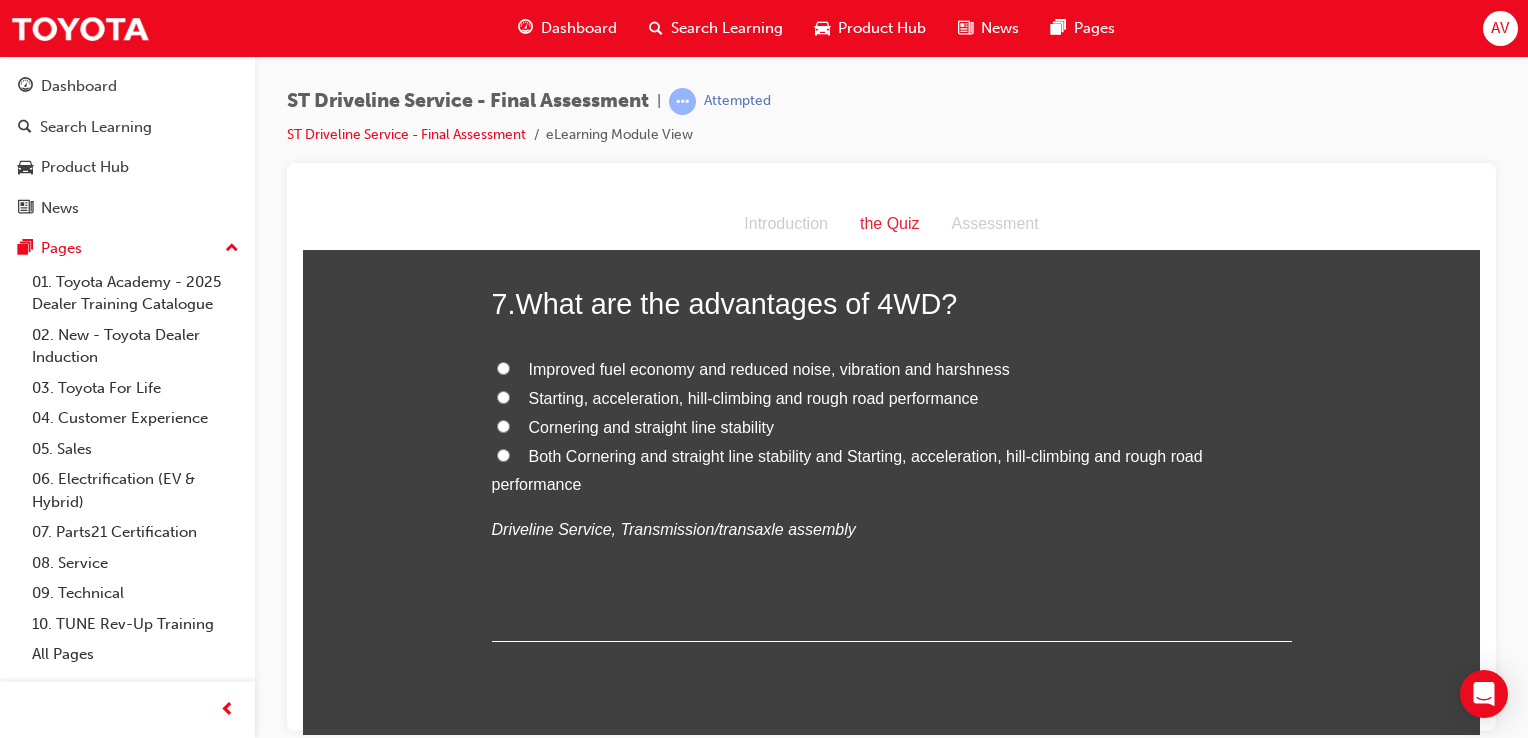 scroll, scrollTop: 2800, scrollLeft: 0, axis: vertical 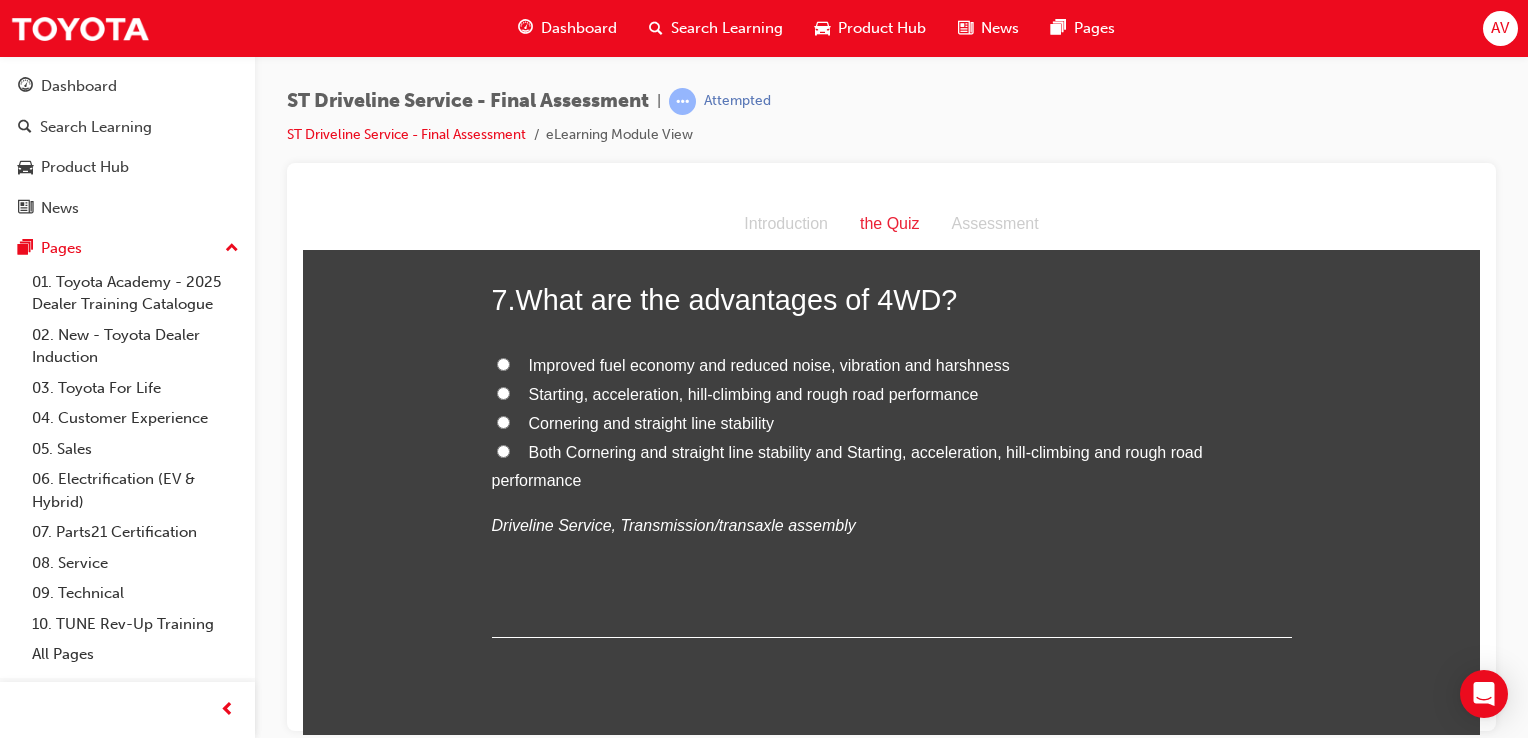 click on "Both Cornering and straight line stability and Starting, acceleration, hill-climbing and rough road performance" at bounding box center [503, 450] 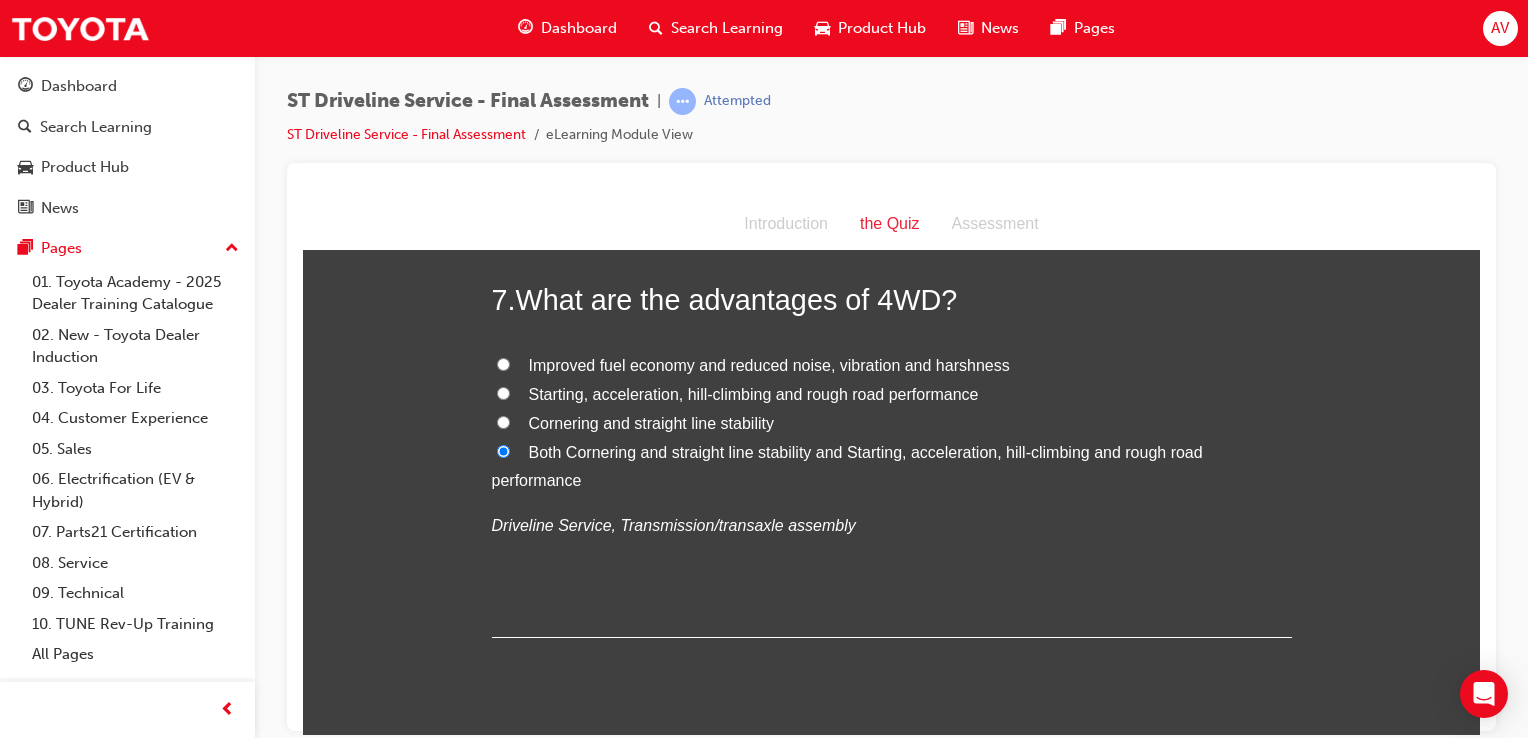radio on "true" 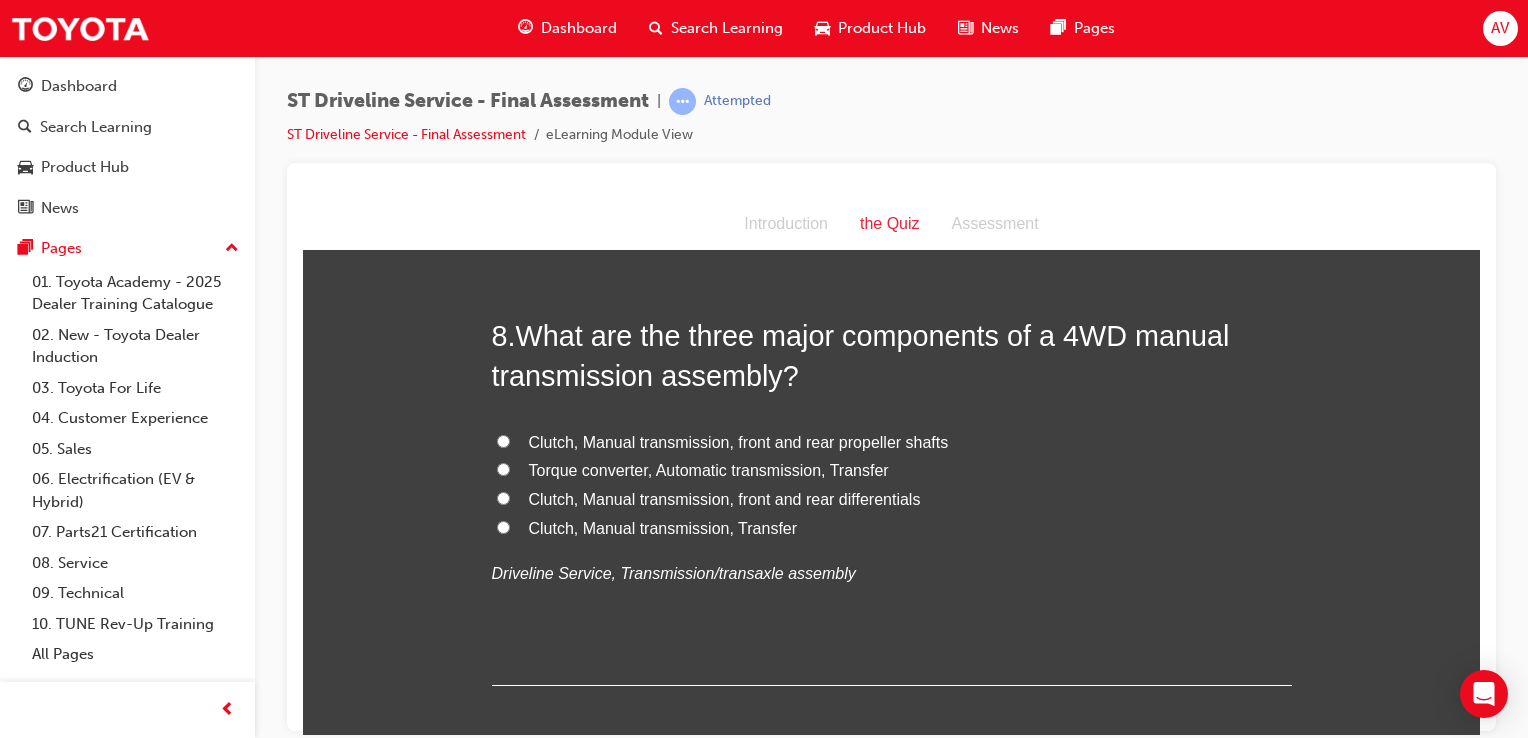 scroll, scrollTop: 3240, scrollLeft: 0, axis: vertical 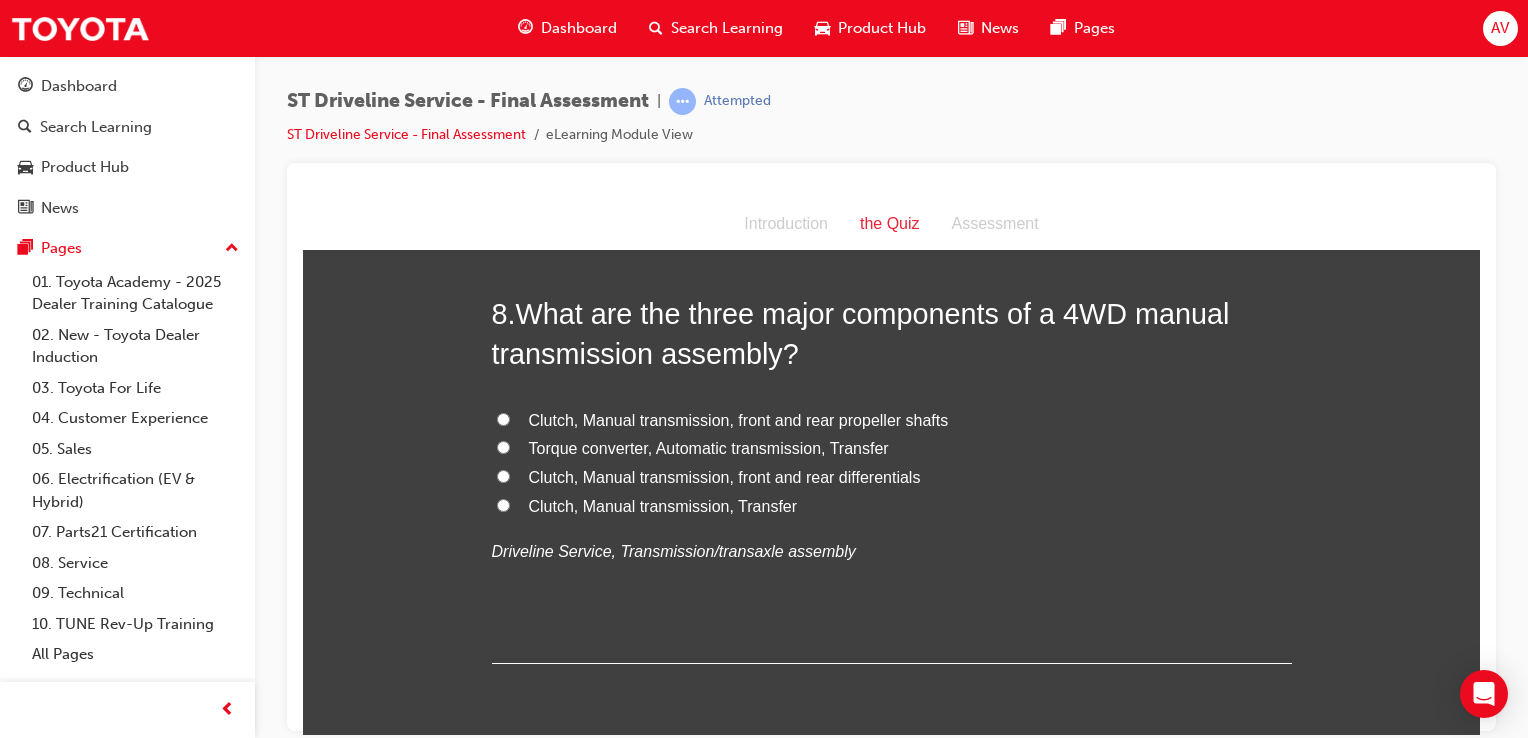 click on "Clutch, Manual transmission, front and rear differentials" at bounding box center [503, 475] 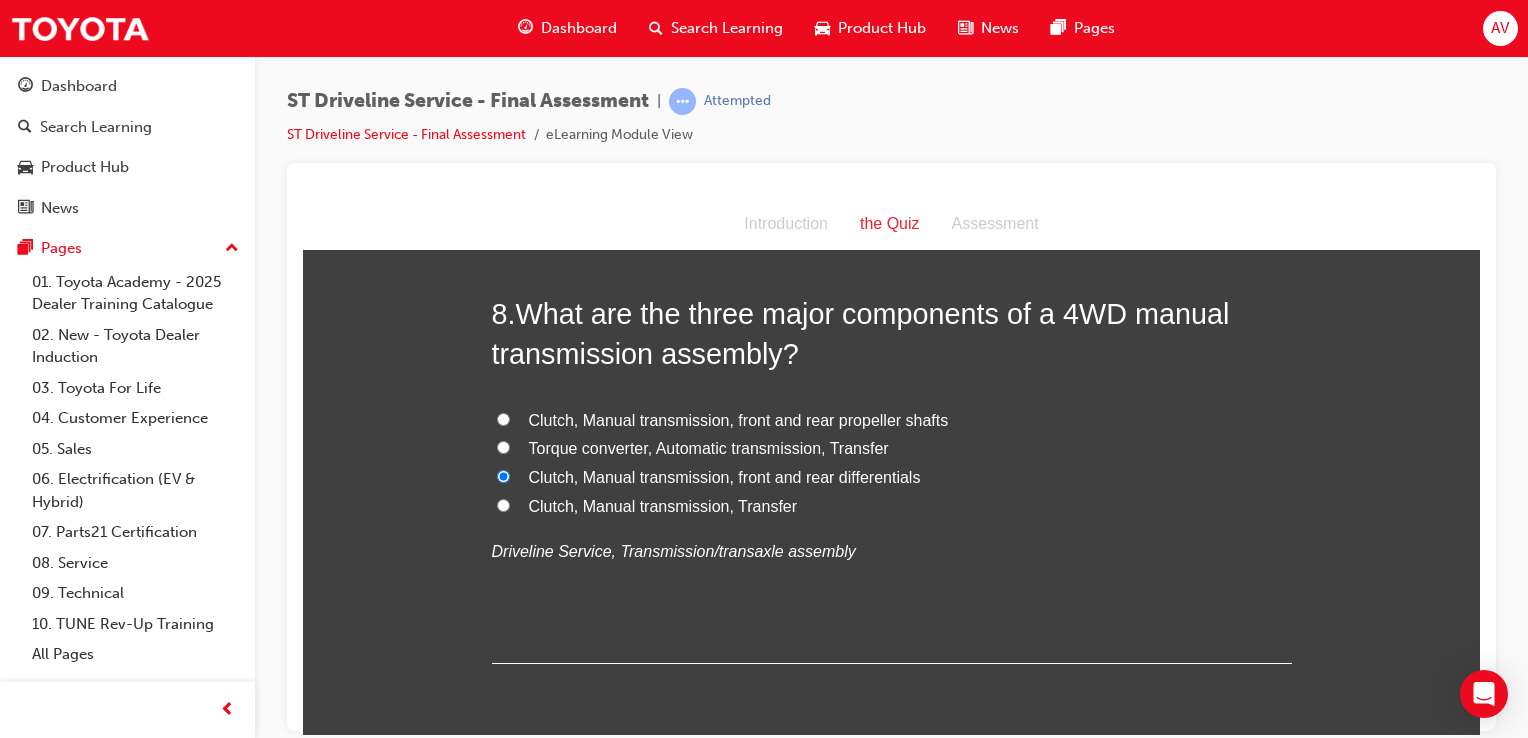radio on "true" 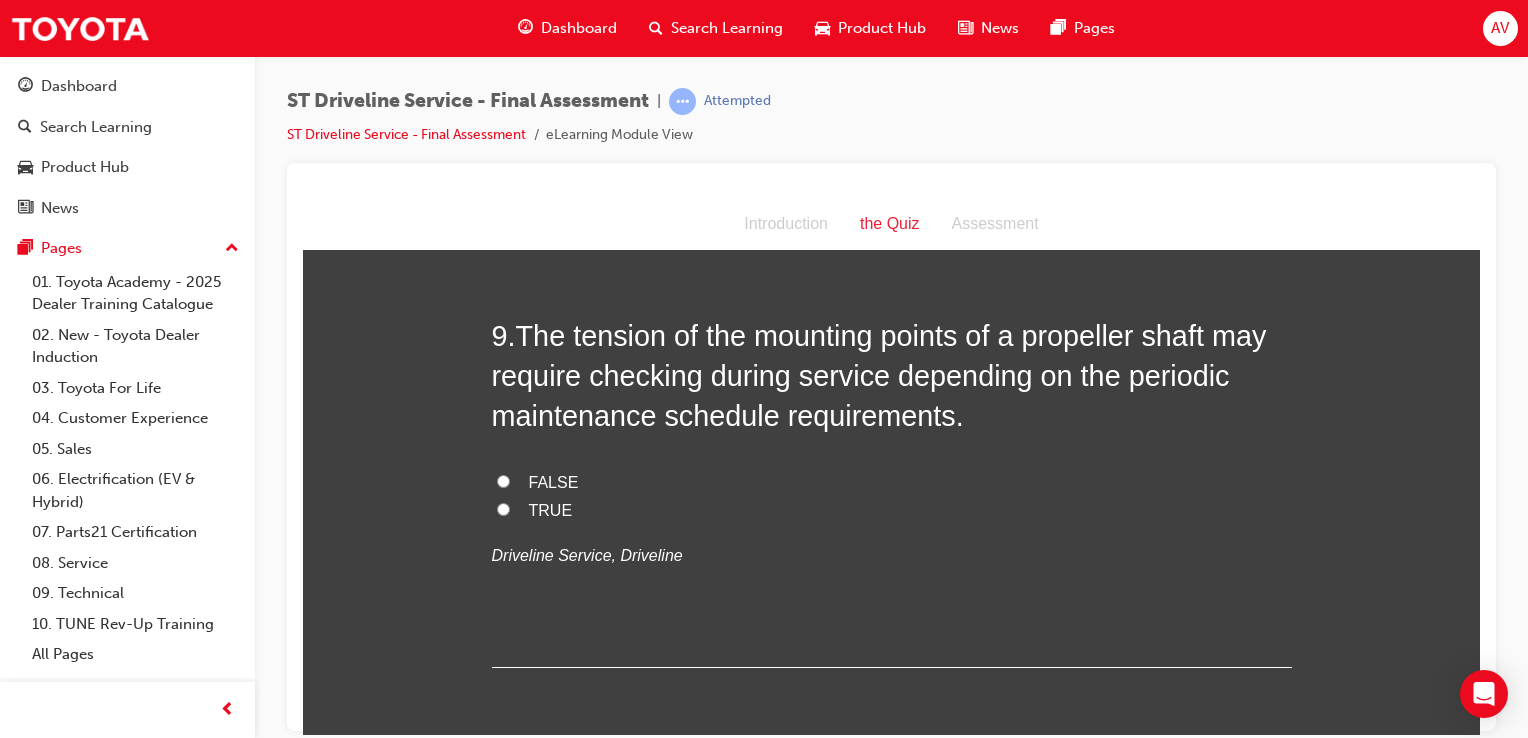 scroll, scrollTop: 3680, scrollLeft: 0, axis: vertical 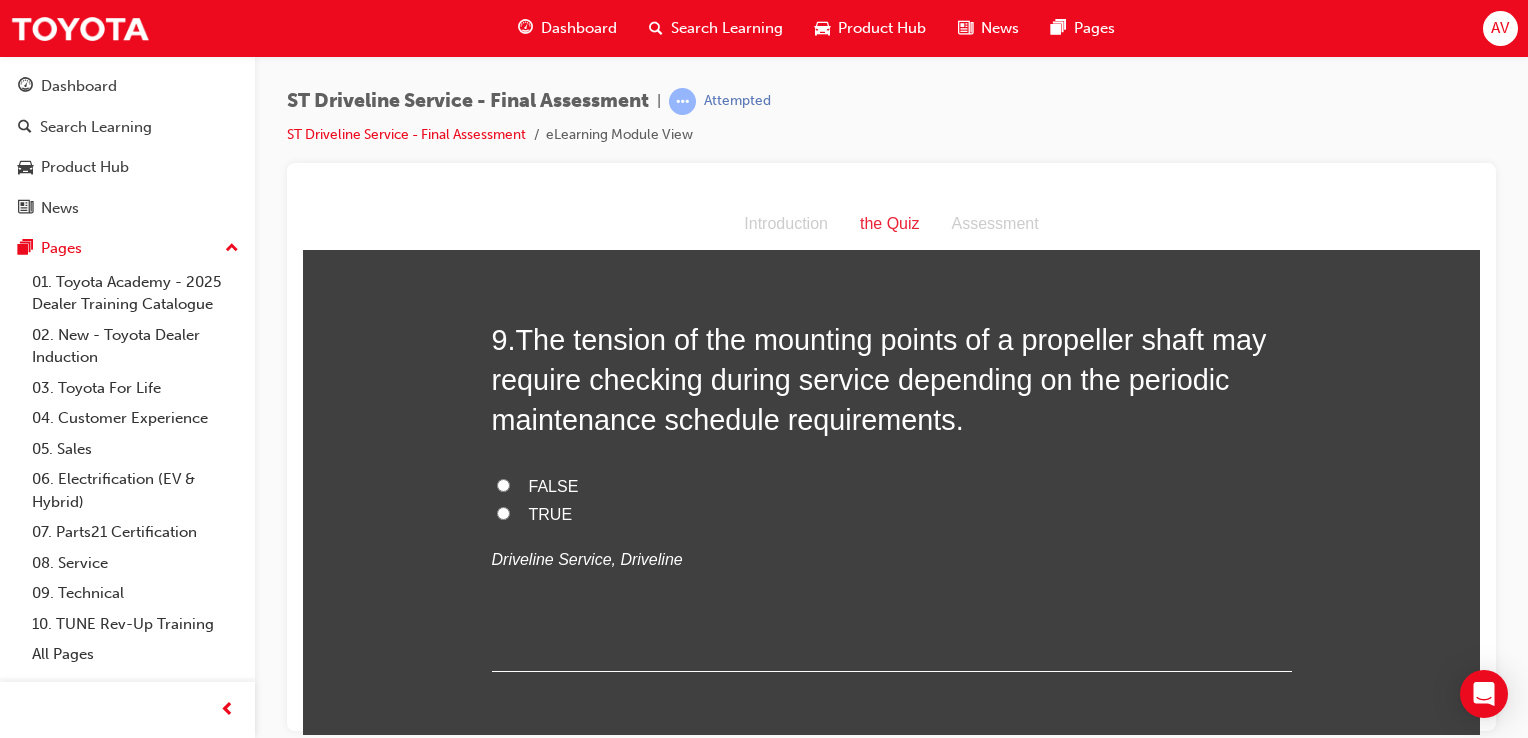 click on "TRUE" at bounding box center (503, 512) 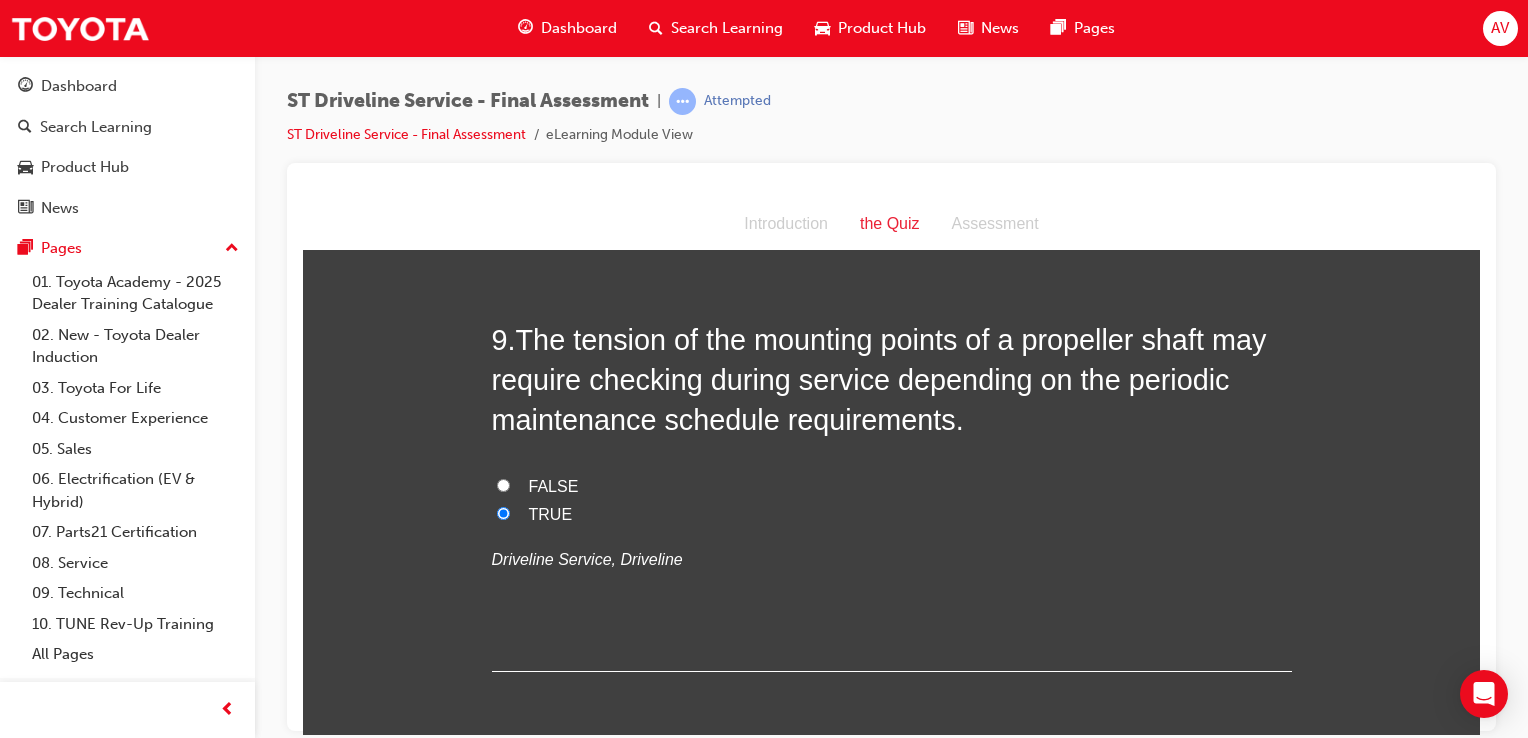radio on "true" 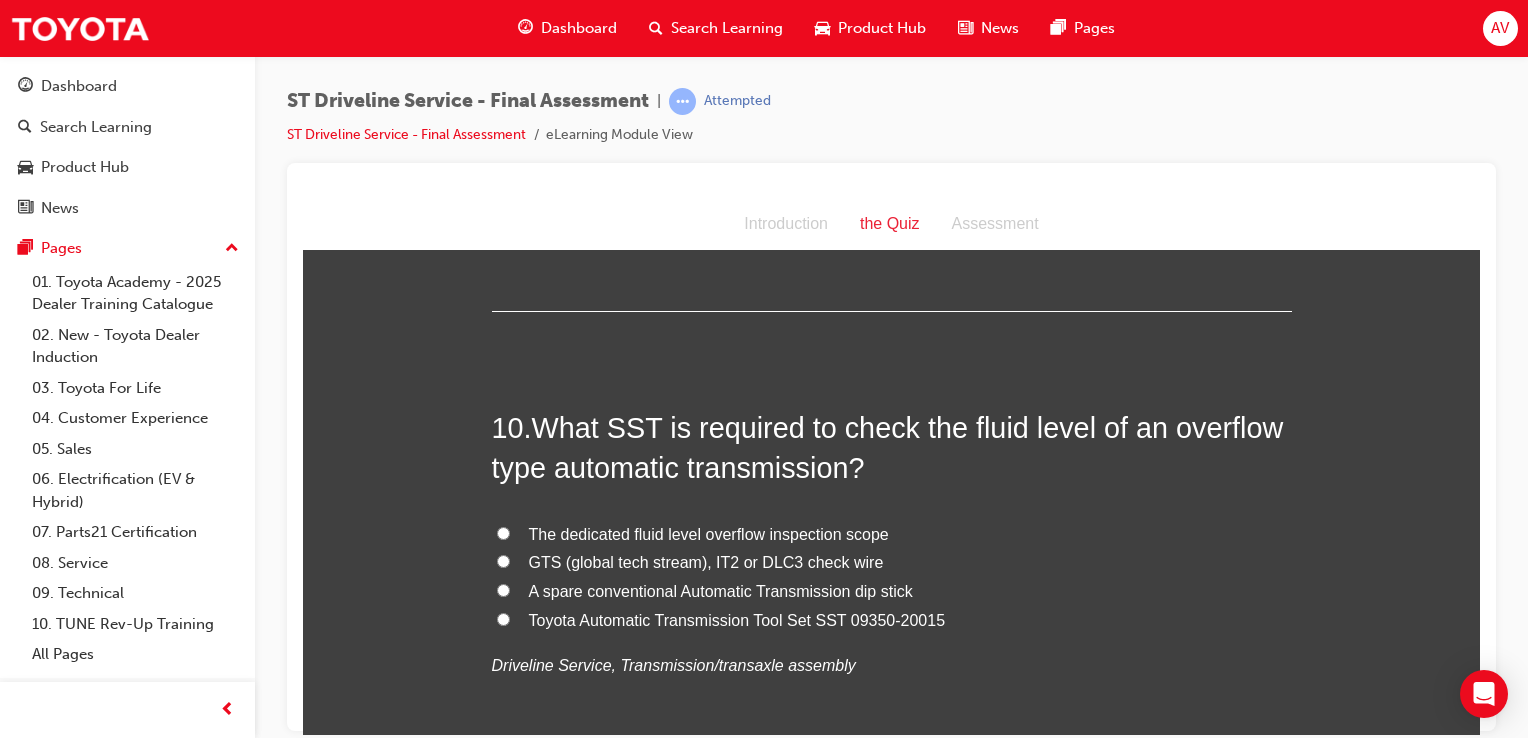 scroll, scrollTop: 4080, scrollLeft: 0, axis: vertical 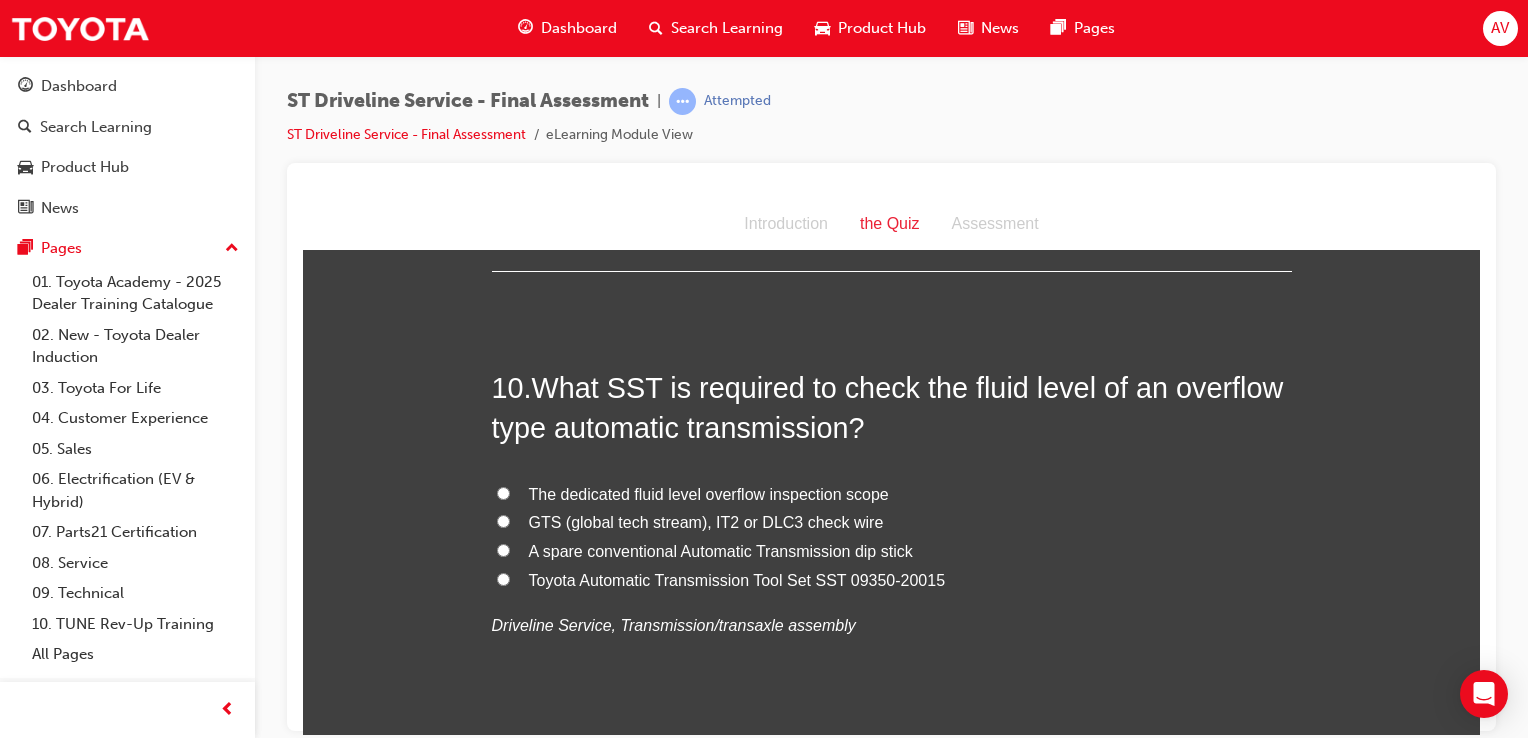 click on "Toyota Automatic Transmission Tool Set SST 09350-20015" at bounding box center (503, 578) 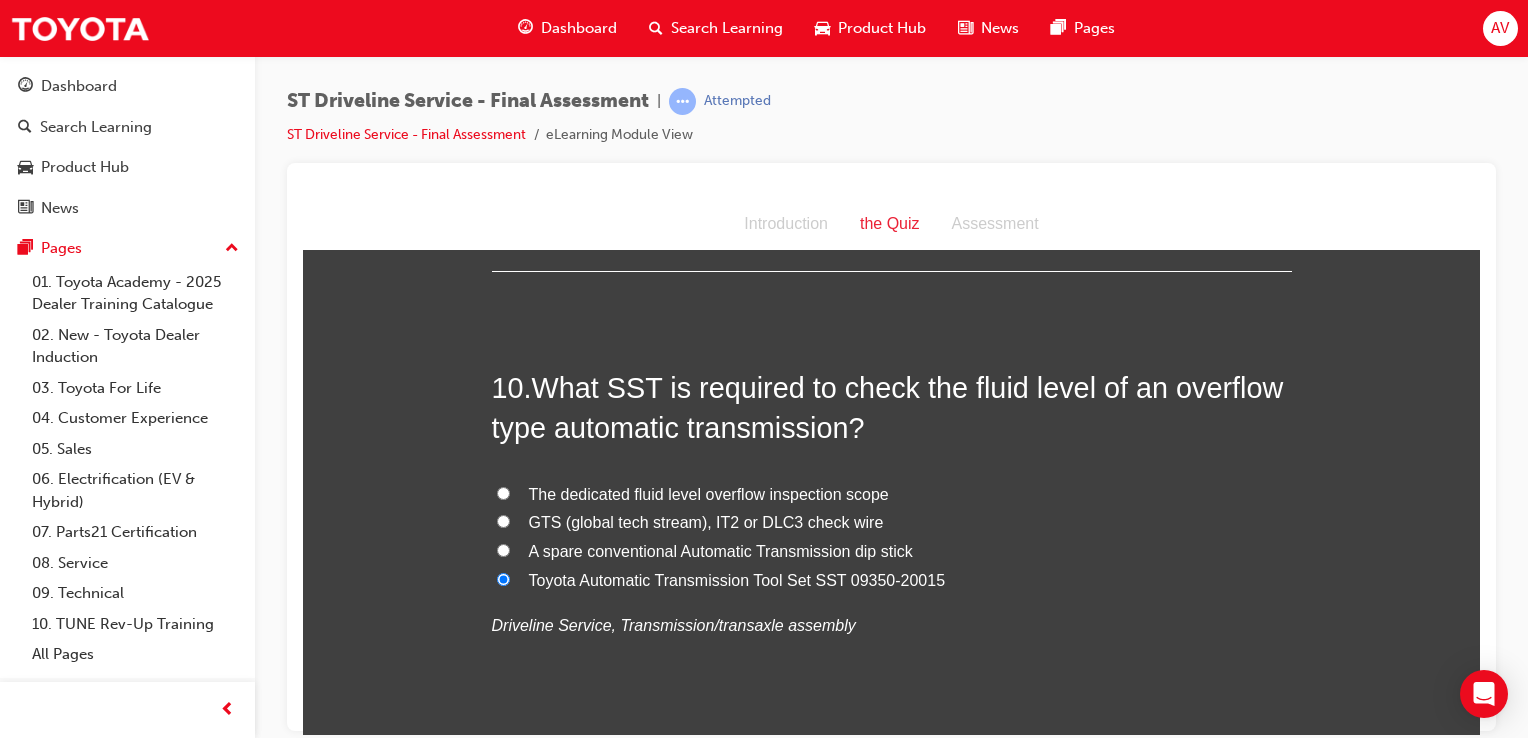 radio on "true" 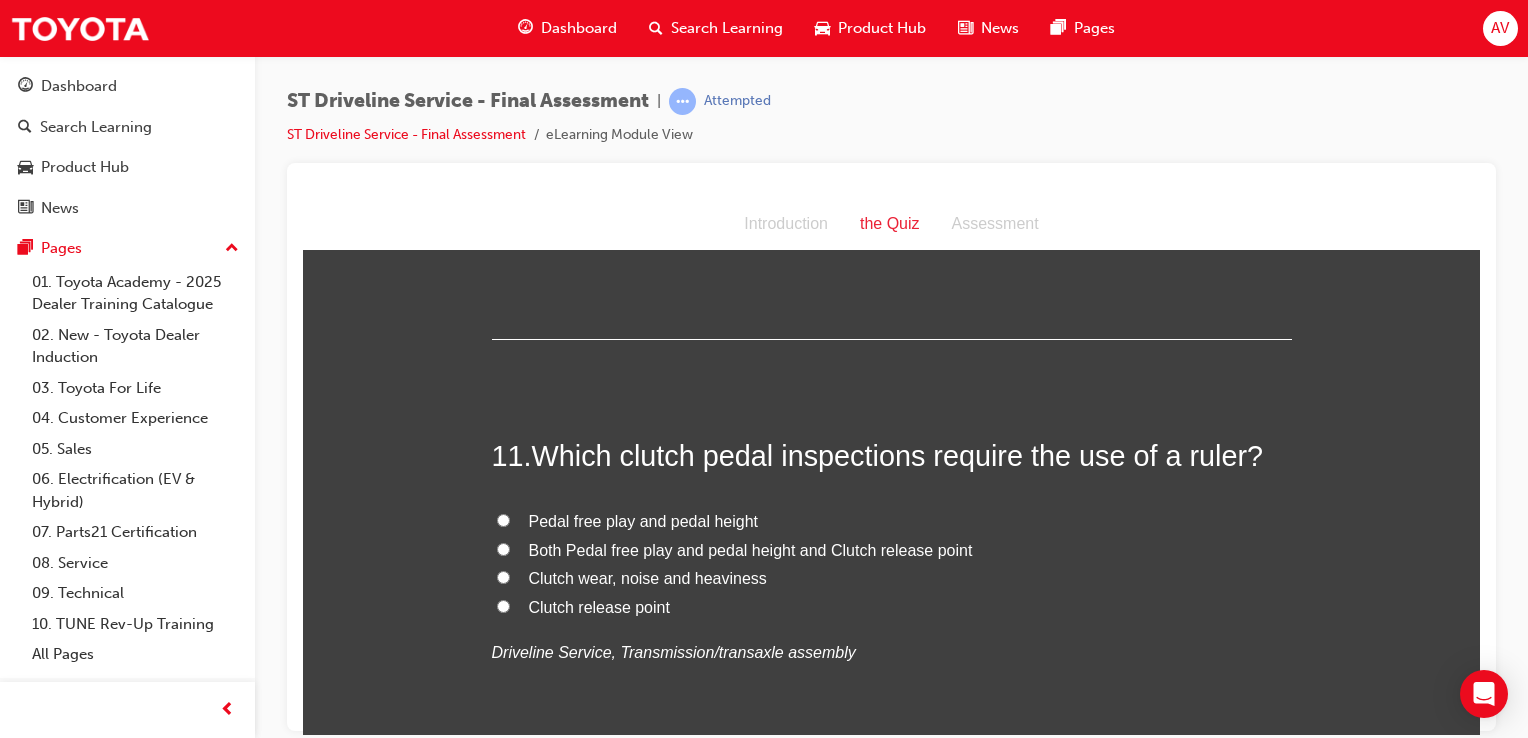 scroll, scrollTop: 4480, scrollLeft: 0, axis: vertical 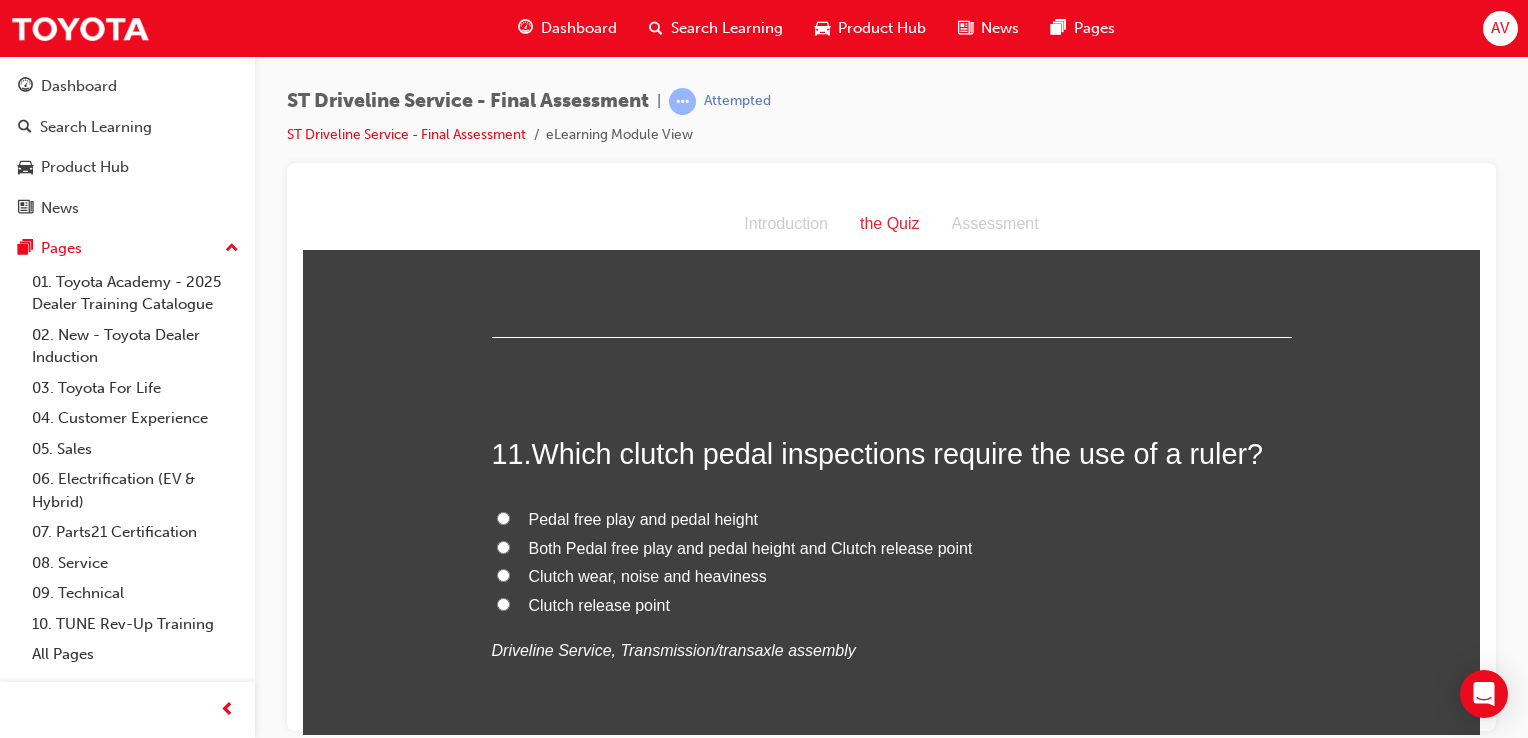 click on "Both Pedal free play and pedal height and Clutch release point" at bounding box center [892, 548] 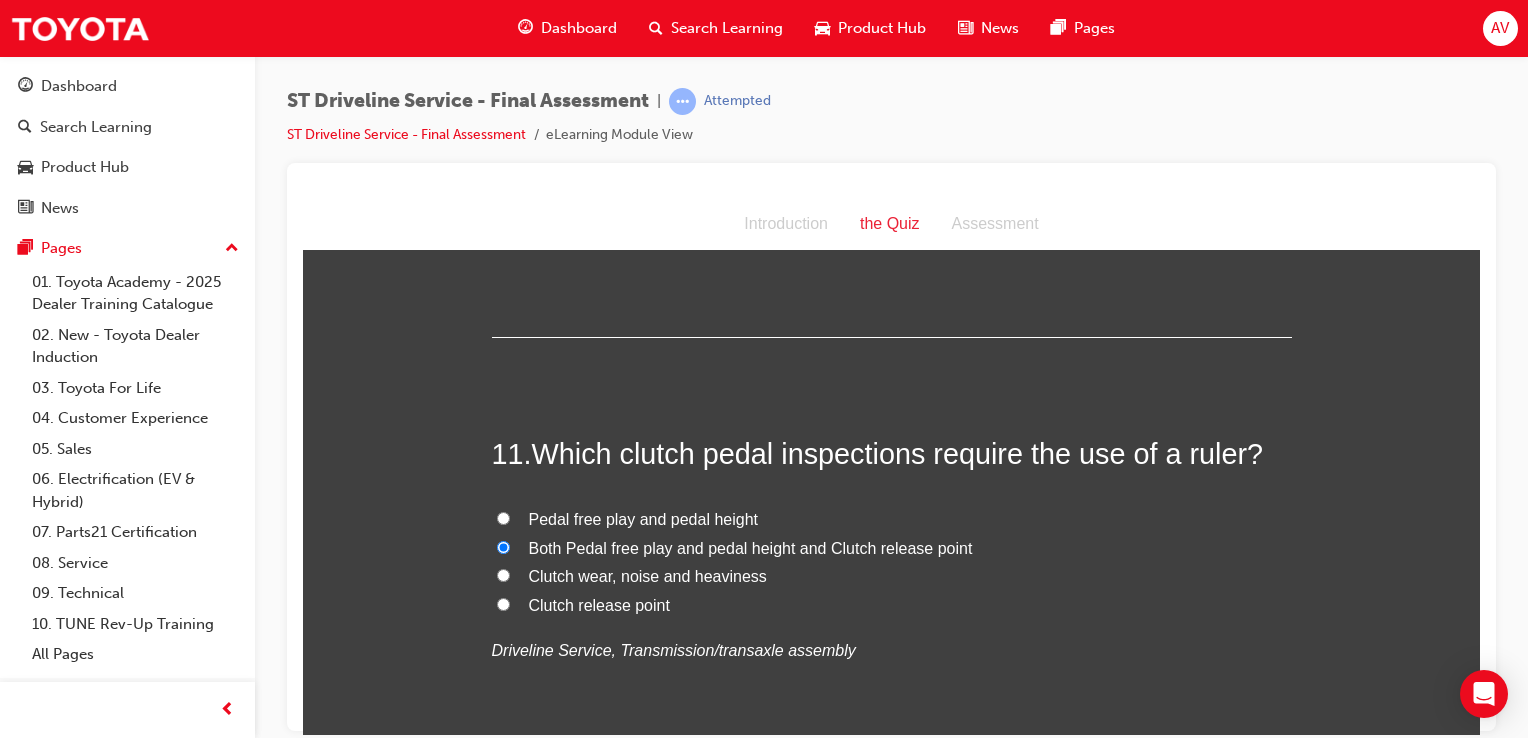 radio on "true" 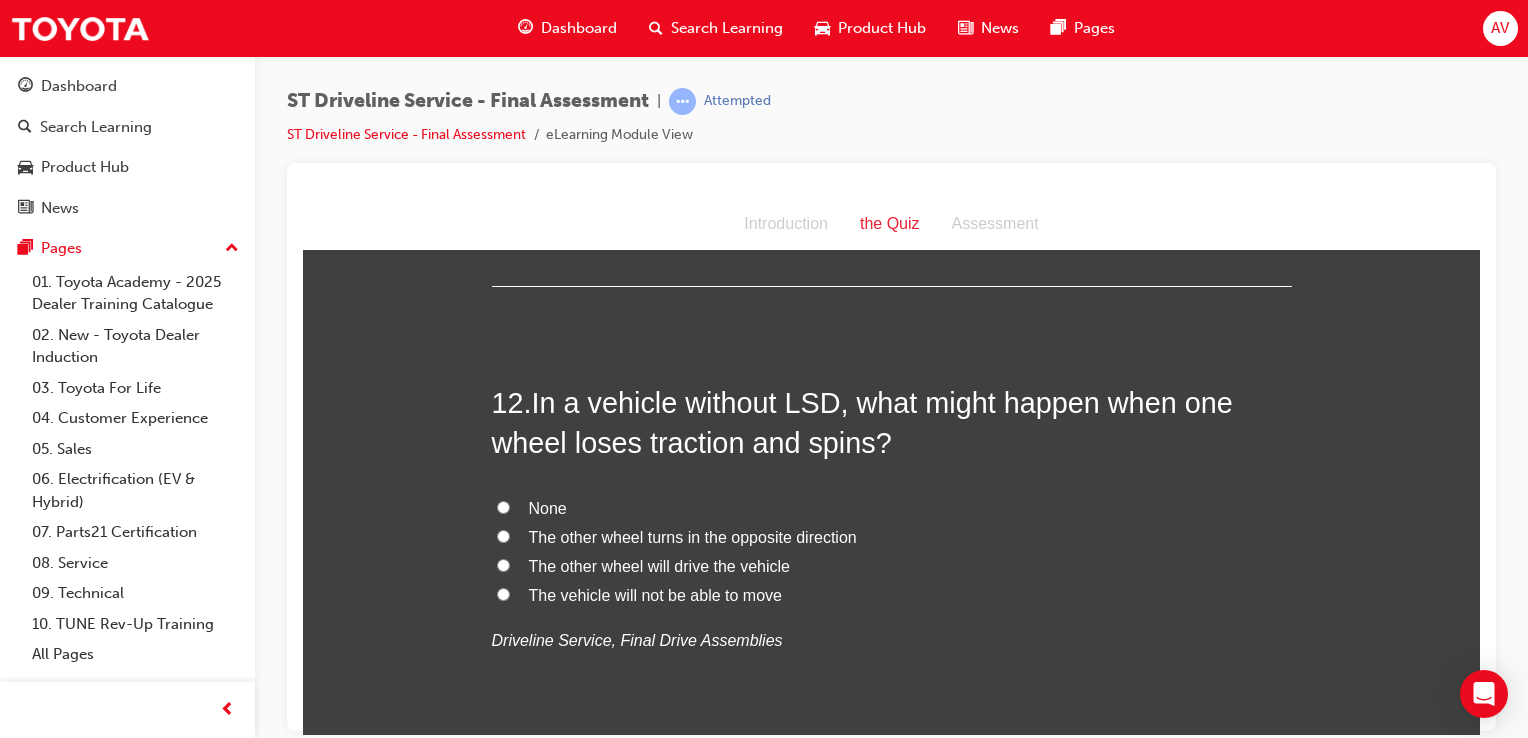 scroll, scrollTop: 4960, scrollLeft: 0, axis: vertical 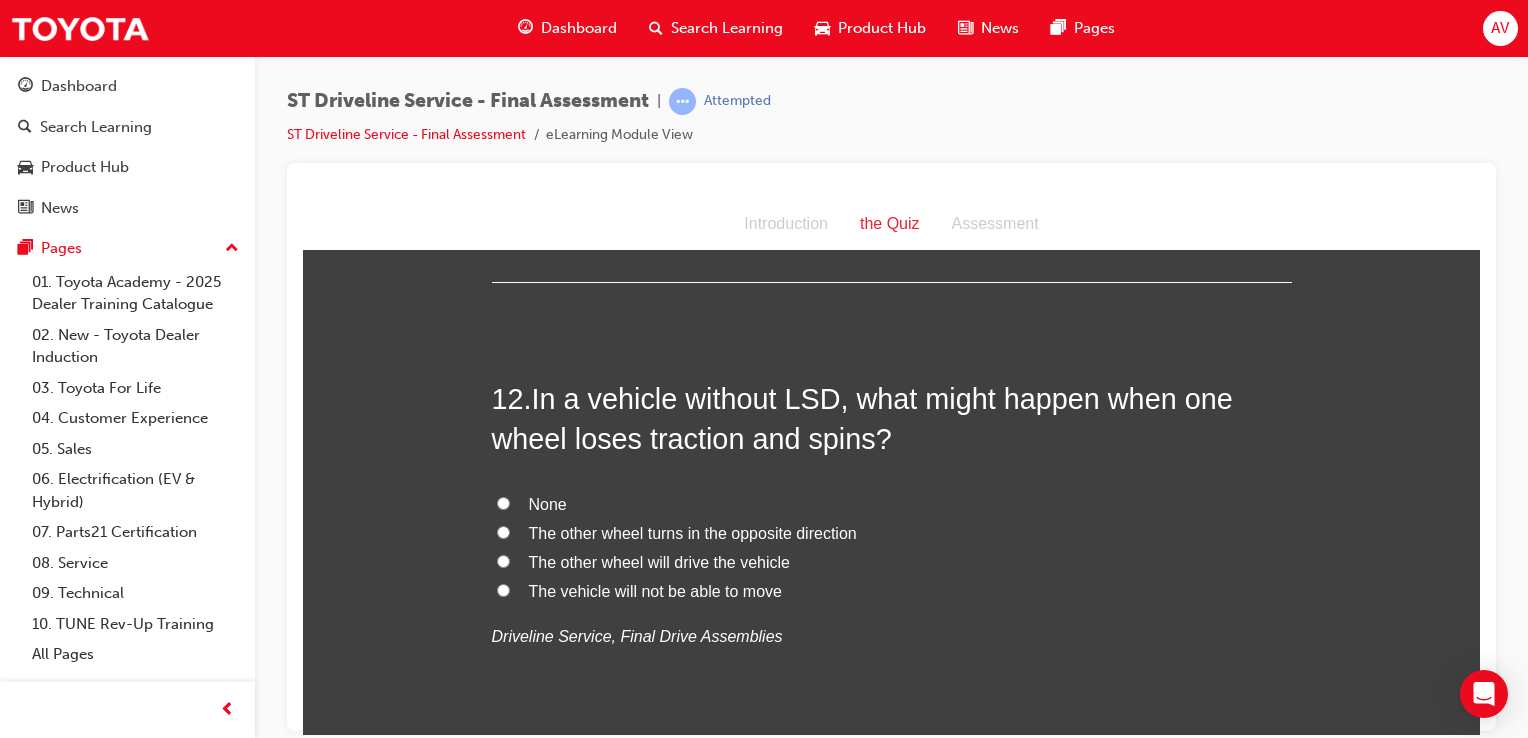 click on "The vehicle will not be able to move" at bounding box center (503, 589) 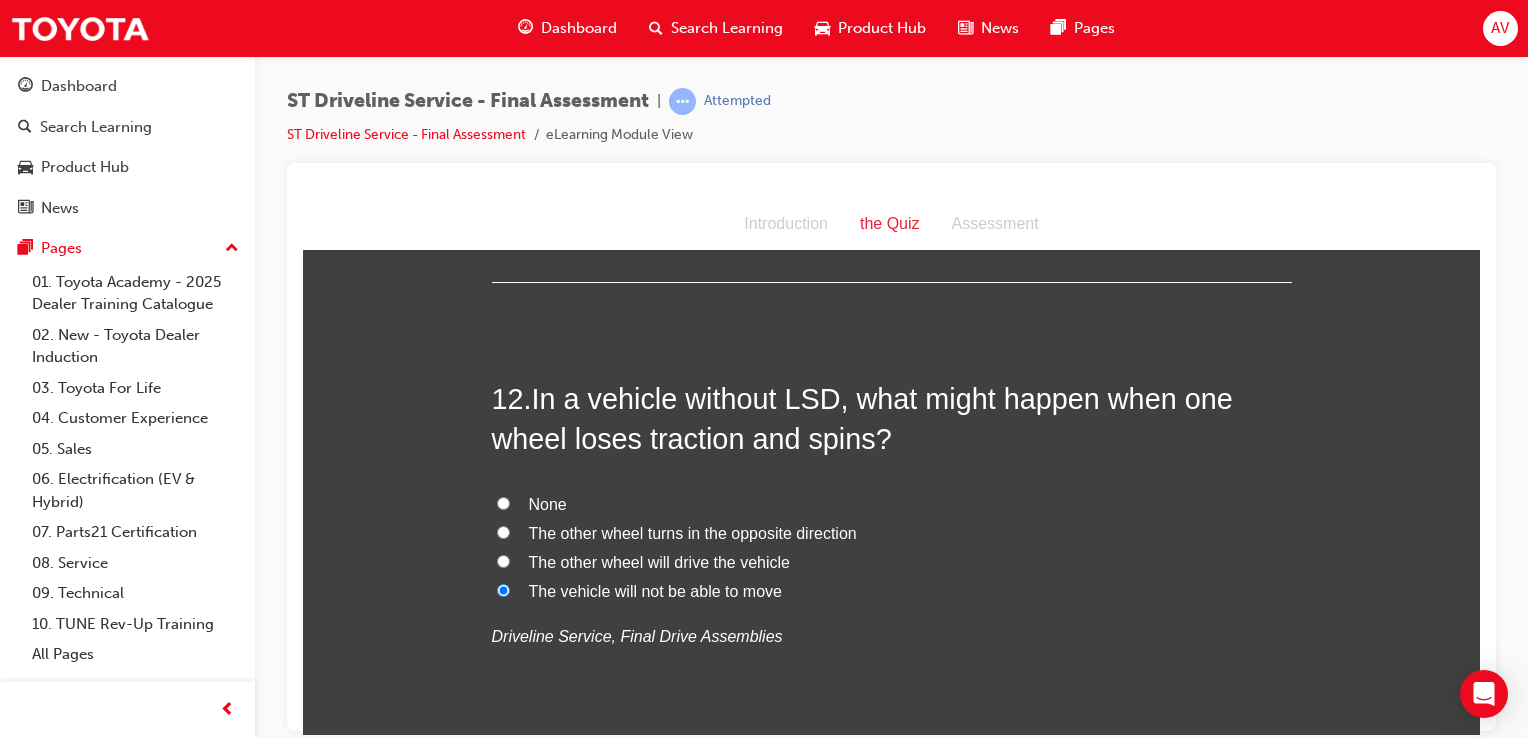 radio on "true" 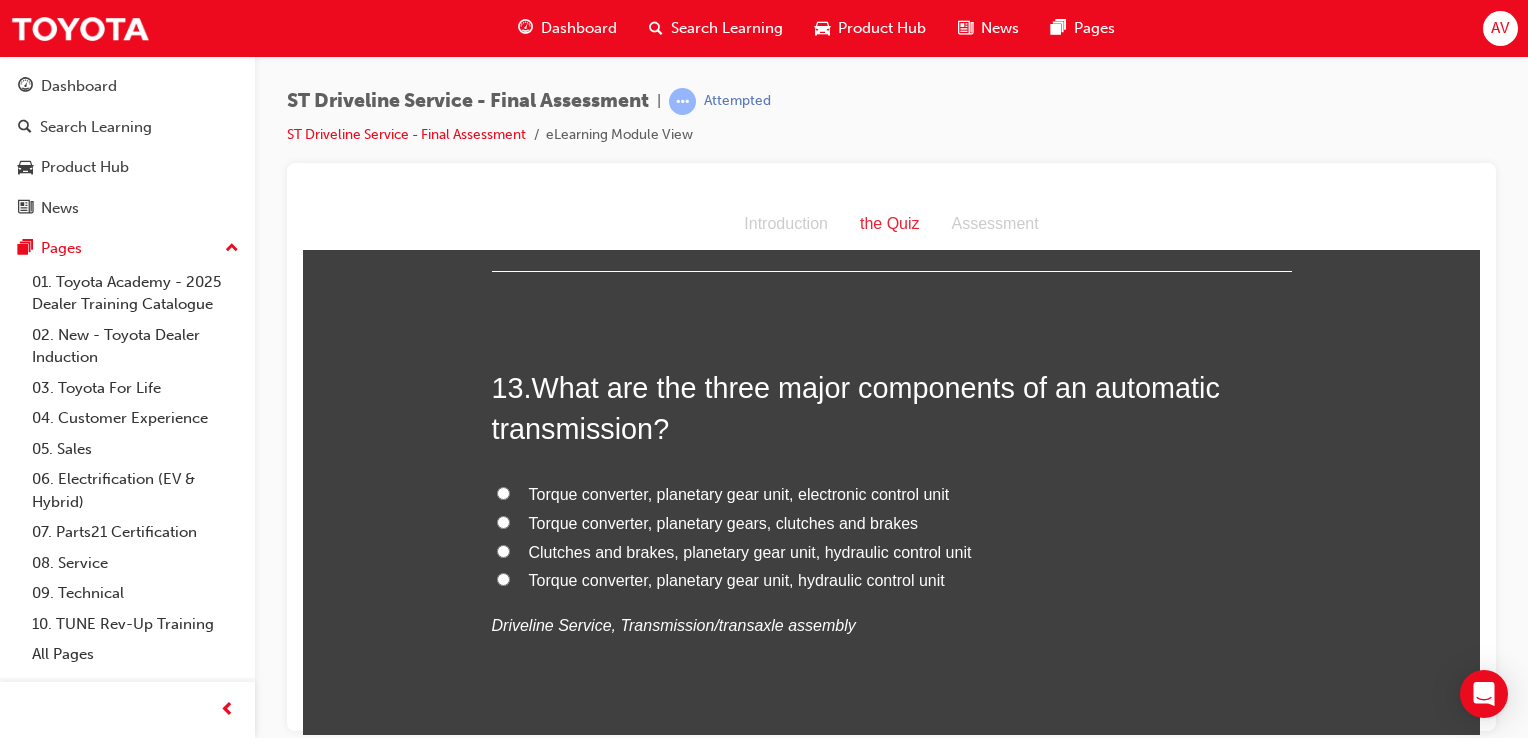 scroll, scrollTop: 5440, scrollLeft: 0, axis: vertical 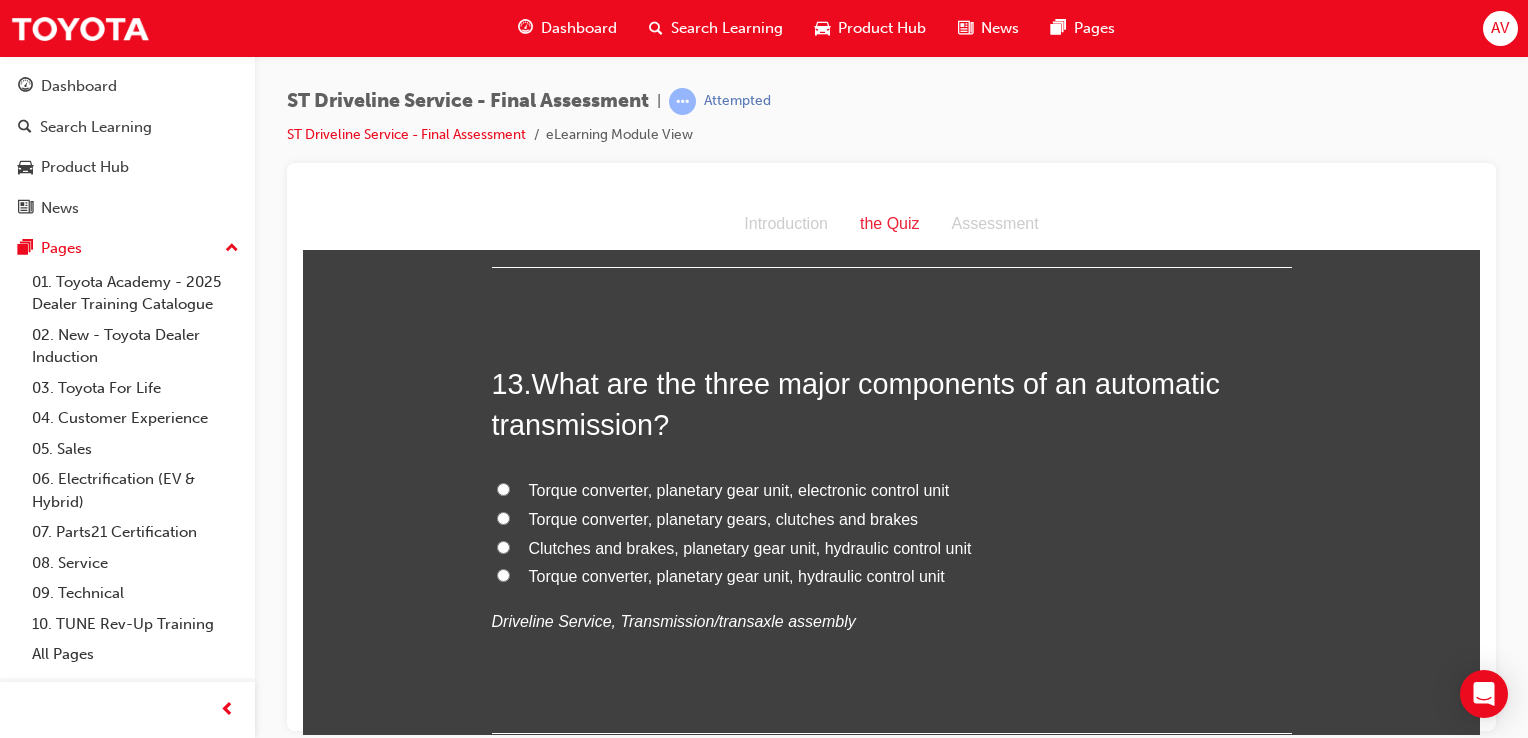 click on "Torque converter, planetary gear unit, hydraulic control unit" at bounding box center [737, 575] 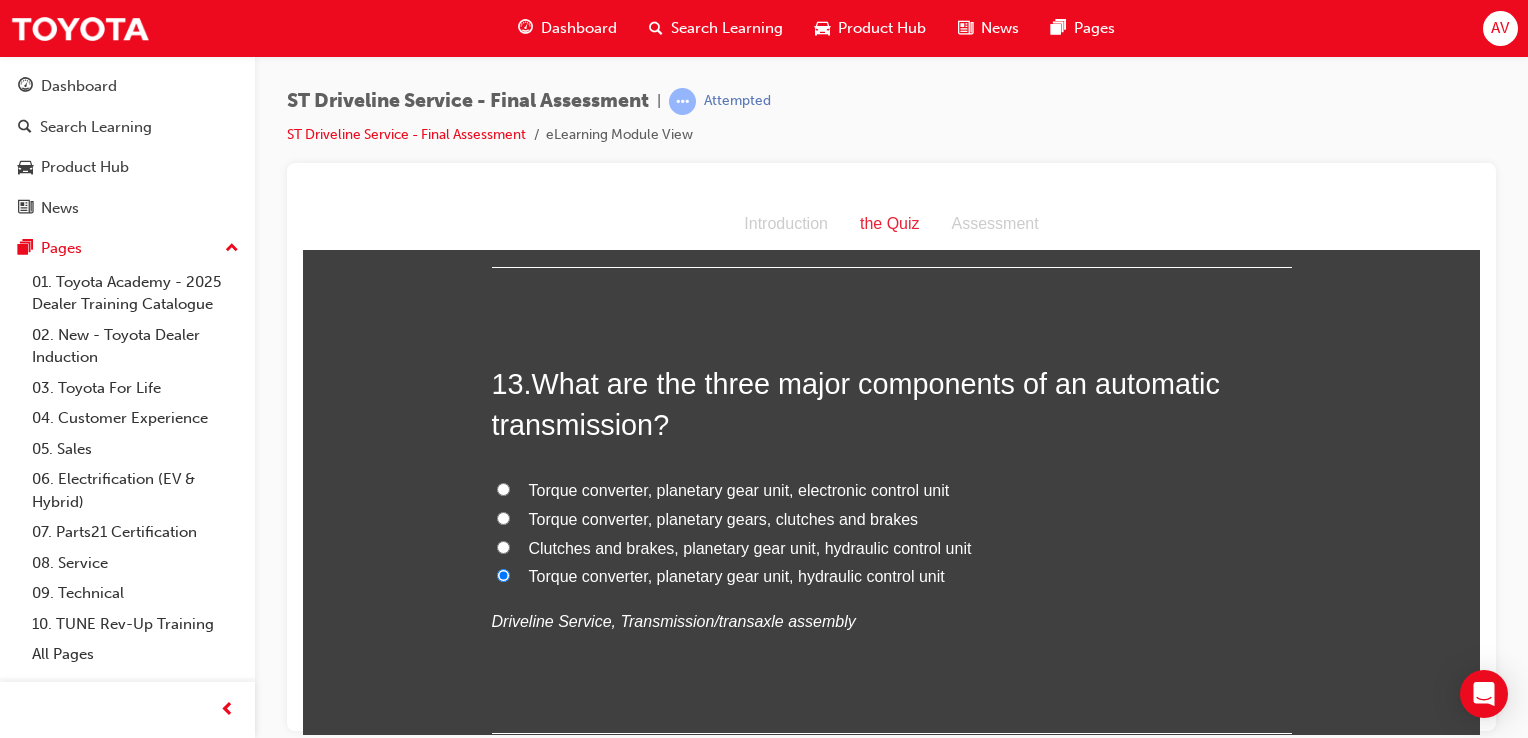 radio on "true" 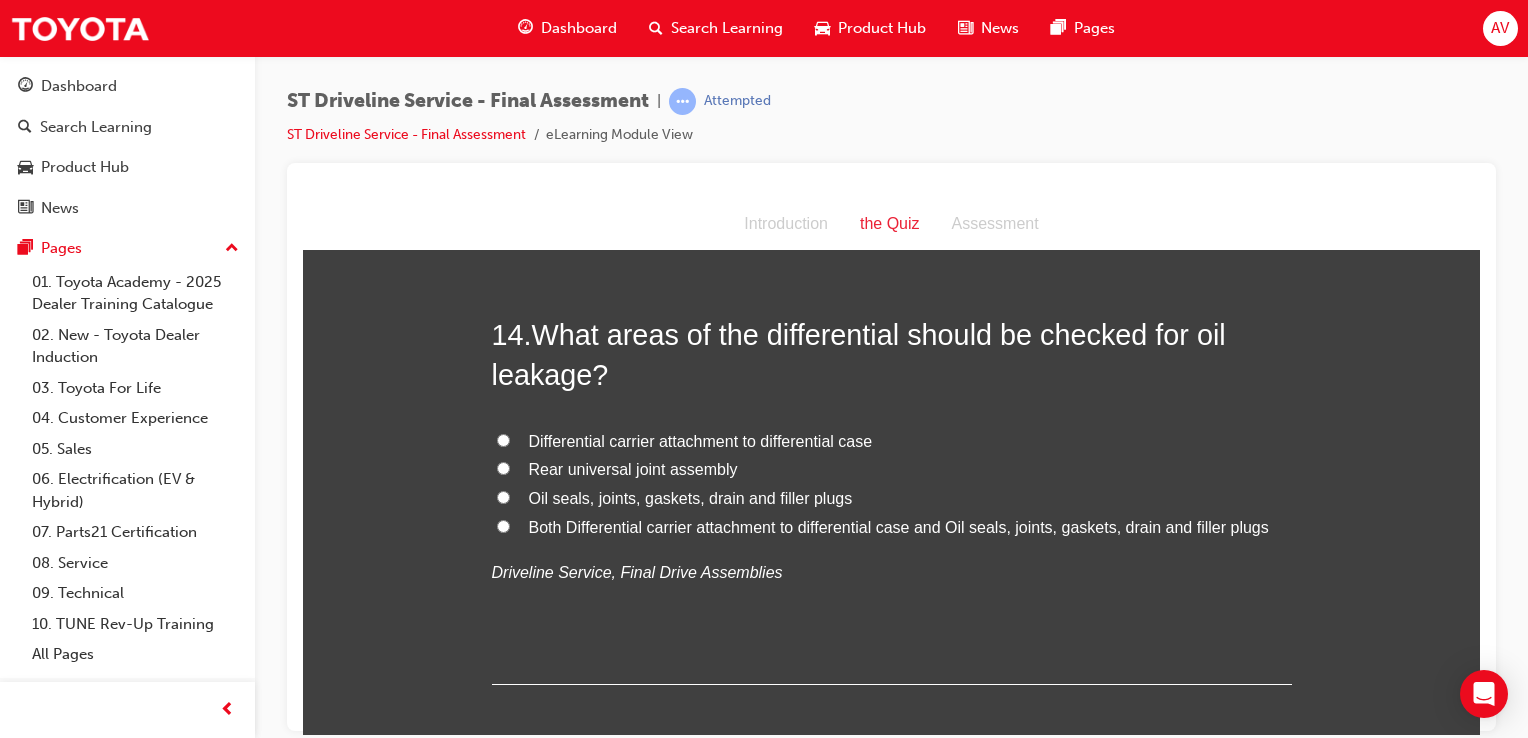 scroll, scrollTop: 5960, scrollLeft: 0, axis: vertical 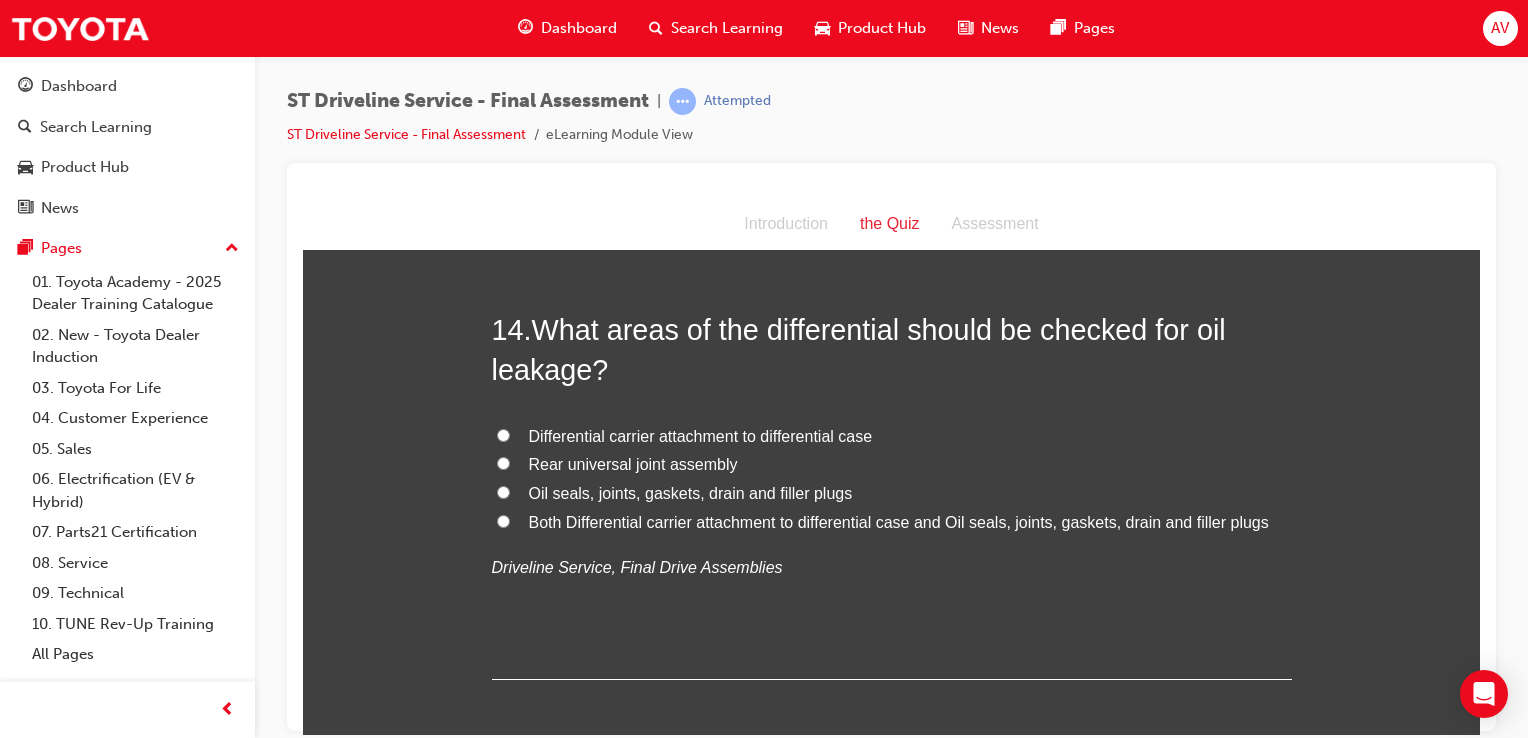 click on "Both Differential carrier attachment to differential case and Oil seals, joints, gaskets, drain and filler plugs" at bounding box center (503, 520) 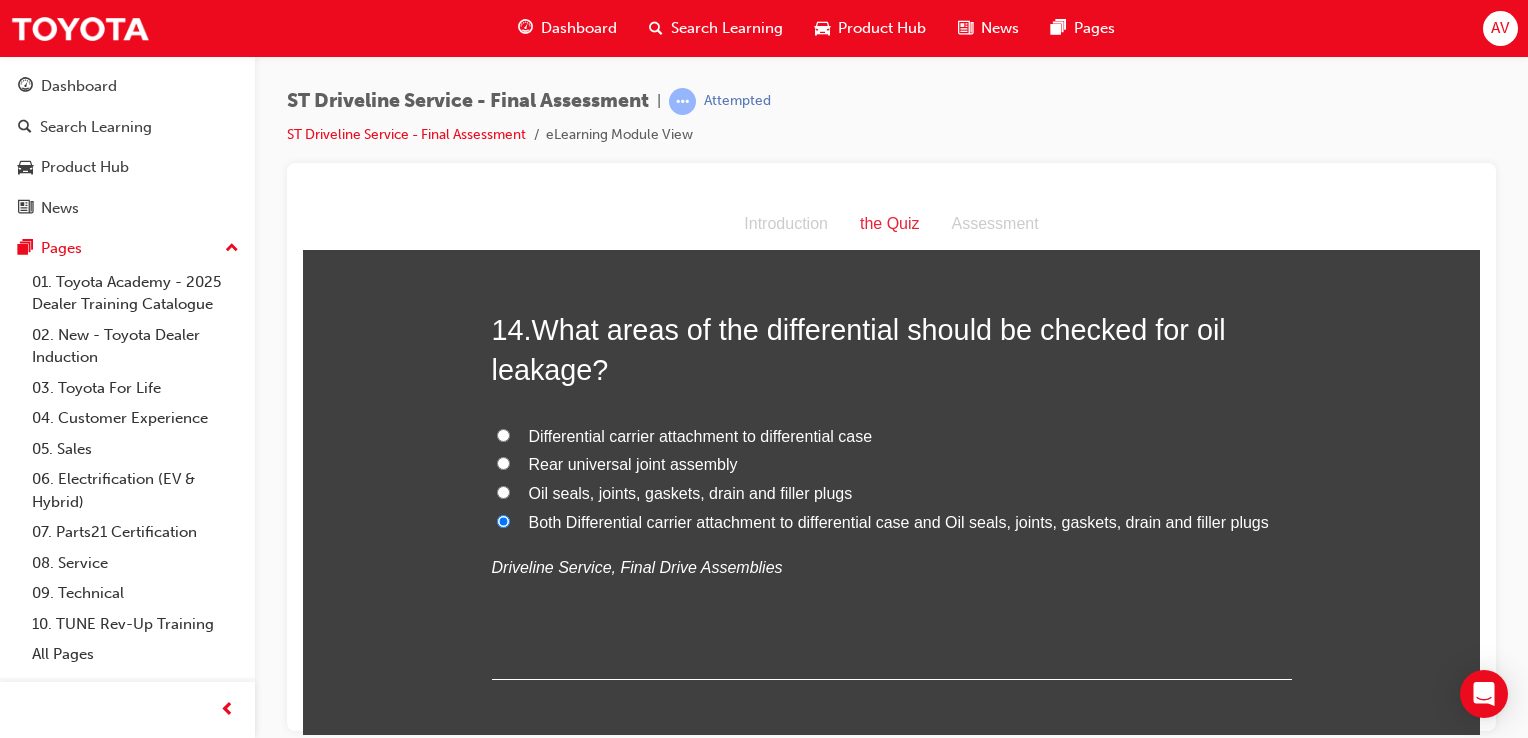 radio on "true" 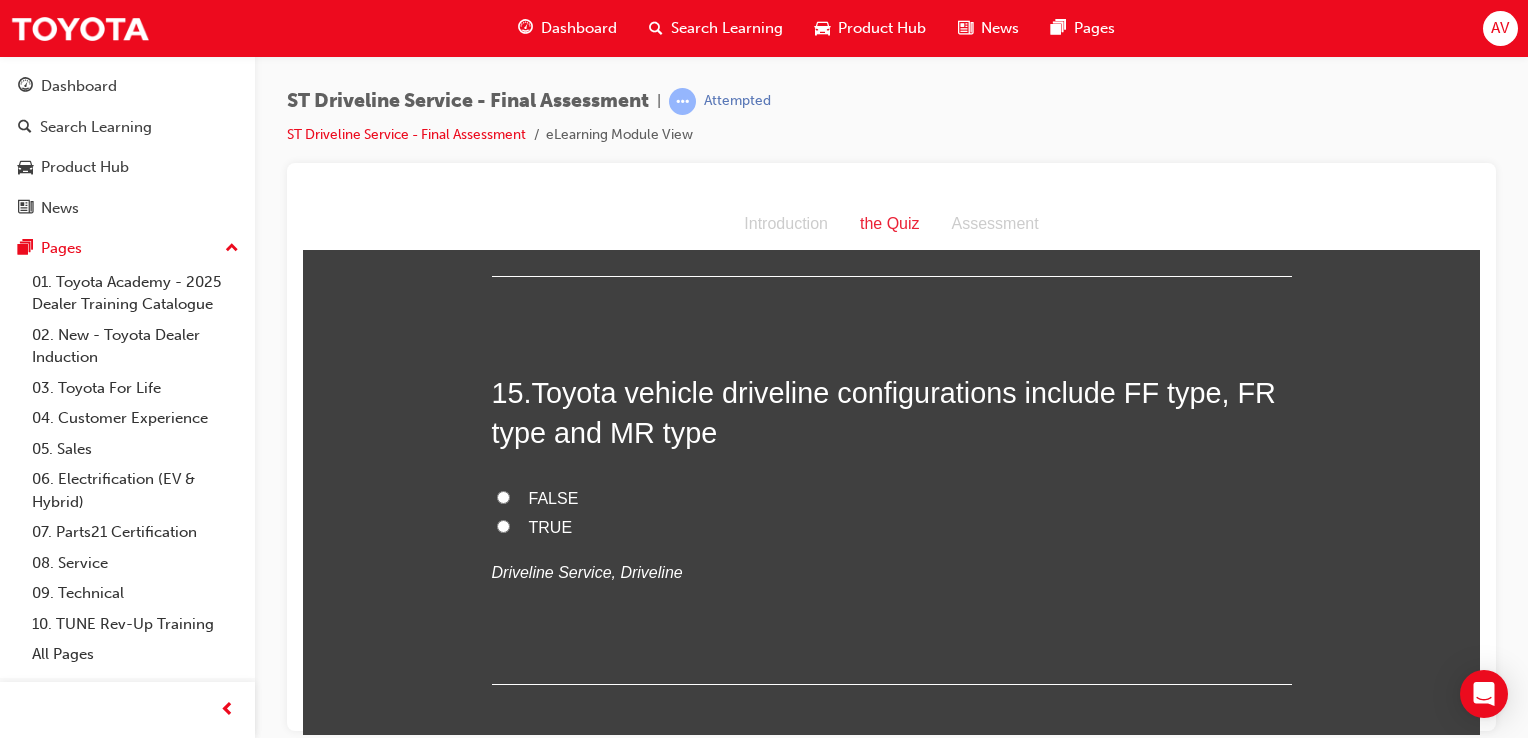 scroll, scrollTop: 6360, scrollLeft: 0, axis: vertical 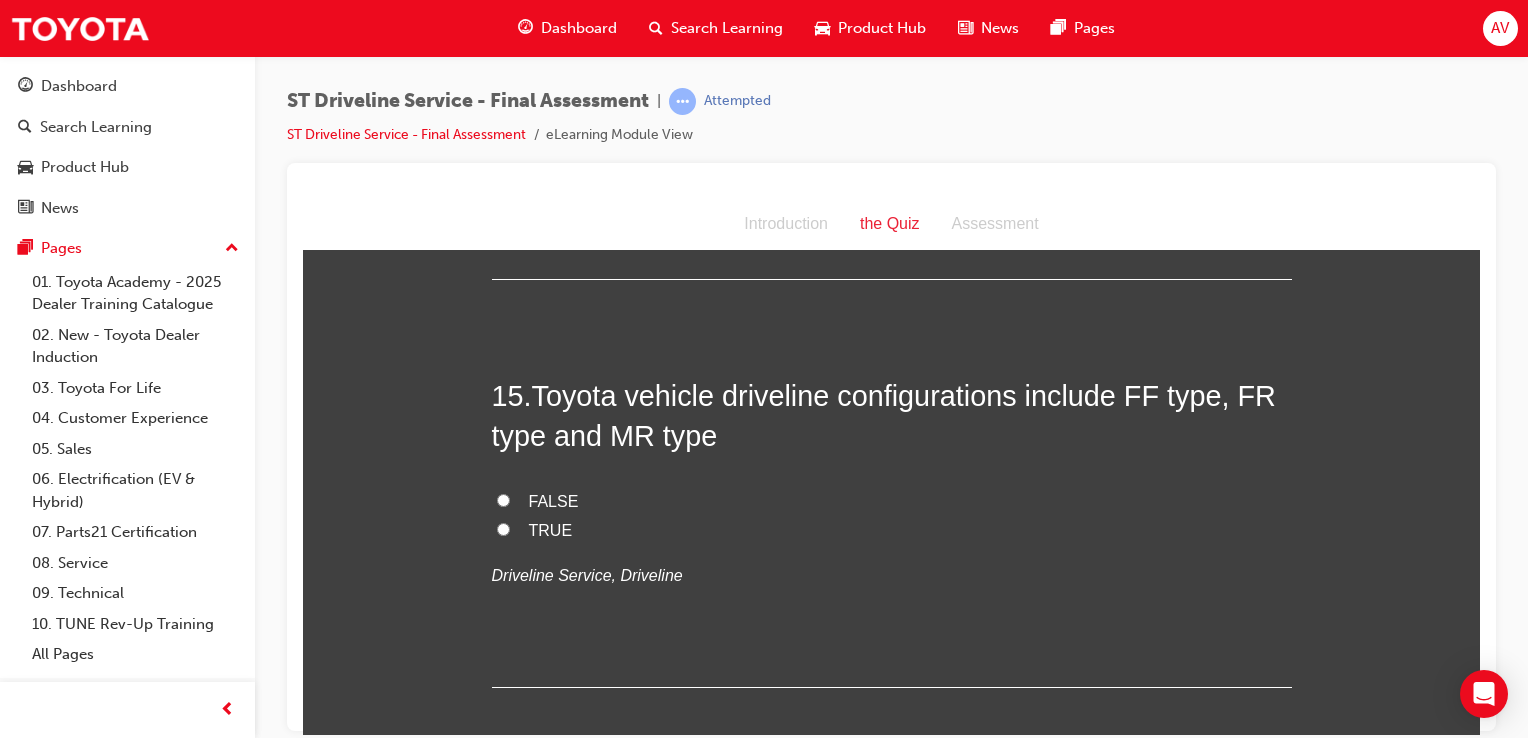 click on "TRUE" at bounding box center [503, 528] 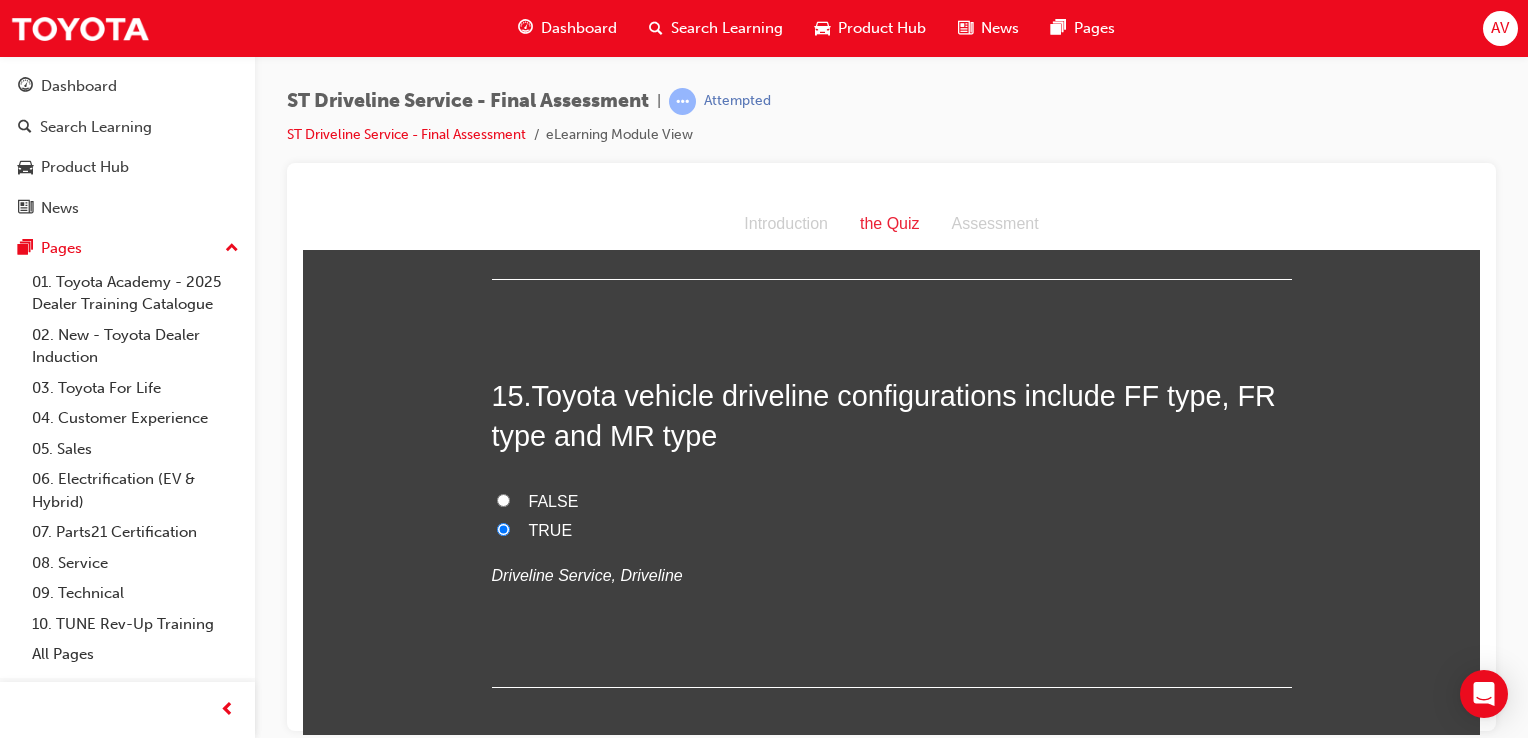 radio on "true" 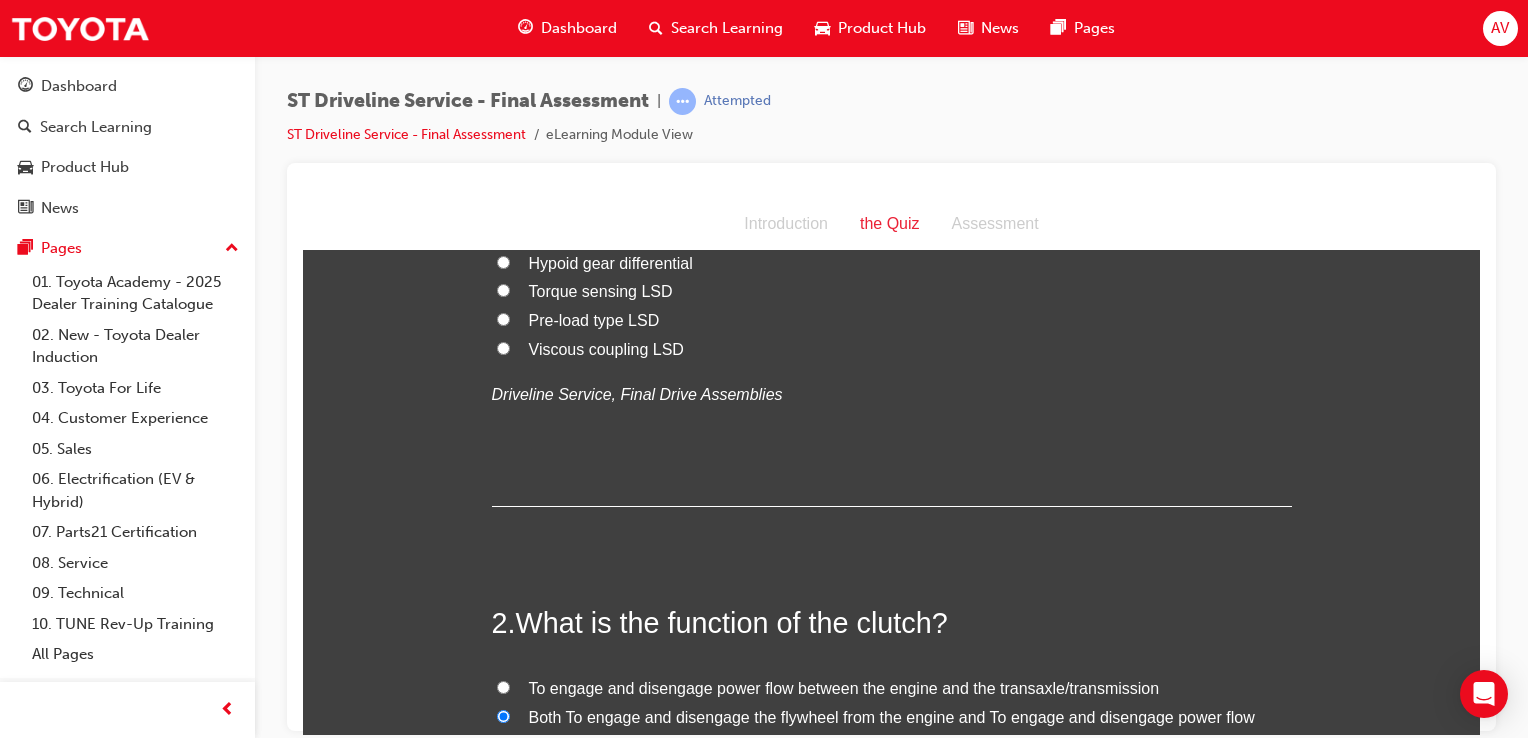 scroll, scrollTop: 0, scrollLeft: 0, axis: both 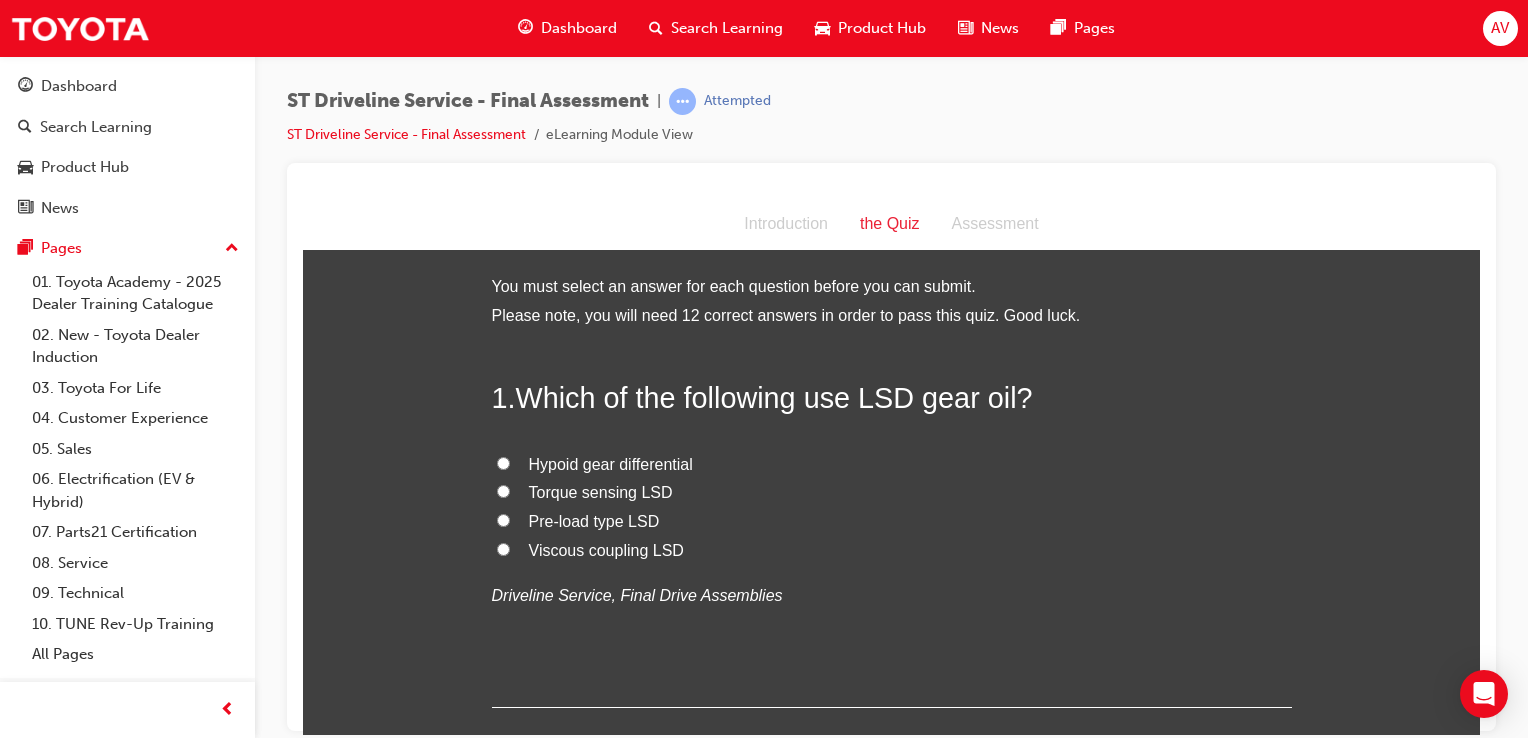click on "Viscous coupling LSD" at bounding box center [892, 550] 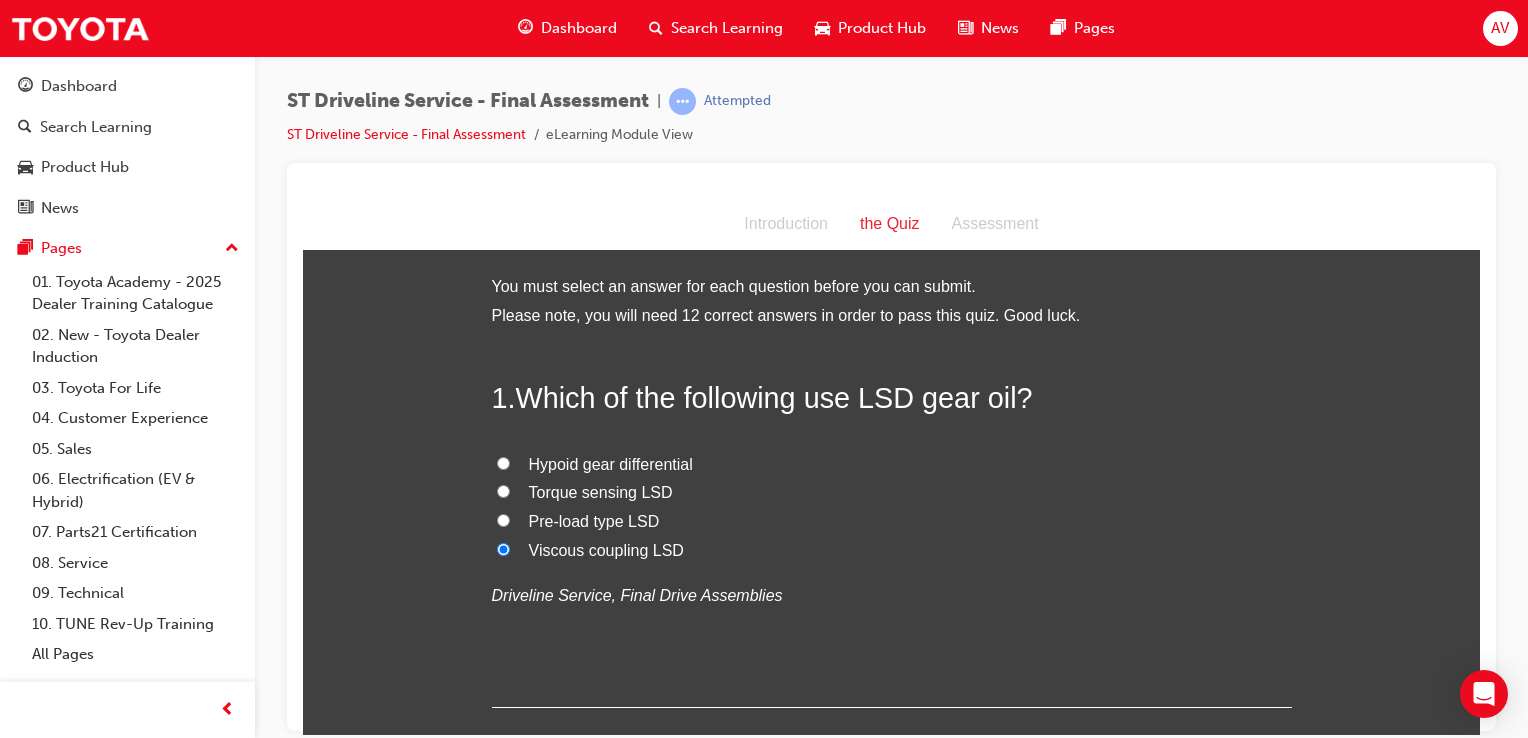 radio on "true" 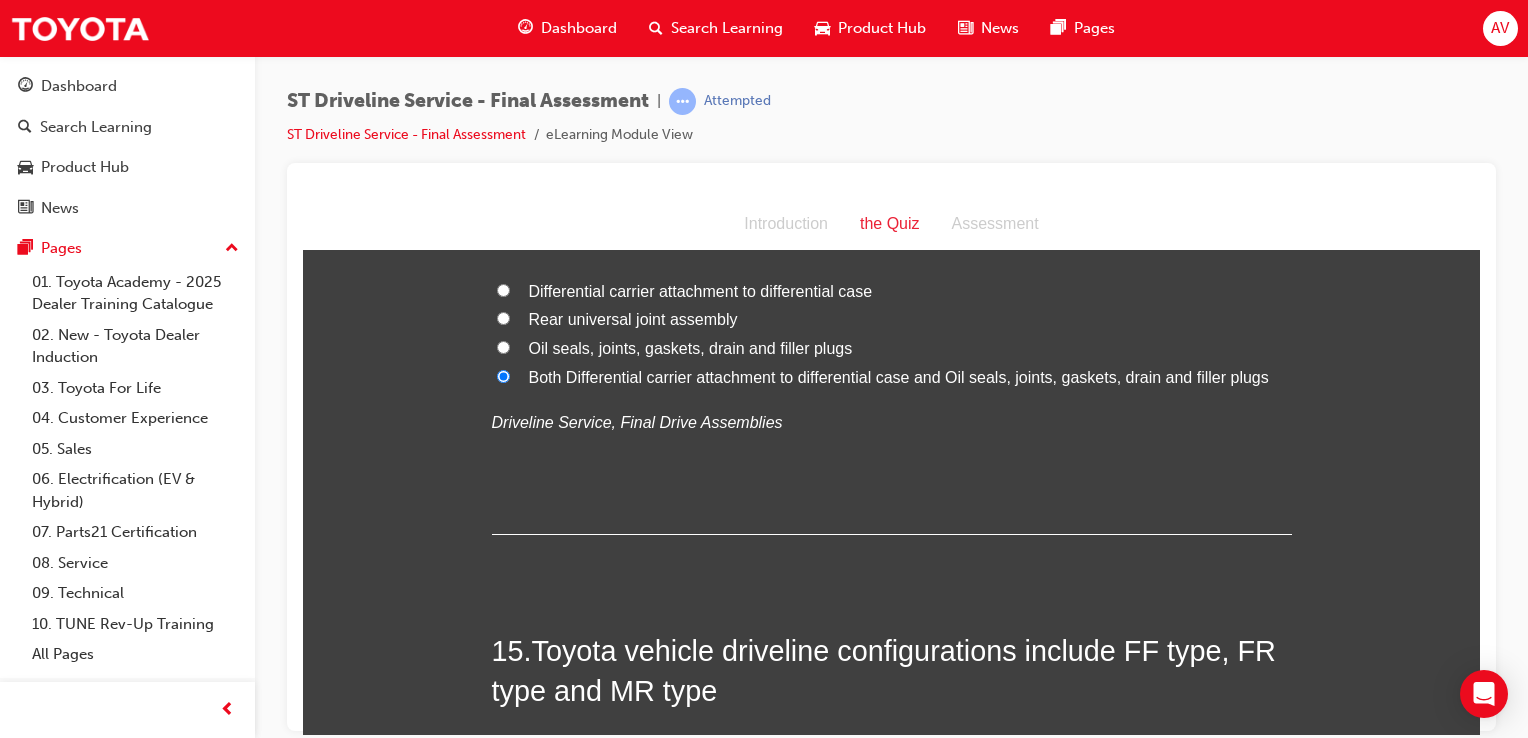 scroll, scrollTop: 6418, scrollLeft: 0, axis: vertical 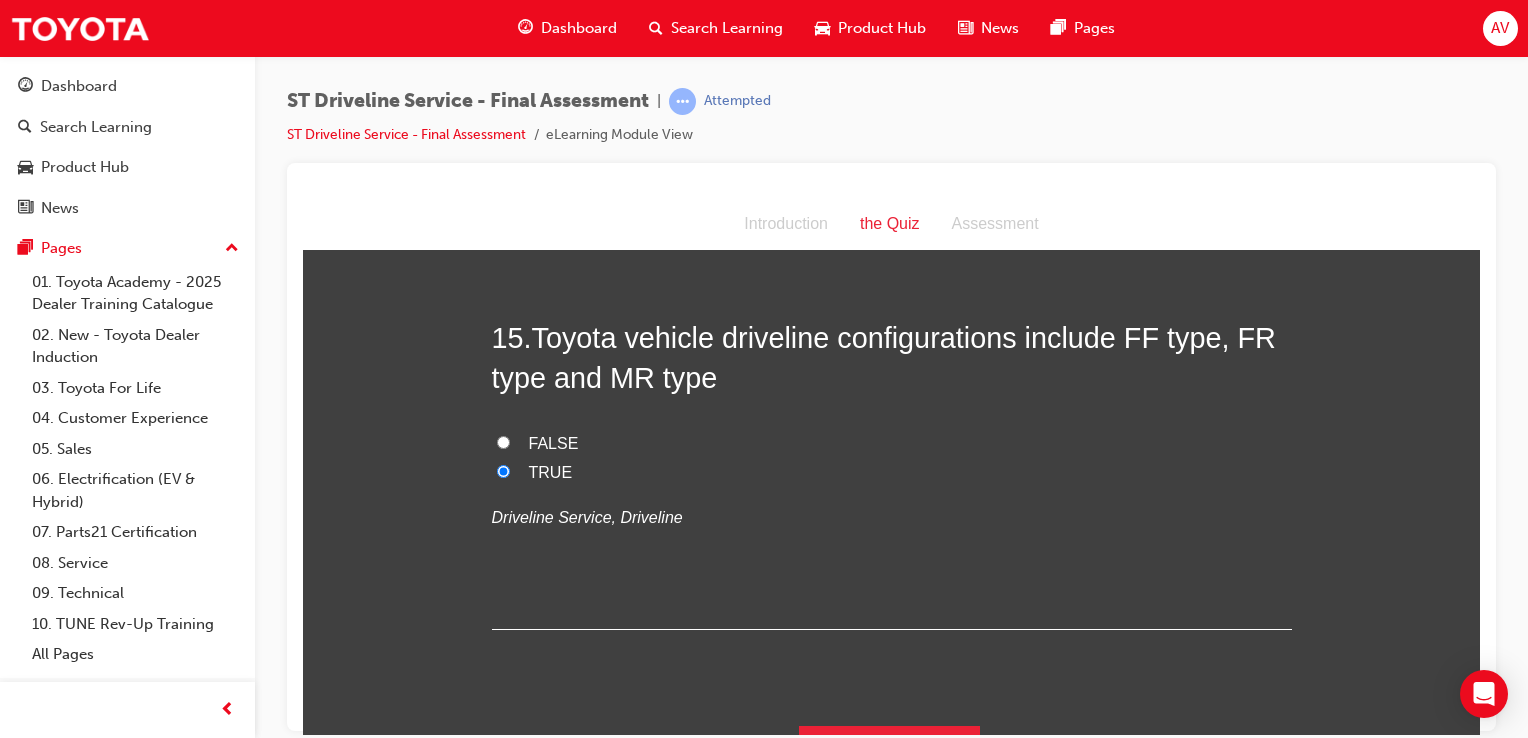 click on "1 .  Which of the following use LSD gear oil? Hypoid gear differential Torque sensing LSD Pre-load type LSD Viscous coupling LSD
Driveline Service, Final Drive Assemblies 2 .  What is the function of the clutch? To engage and disengage power flow between the engine and the transaxle/transmission Both To engage and disengage the flywheel from the engine and To engage and disengage power flow between the engine and the transaxle/transmission To engage and disengage the flex plate from the transaxle/transmission To engage and disengage the flywheel from the engine
Driveline Service, Transmission/transaxle assembly 3 .  What are the main components of the driveline? Transfer assembly, Drive shafts, Final drive assembly Transmission assembly, Propeller shaft, Universal joints Transmission assembly, Final driveline, Final drive assembly Transmission assembly, Final driveline, CV joints
Driveline Service, Driveline 4 .  What potential dangers might you need to be aware of whilst working on the driveline?" at bounding box center [892, -2631] 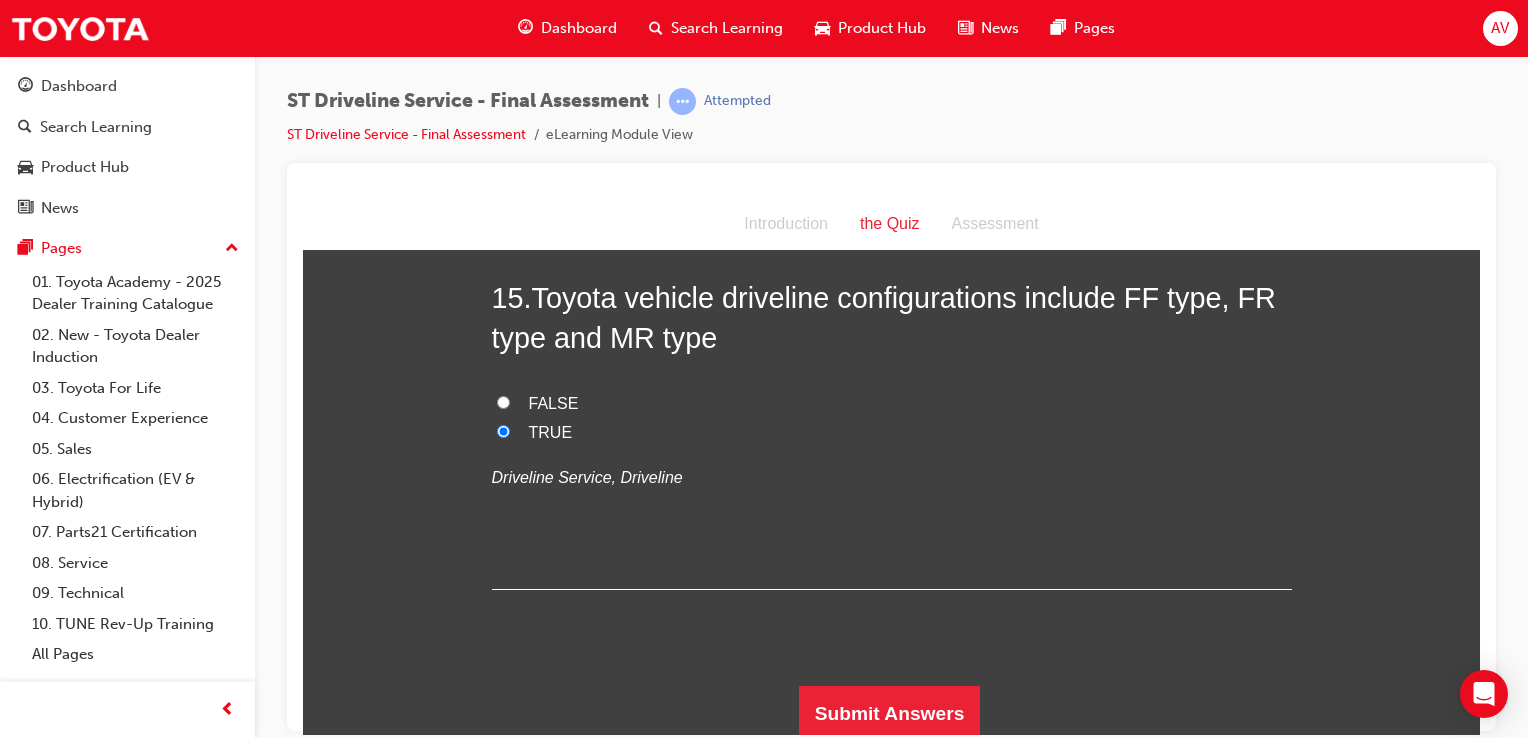 scroll, scrollTop: 6460, scrollLeft: 0, axis: vertical 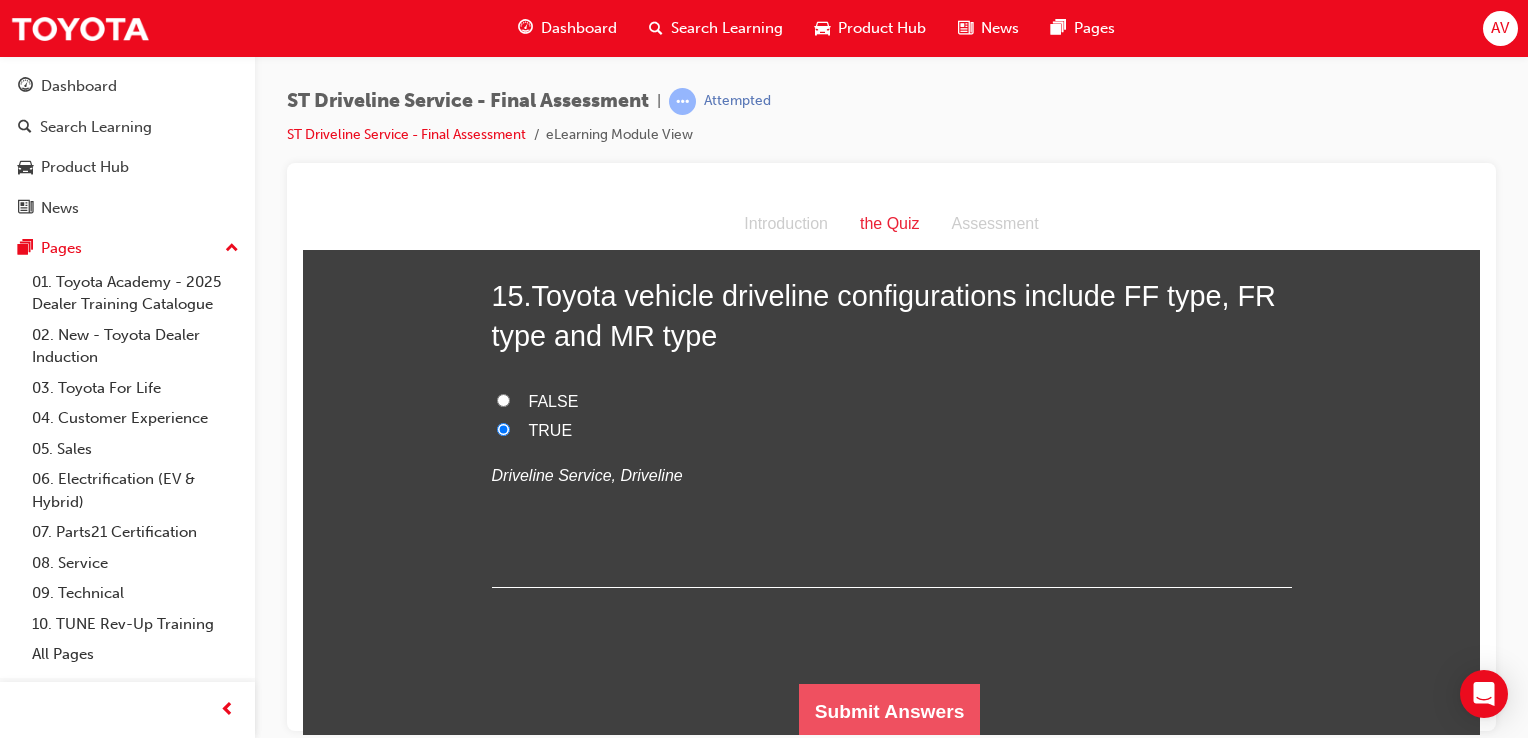 click on "Submit Answers" at bounding box center [890, 711] 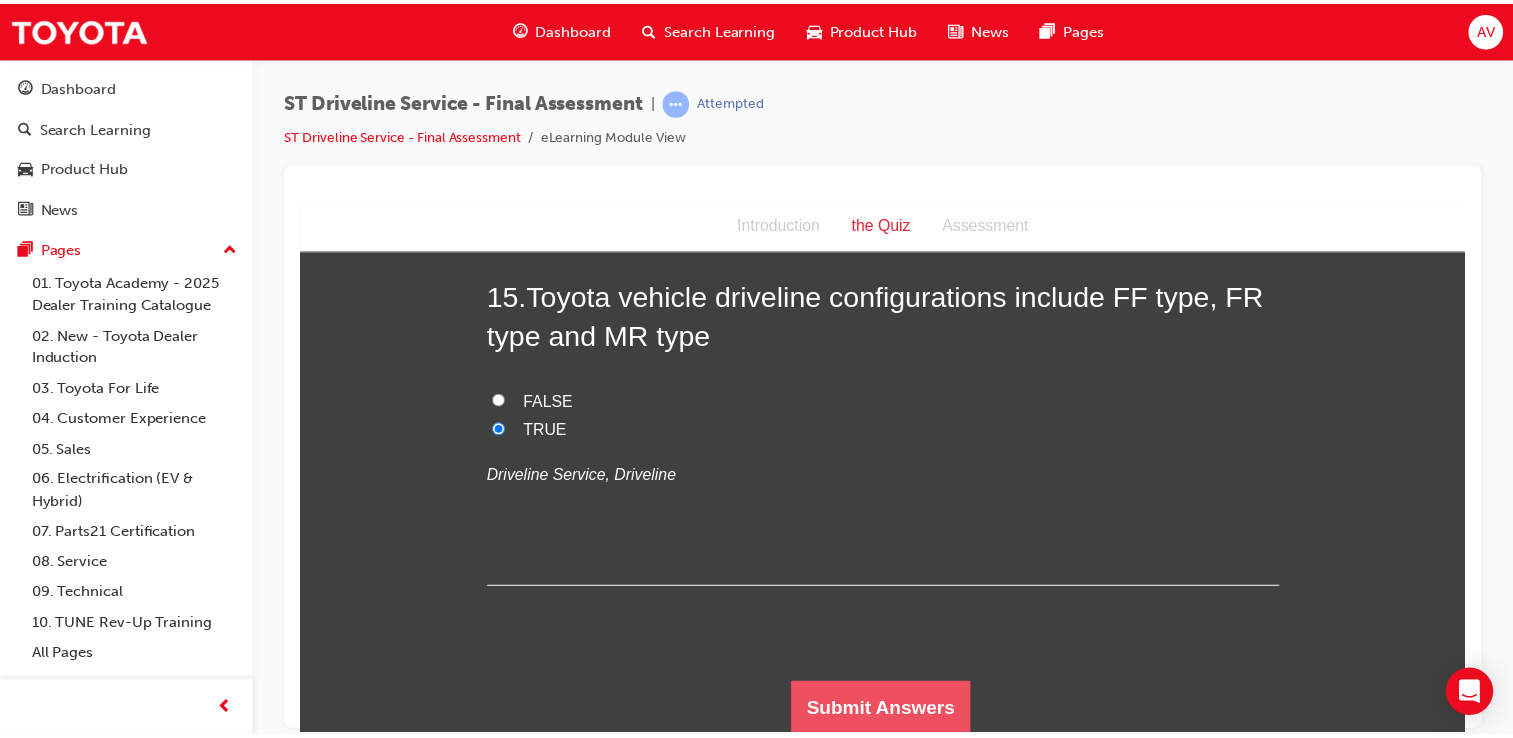 scroll, scrollTop: 0, scrollLeft: 0, axis: both 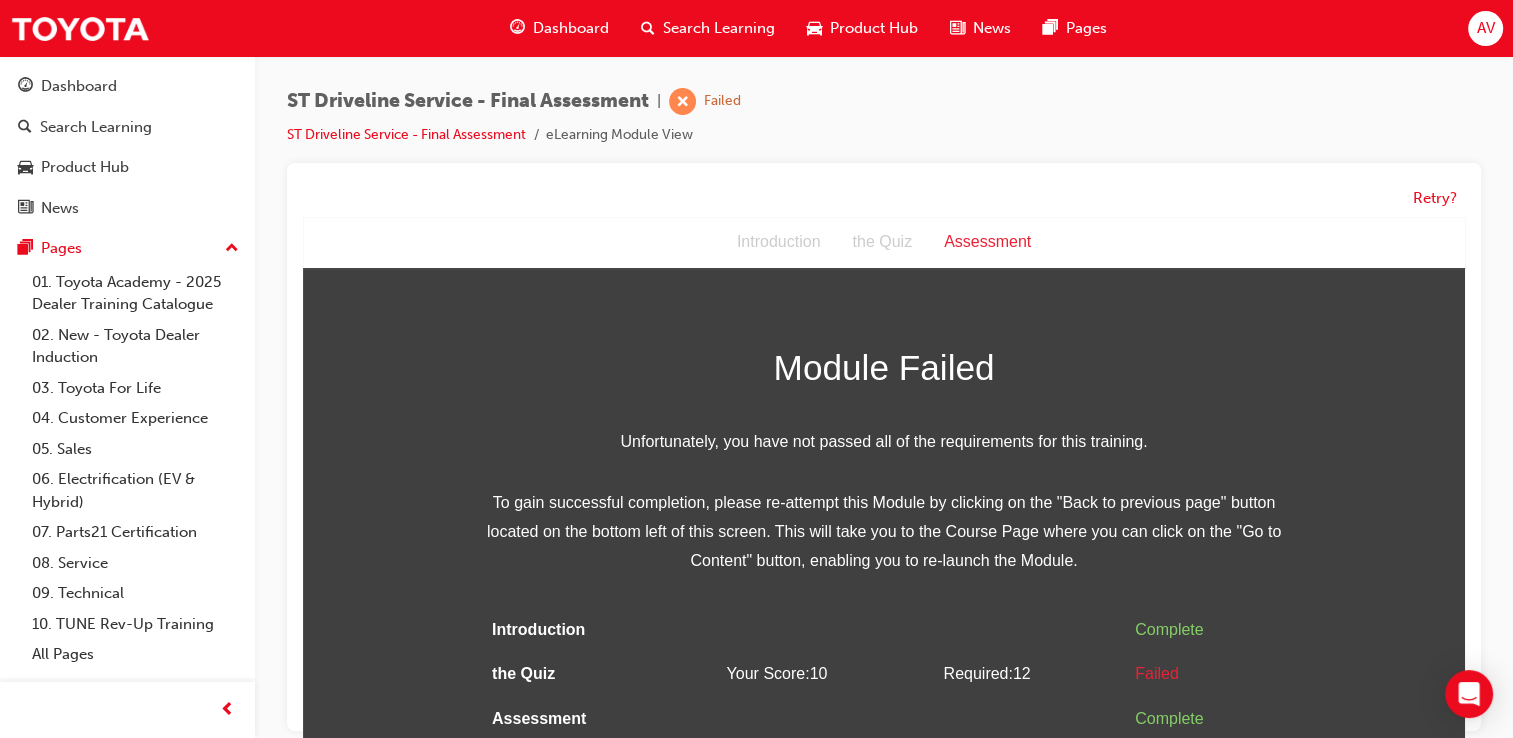 click on "AV" at bounding box center [1485, 28] 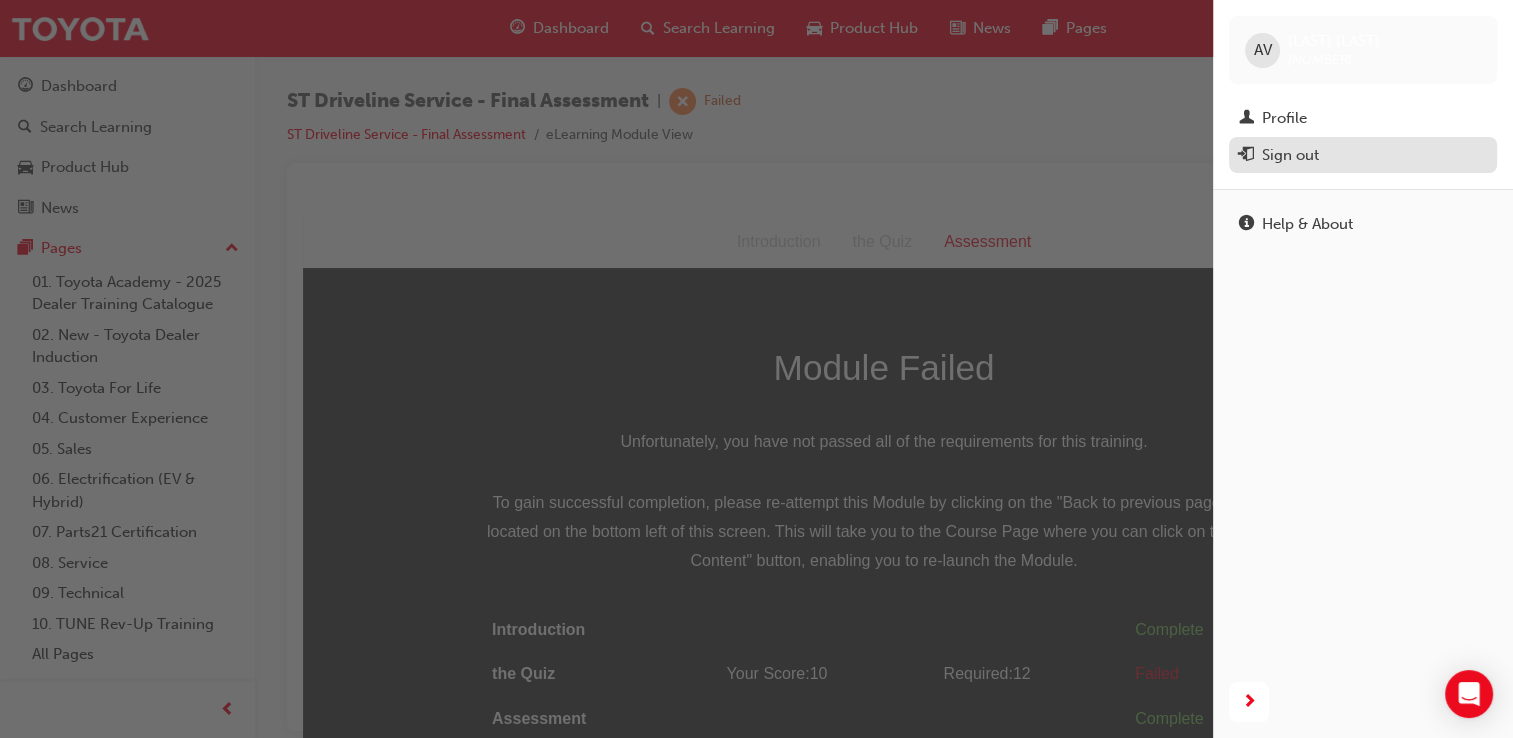 click on "Sign out" at bounding box center [1290, 155] 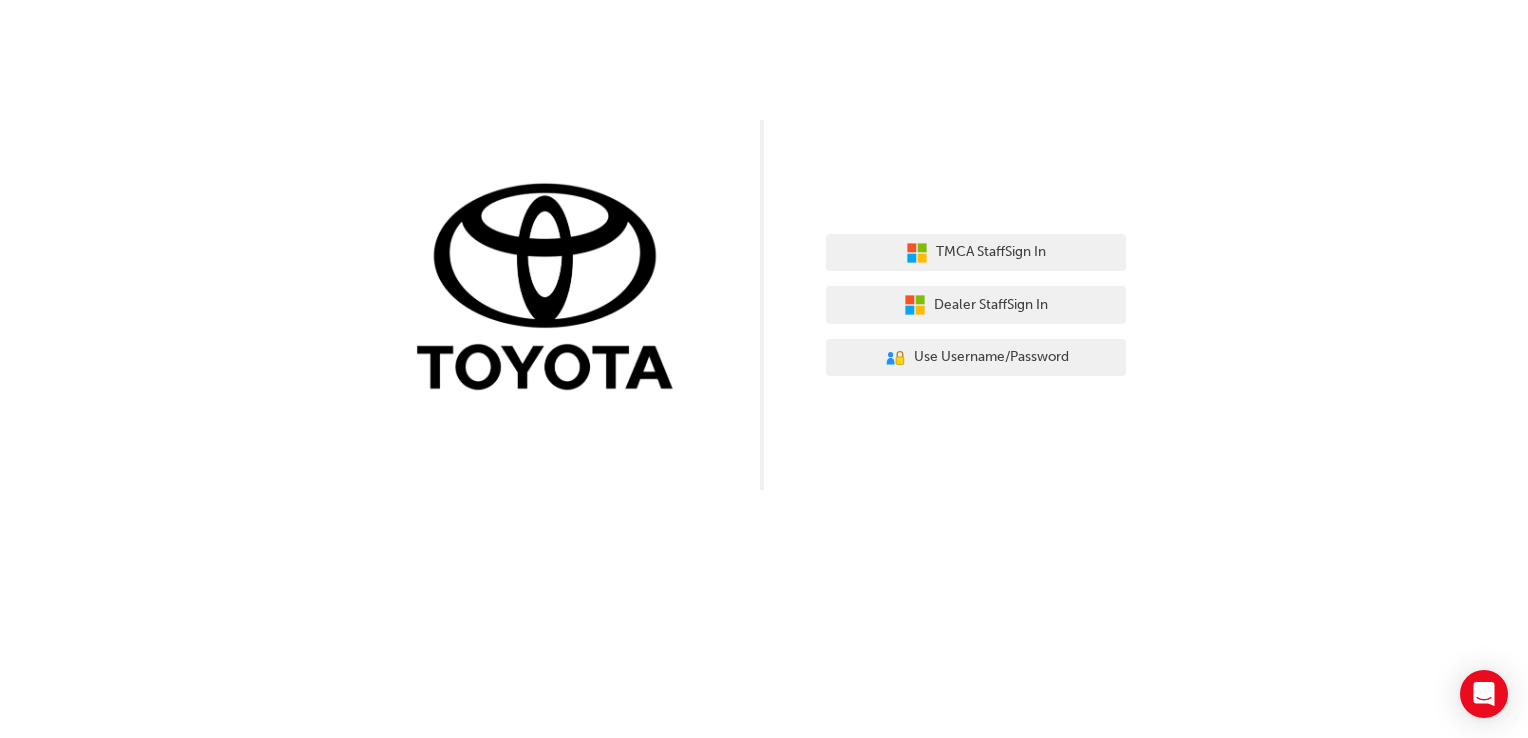 scroll, scrollTop: 0, scrollLeft: 0, axis: both 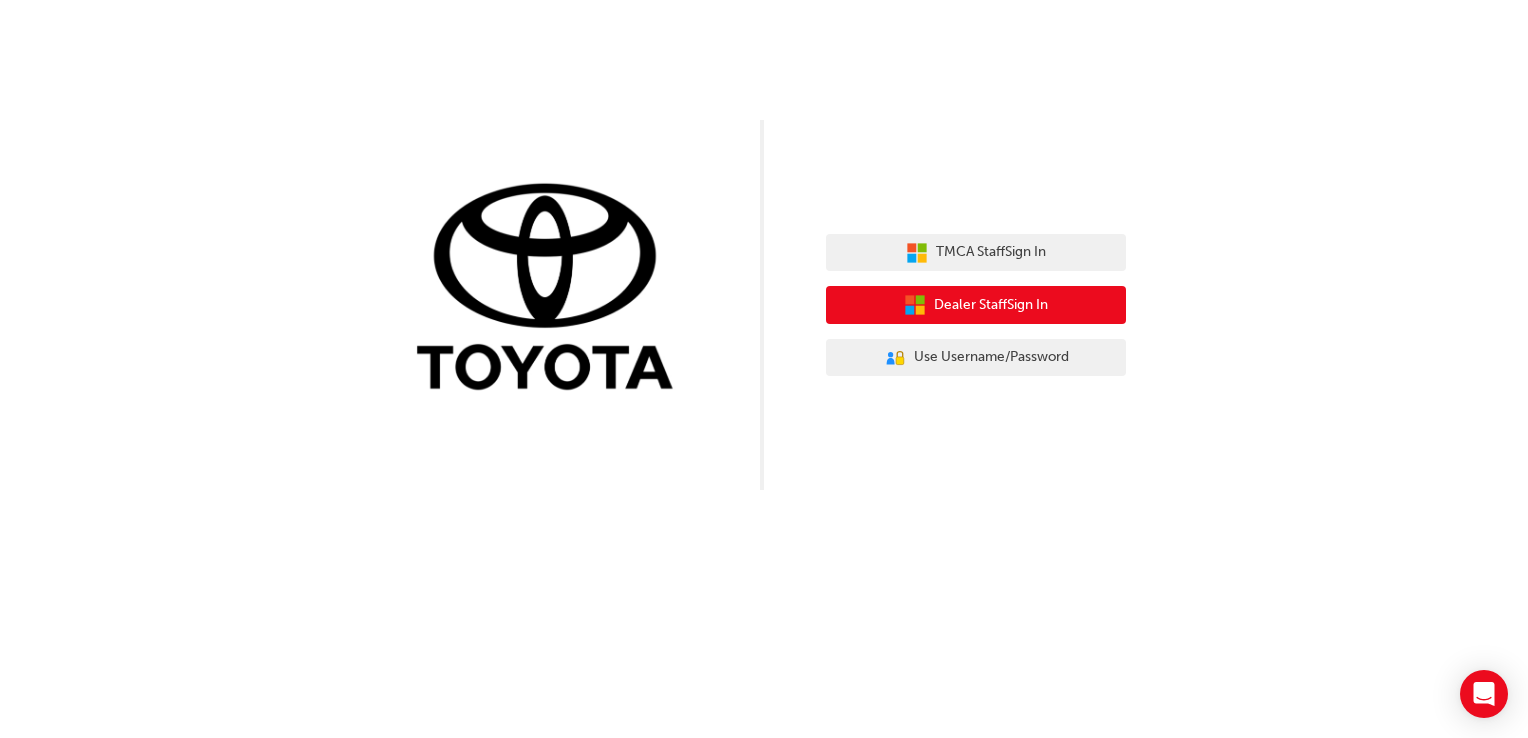 click on "Dealer Staff  Sign In" at bounding box center [976, 305] 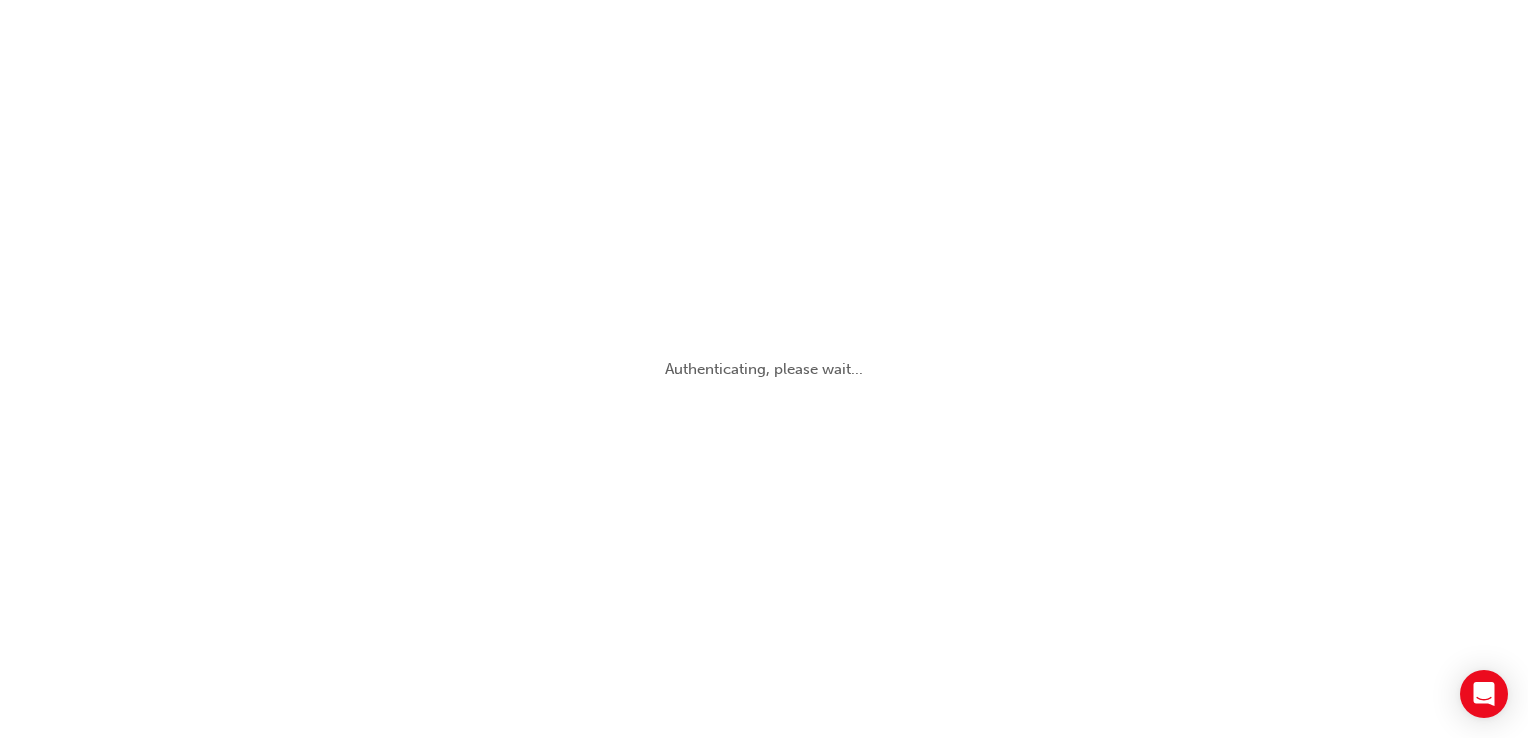 scroll, scrollTop: 0, scrollLeft: 0, axis: both 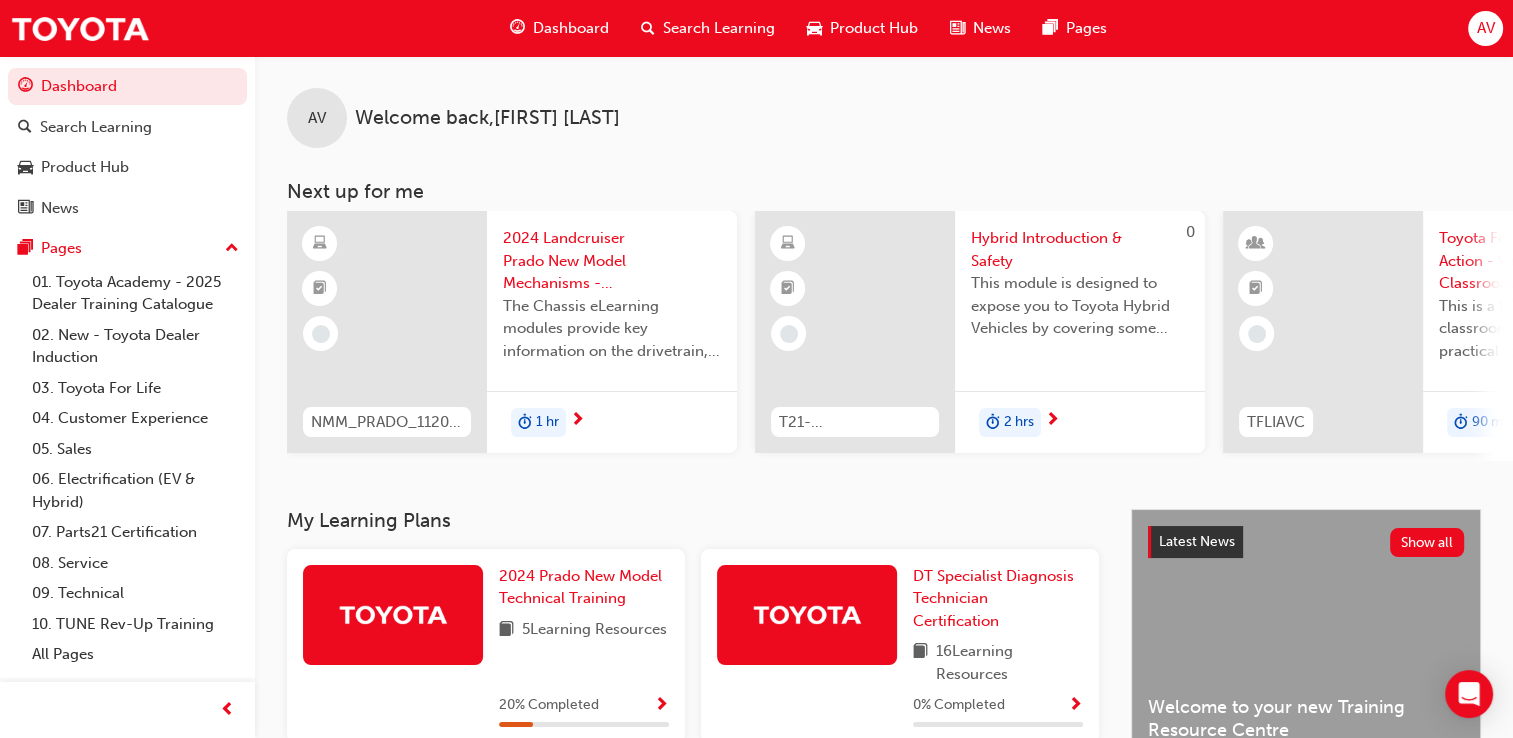 click on "Dashboard Search Learning Product Hub News Pages AV" at bounding box center [756, 28] 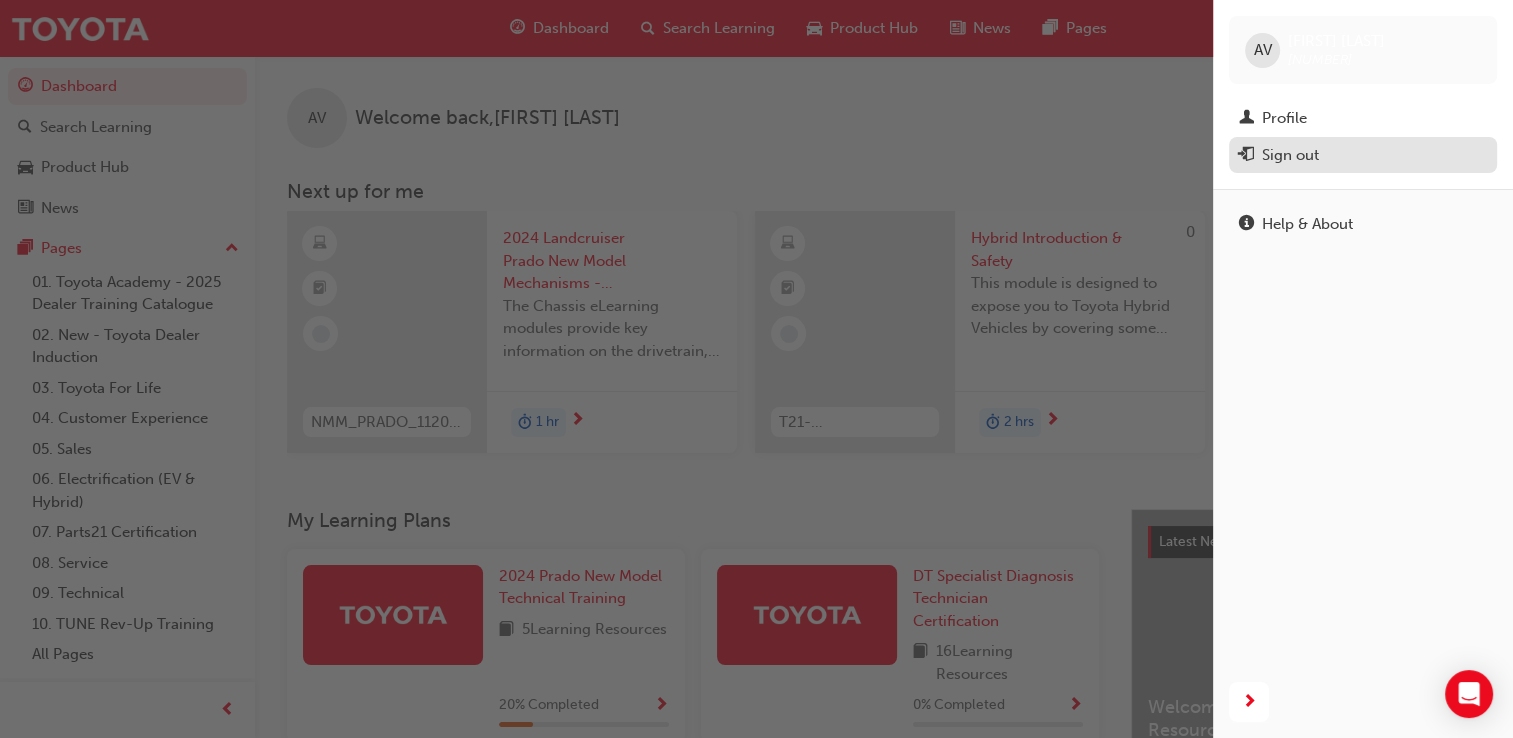 click on "Sign out" at bounding box center (1363, 155) 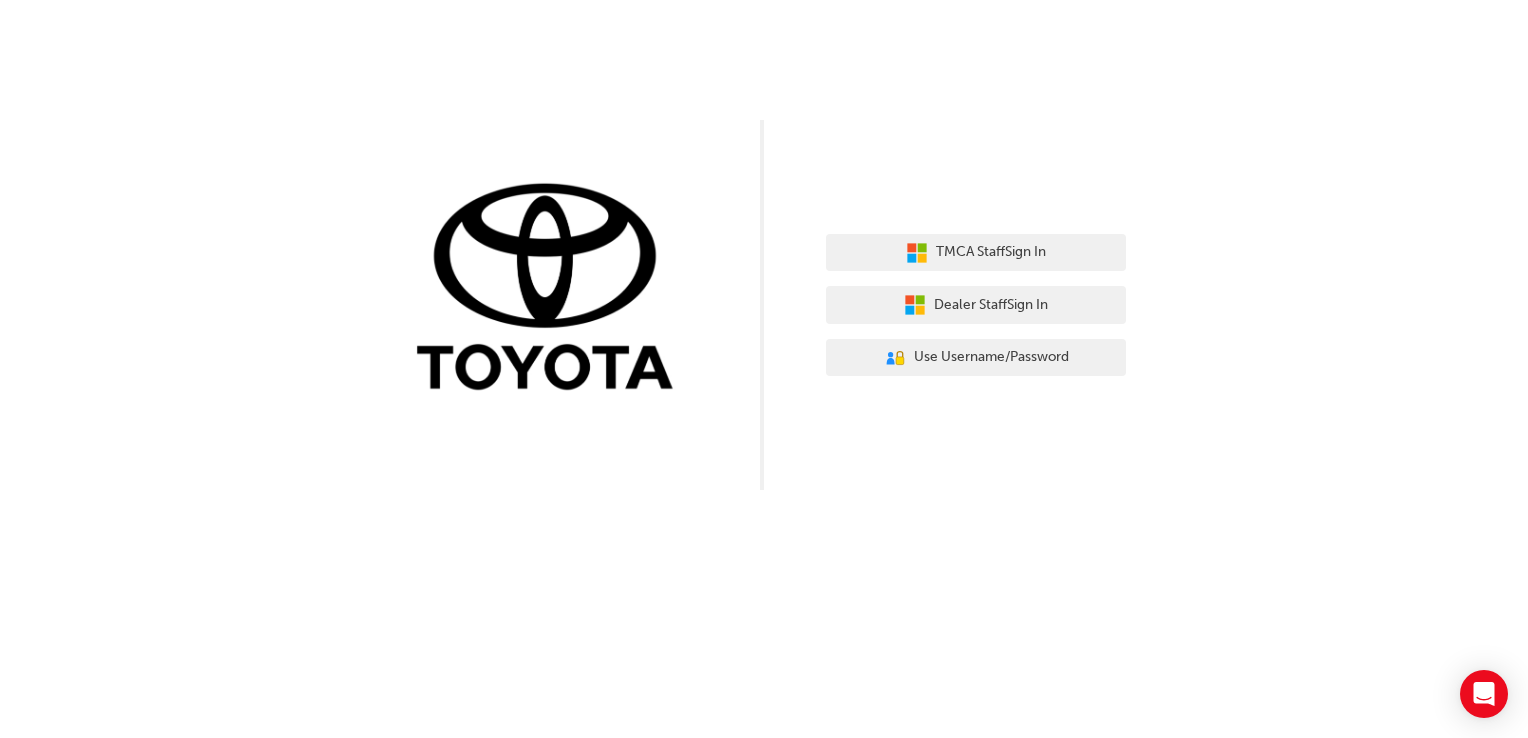 scroll, scrollTop: 0, scrollLeft: 0, axis: both 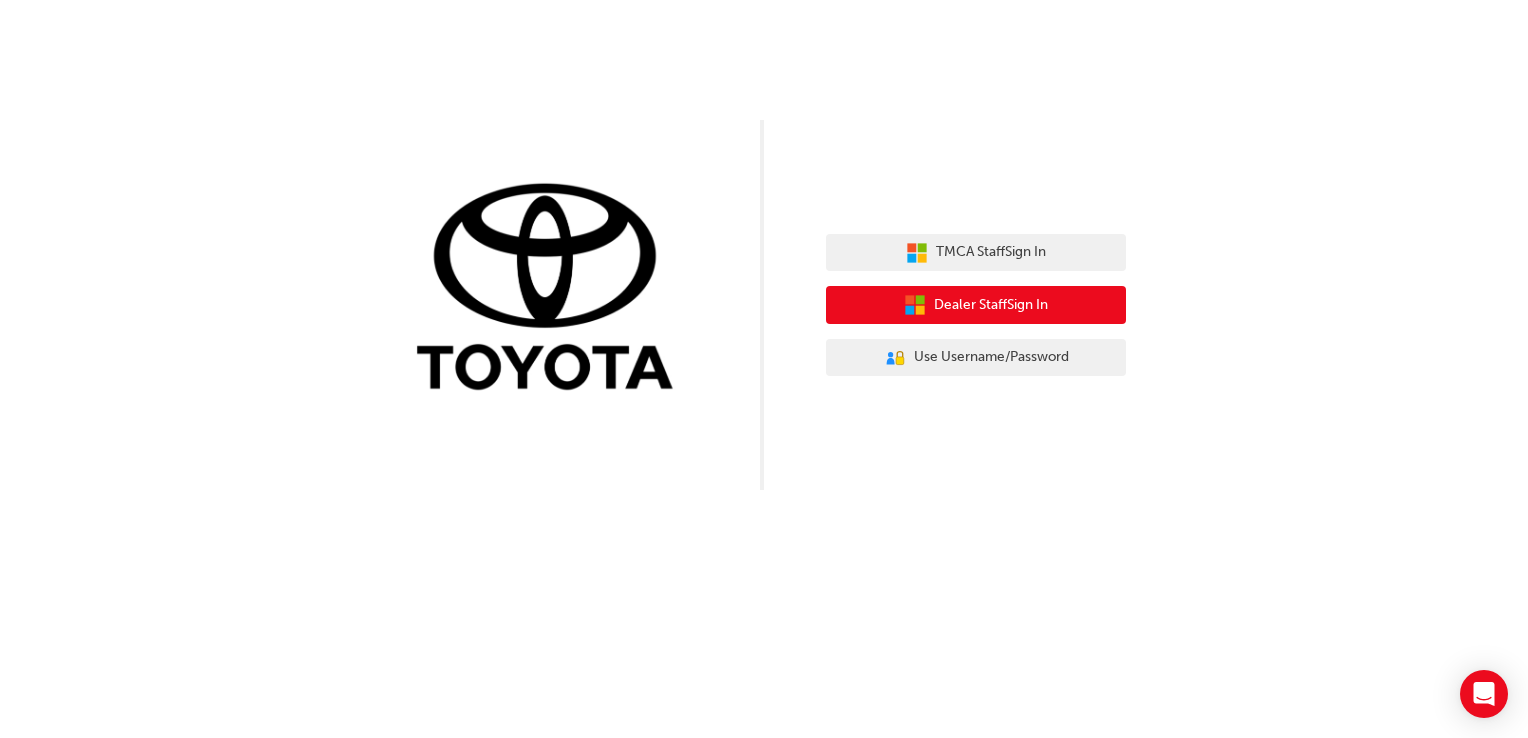 click on "Dealer Staff  Sign In" at bounding box center [991, 305] 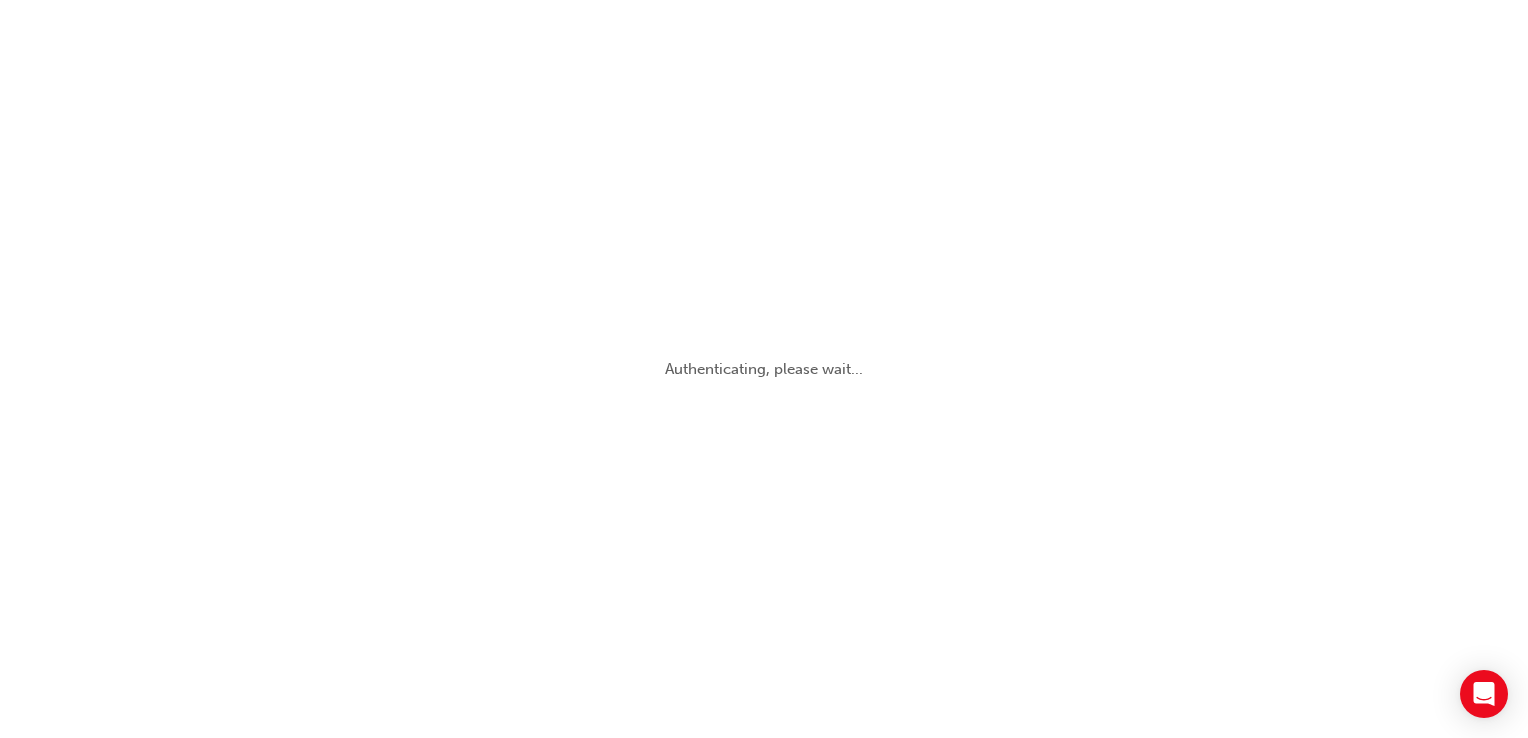 scroll, scrollTop: 0, scrollLeft: 0, axis: both 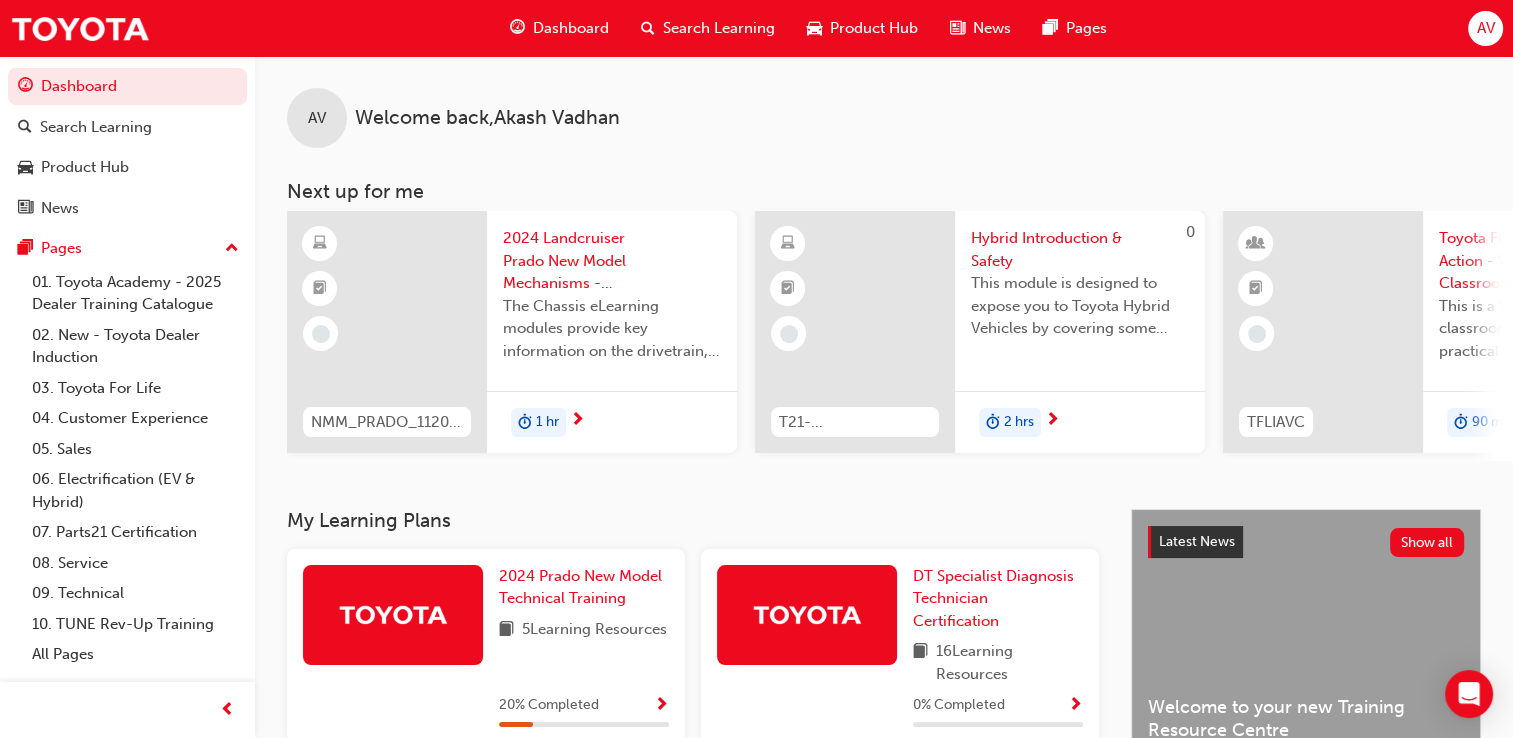 click on "AV" at bounding box center (1485, 28) 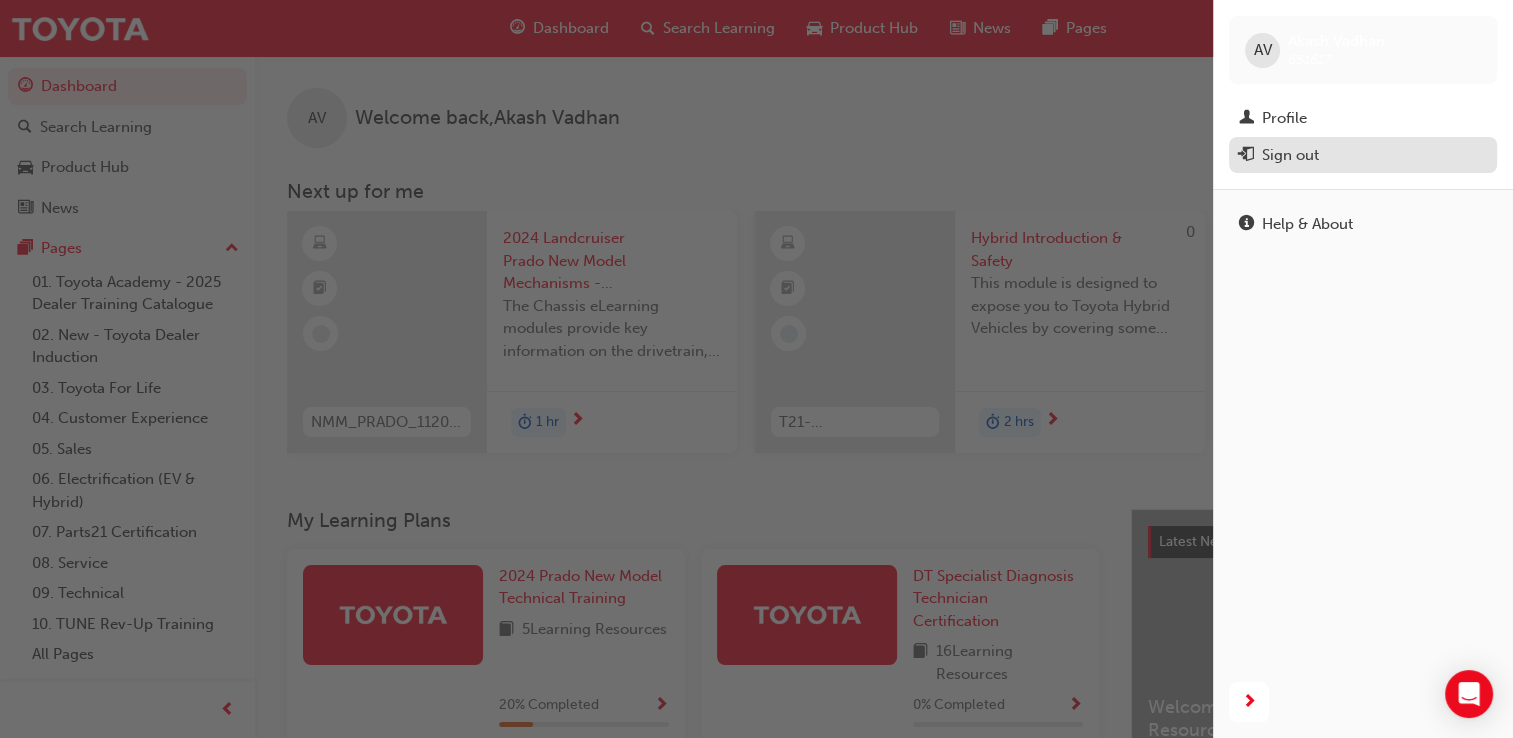 click on "Sign out" at bounding box center [1363, 155] 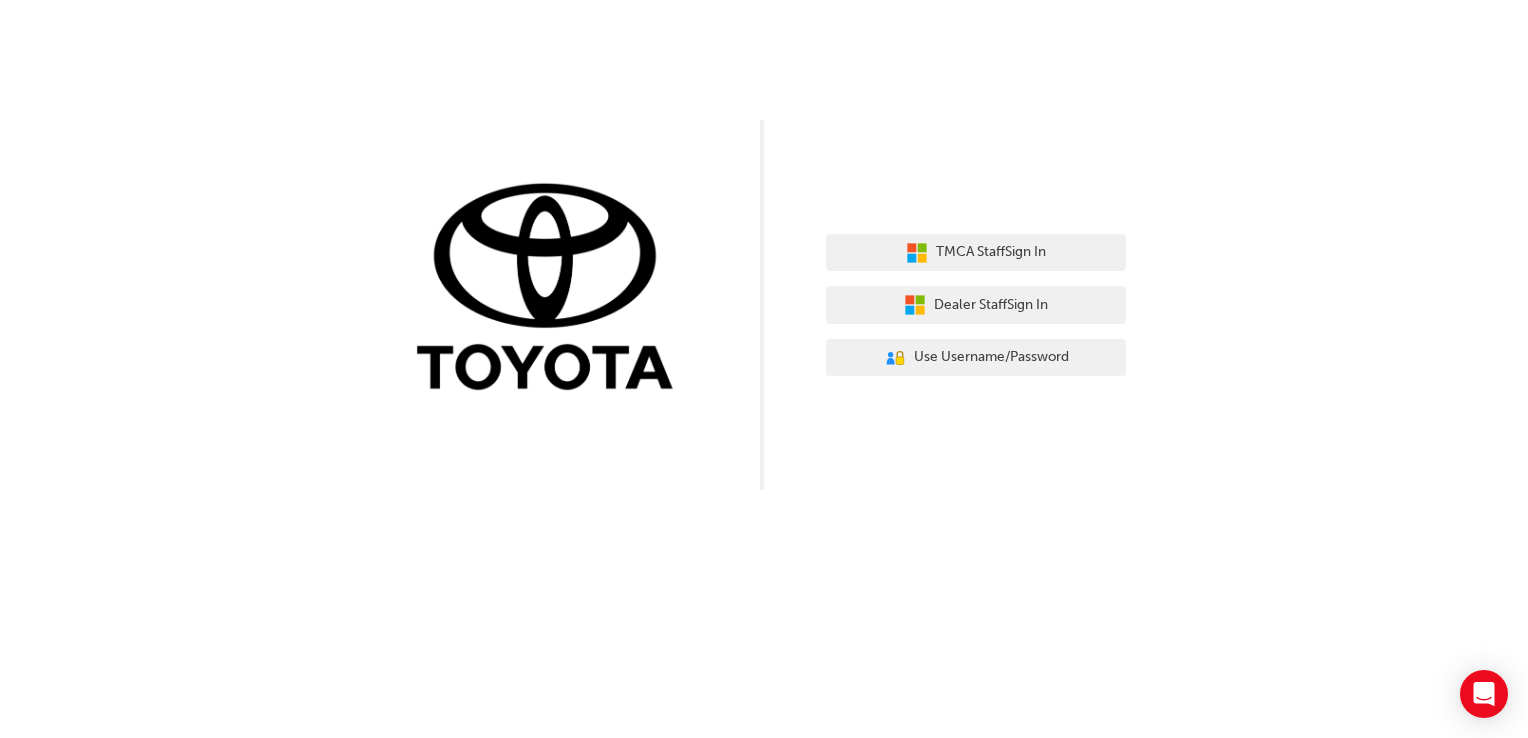 scroll, scrollTop: 0, scrollLeft: 0, axis: both 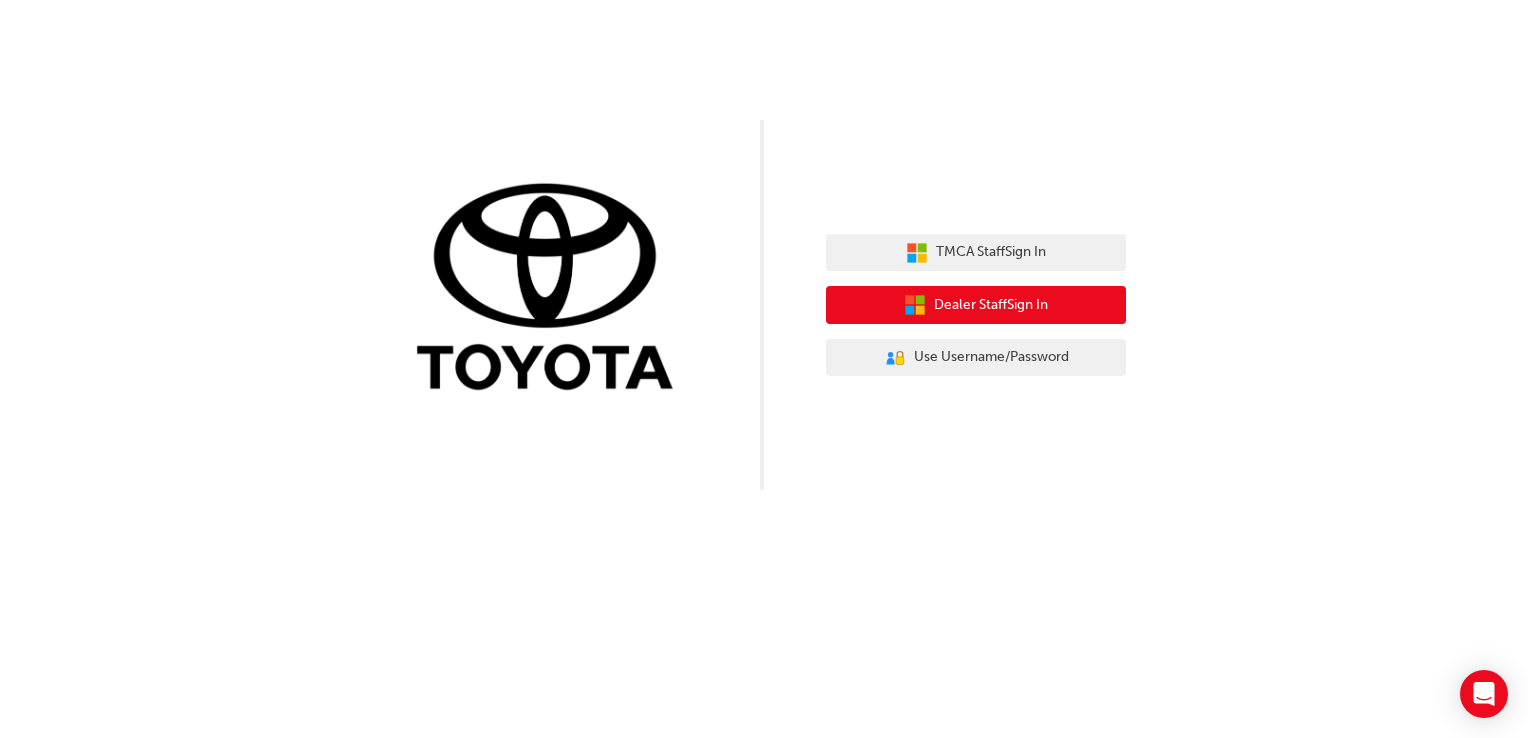 click on "Dealer Staff  Sign In" at bounding box center (991, 305) 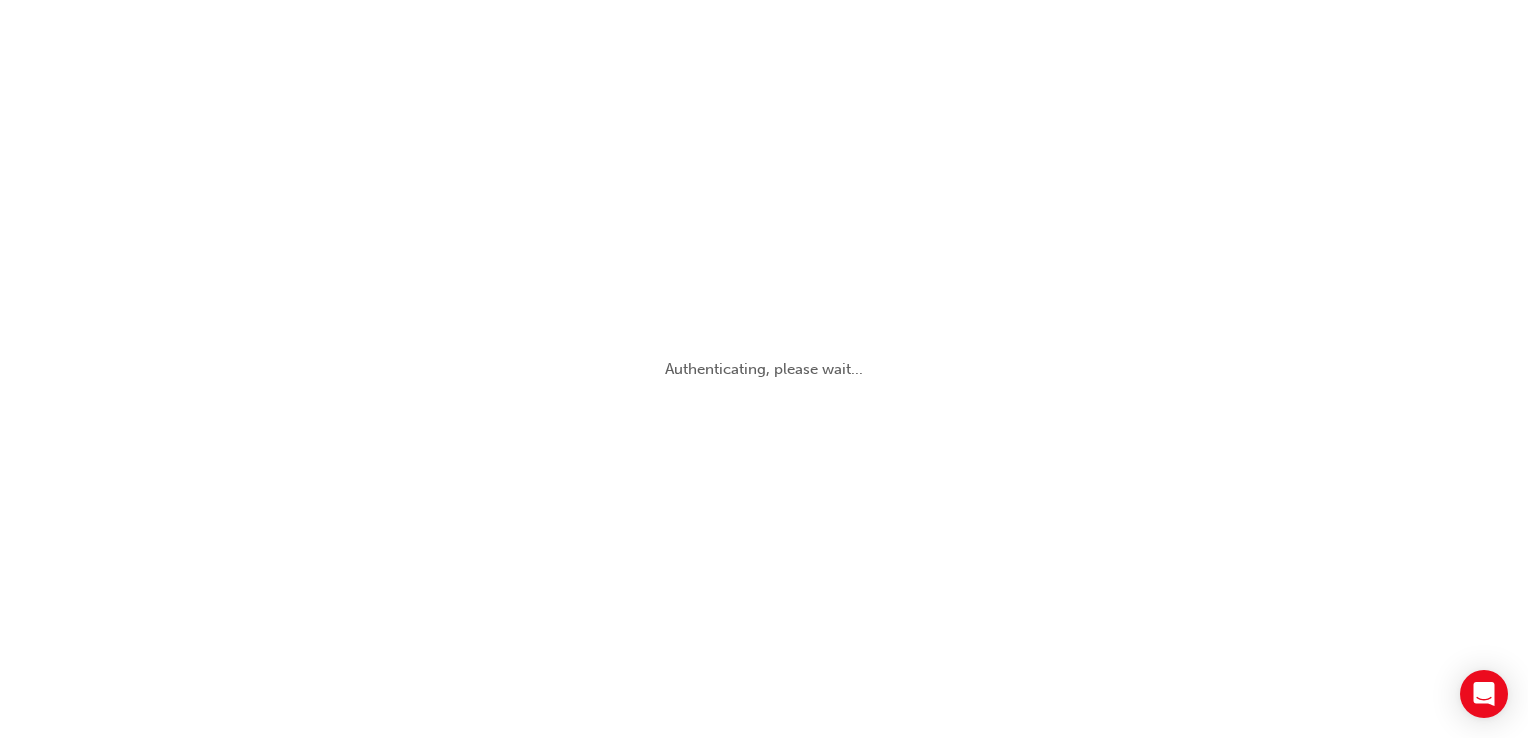 scroll, scrollTop: 0, scrollLeft: 0, axis: both 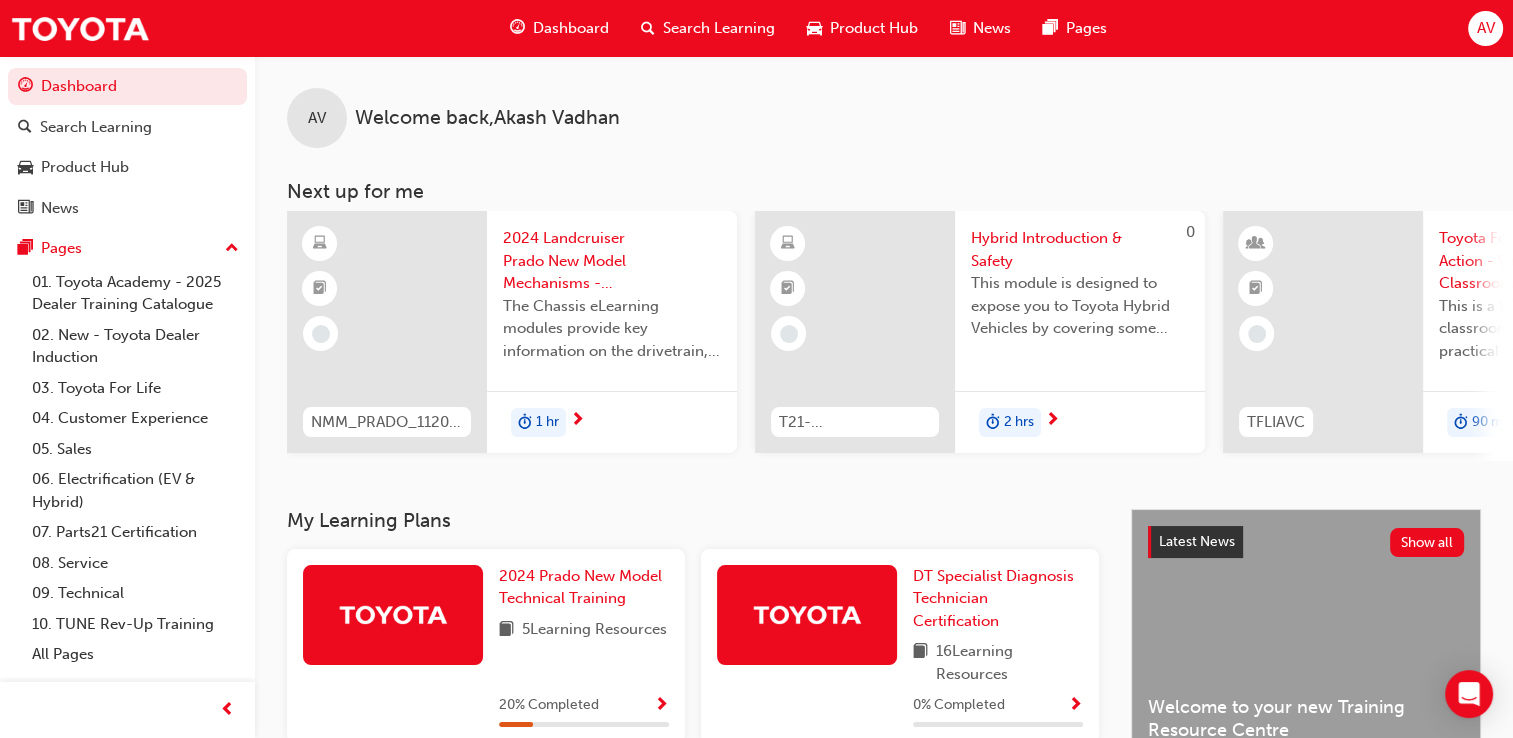 click on "AV" at bounding box center [1485, 28] 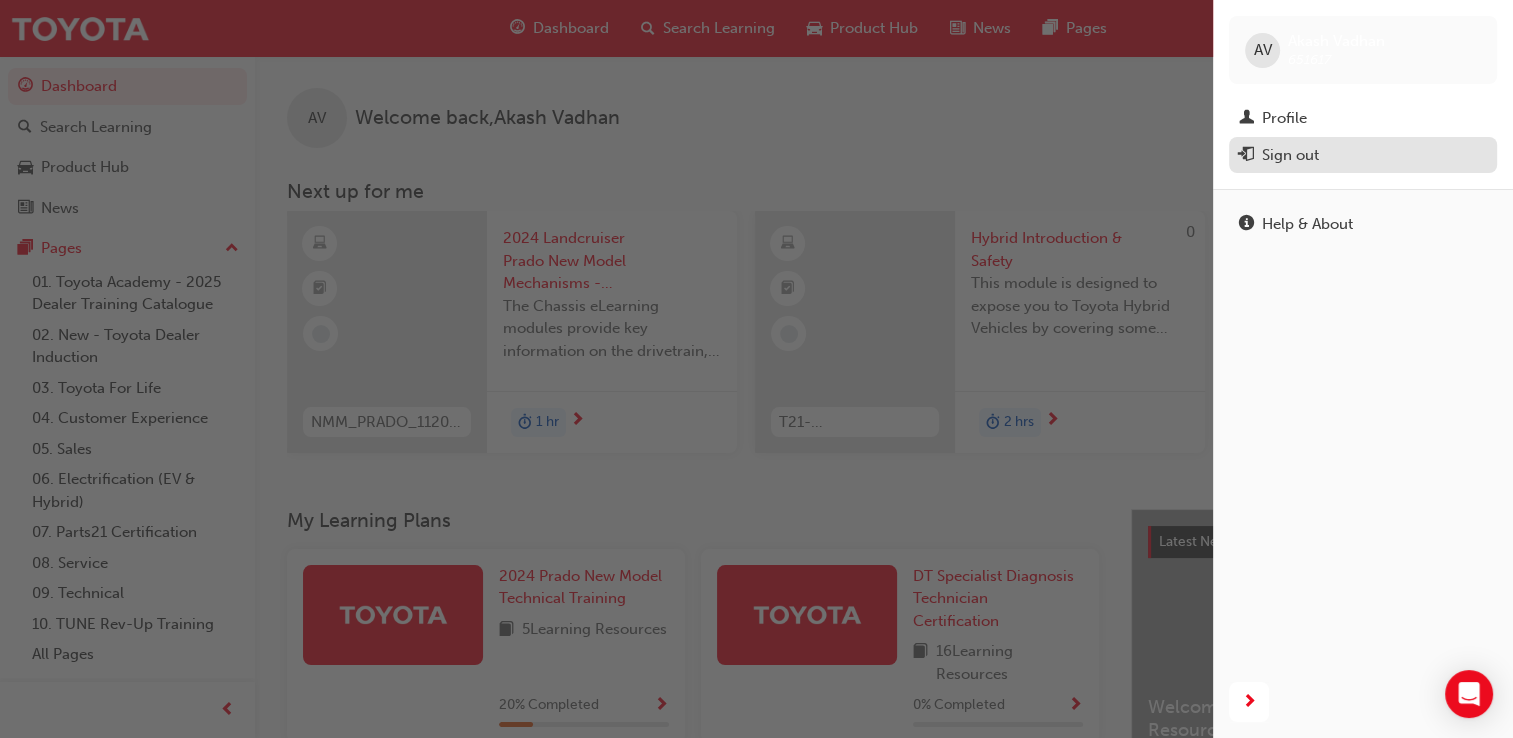 click on "Sign out" at bounding box center [1363, 155] 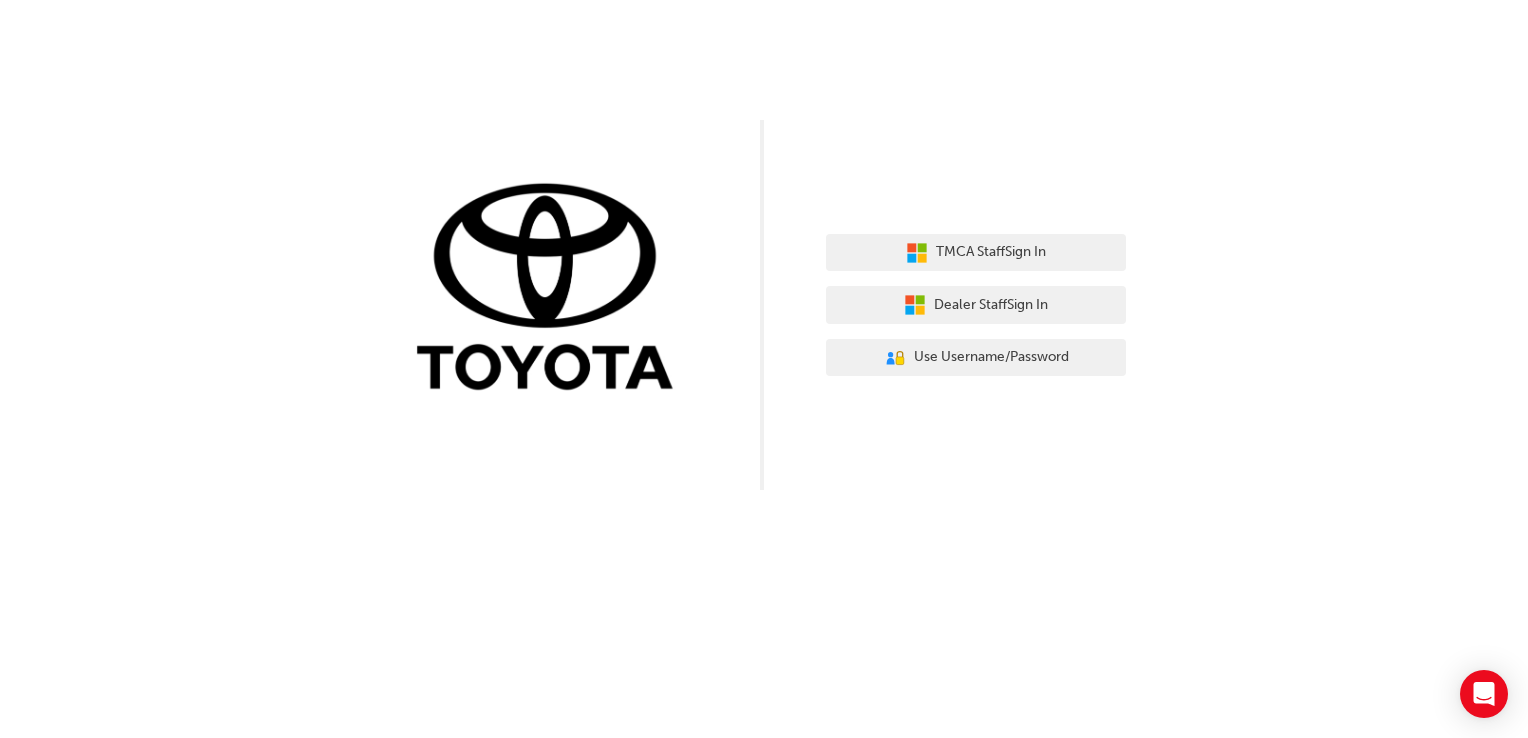 scroll, scrollTop: 0, scrollLeft: 0, axis: both 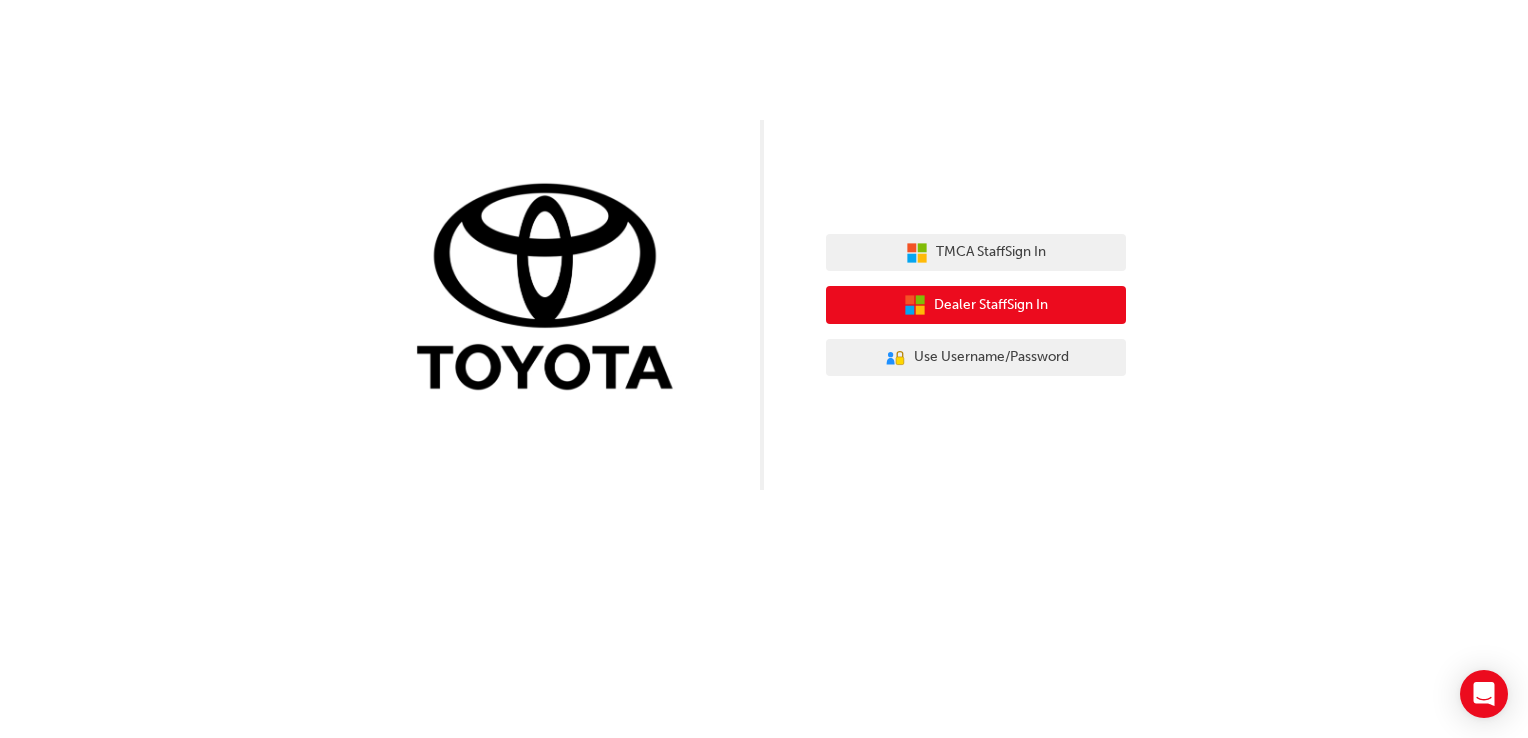click on "Dealer Staff  Sign In" at bounding box center (976, 305) 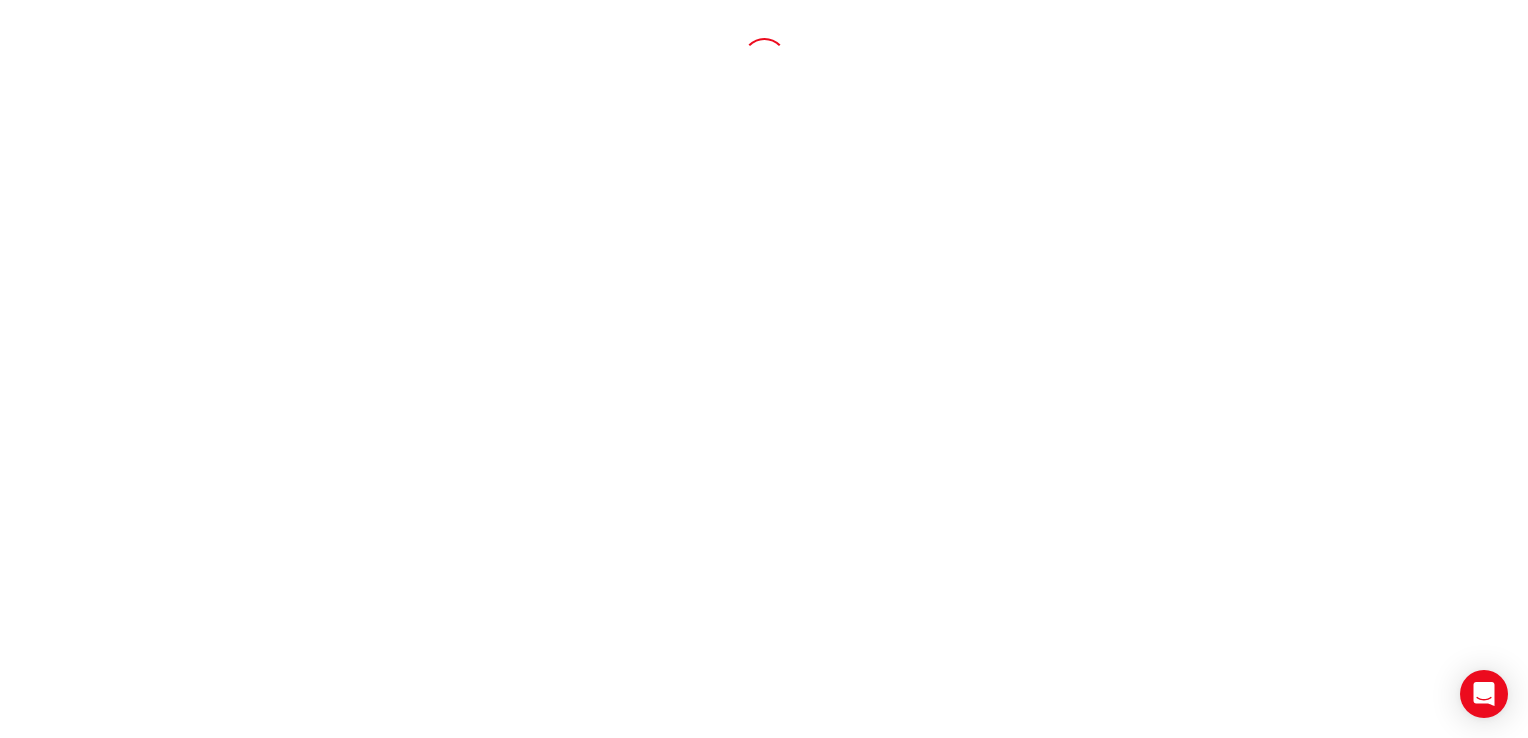 scroll, scrollTop: 0, scrollLeft: 0, axis: both 